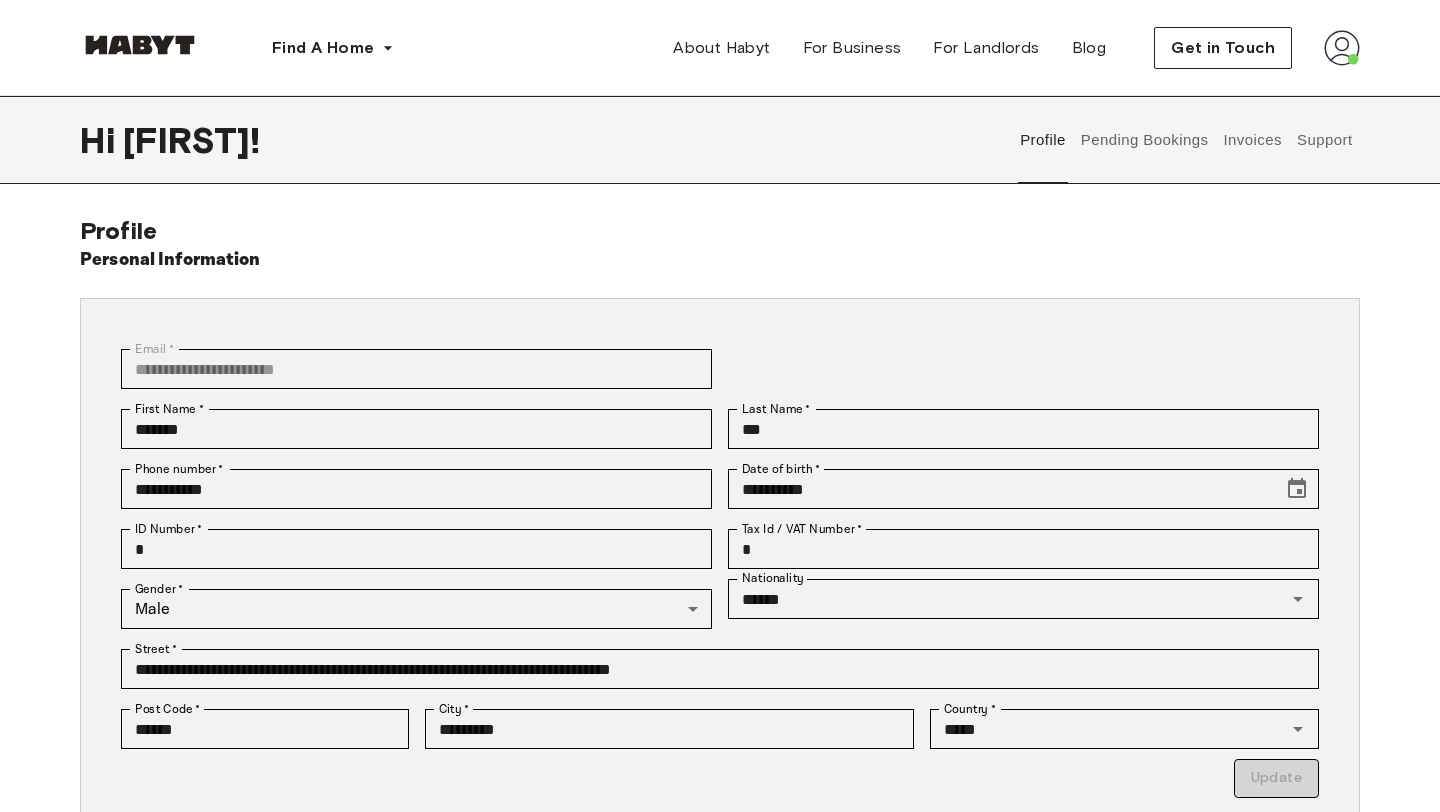 scroll, scrollTop: 0, scrollLeft: 0, axis: both 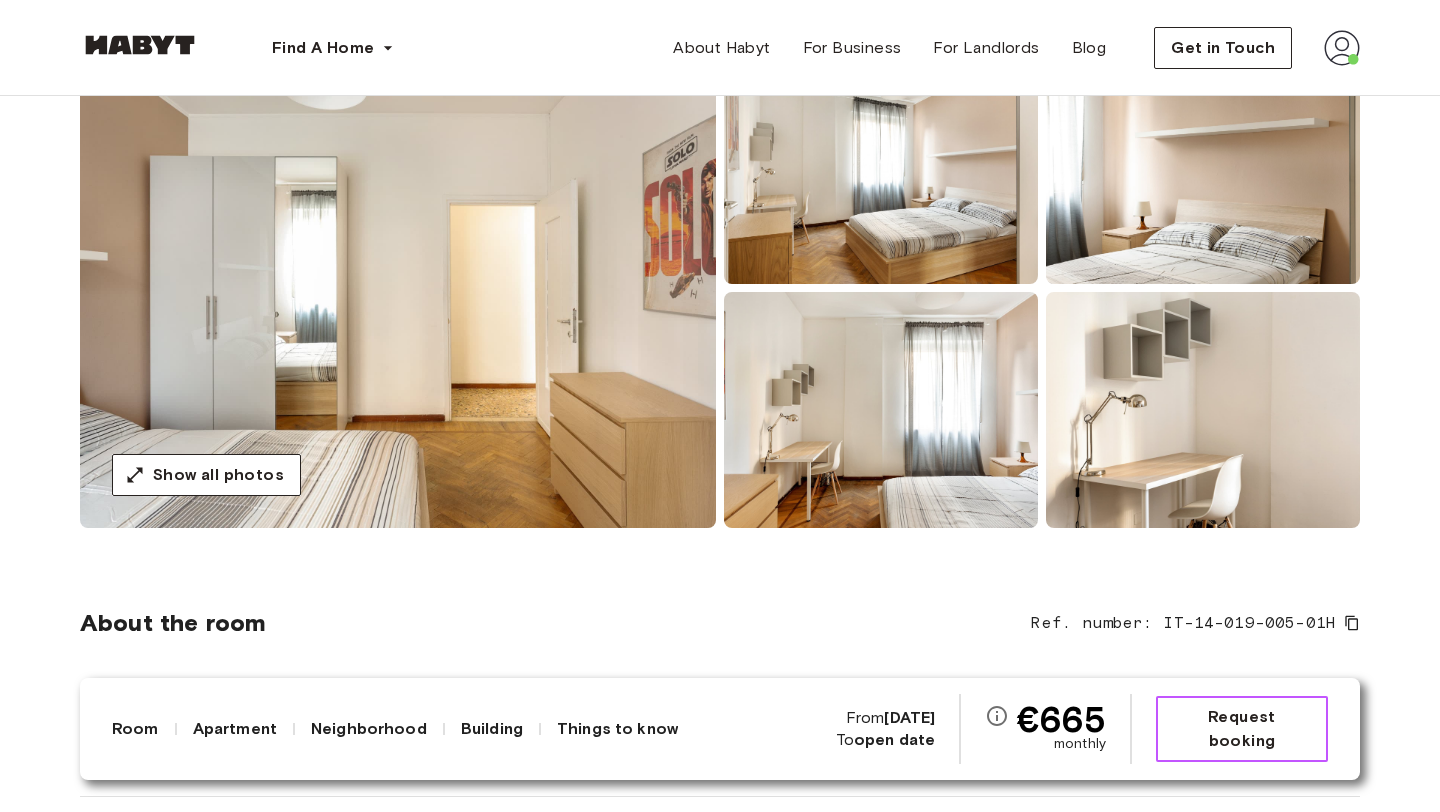click on "Request booking" at bounding box center [1242, 729] 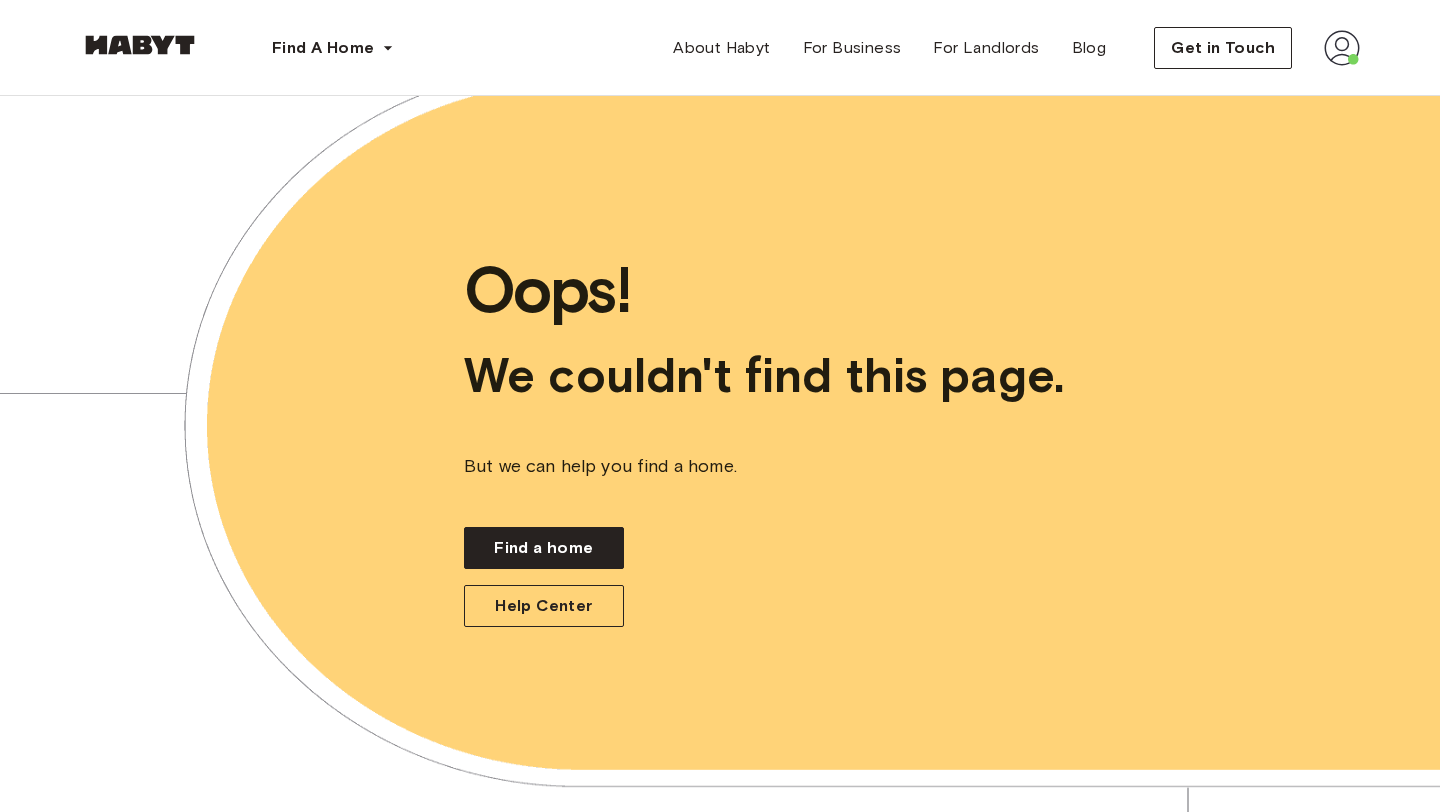 scroll, scrollTop: 0, scrollLeft: 0, axis: both 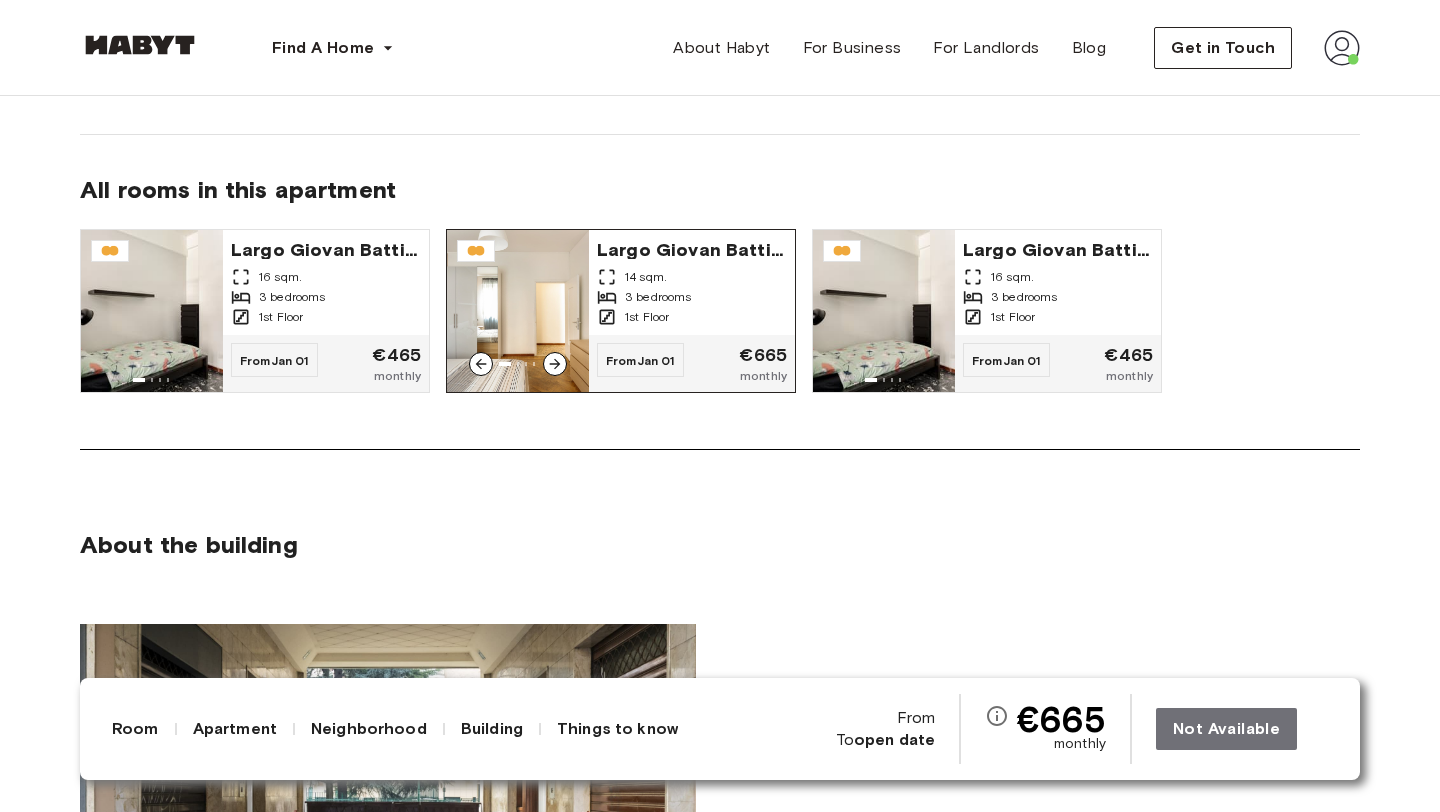 click on "3 bedrooms" at bounding box center [658, 297] 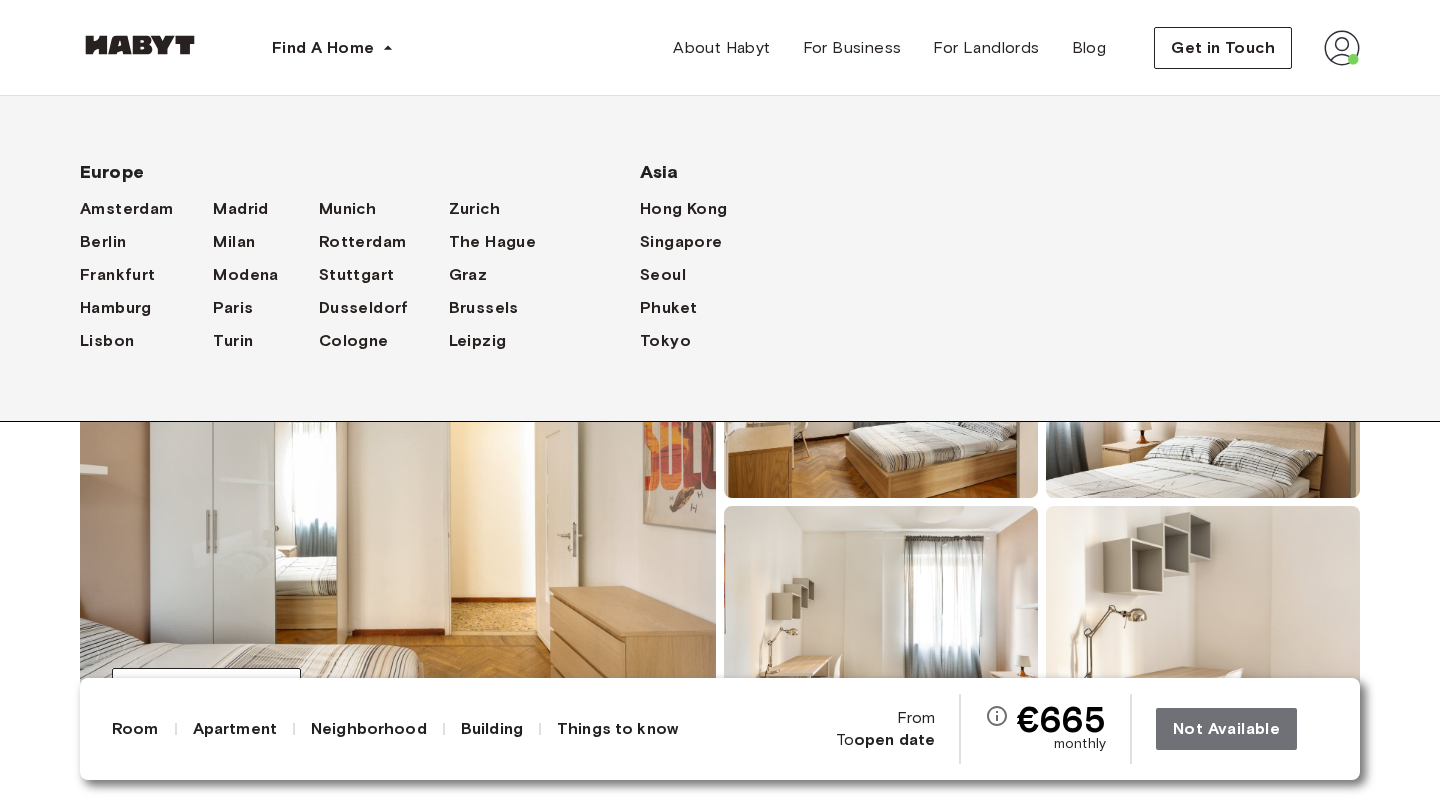 scroll, scrollTop: 0, scrollLeft: 0, axis: both 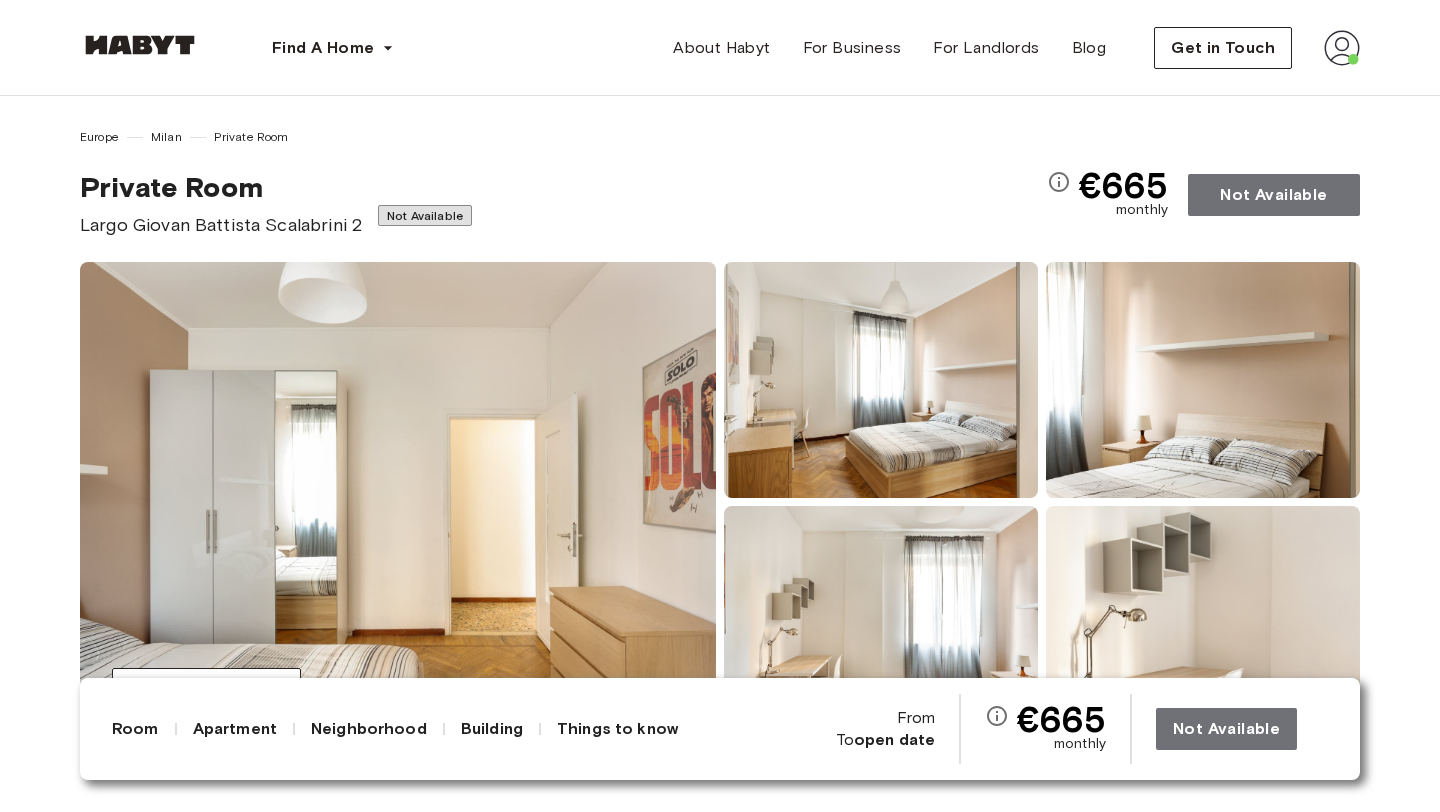click on "Not Available" at bounding box center [1274, 195] 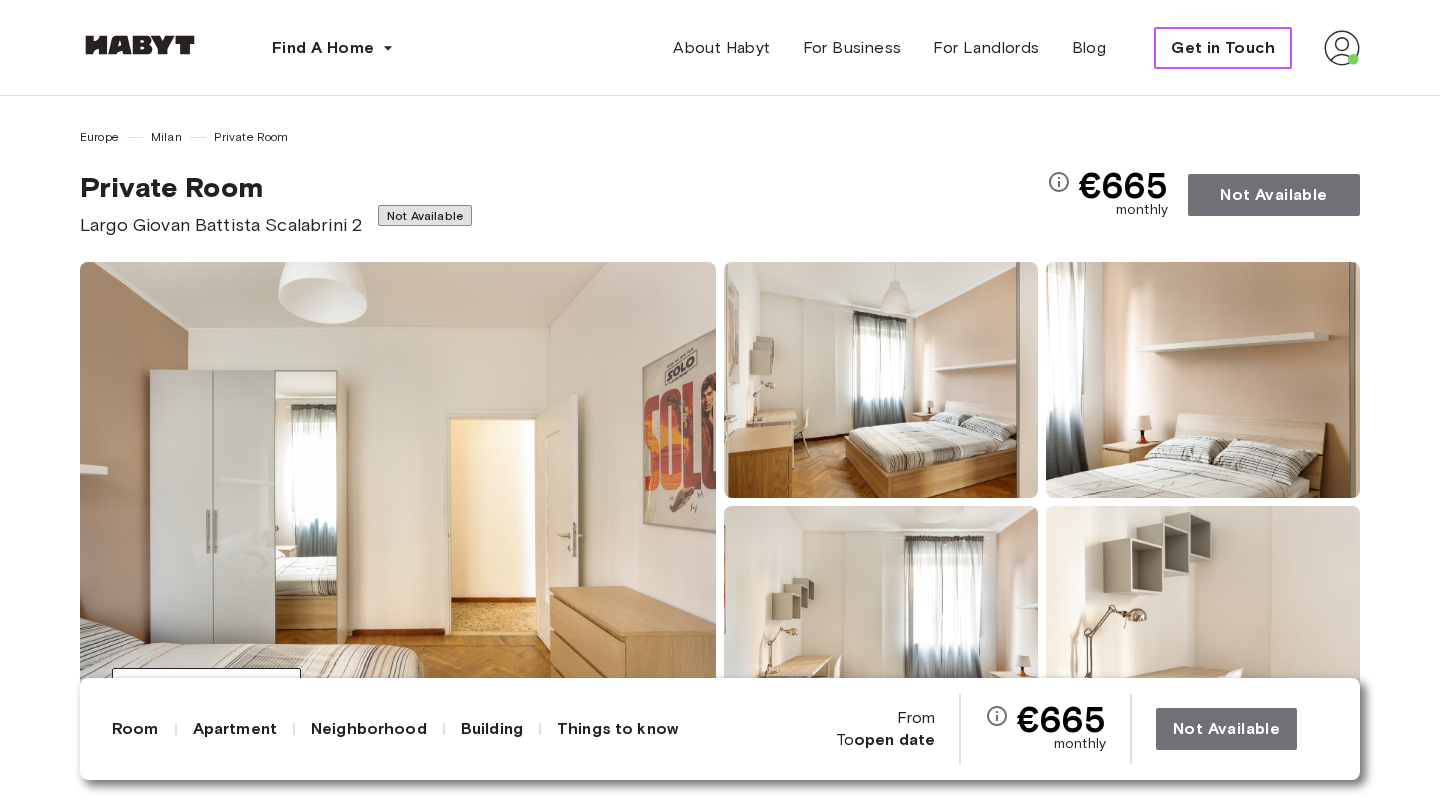 click on "Get in Touch" at bounding box center (1223, 48) 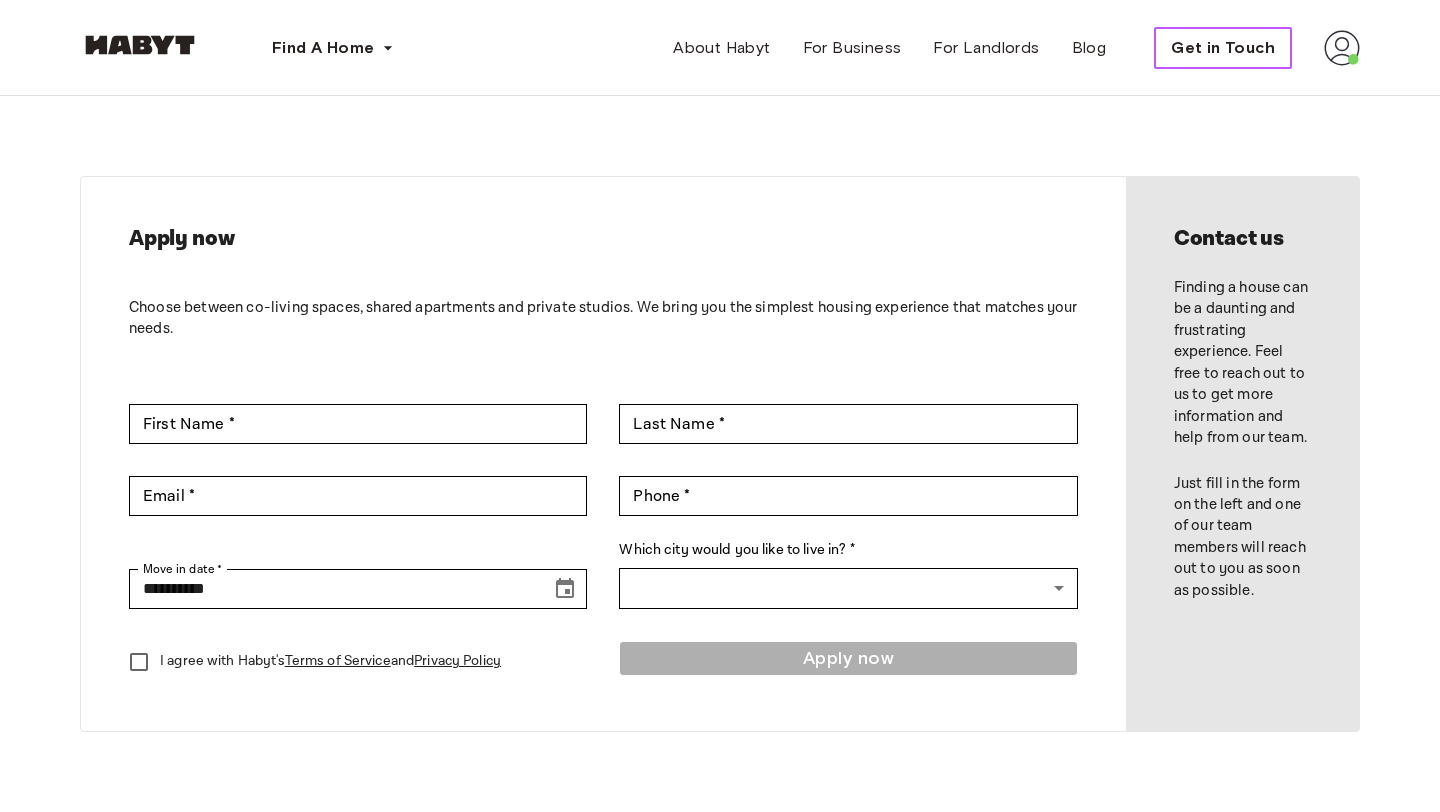 type on "*******" 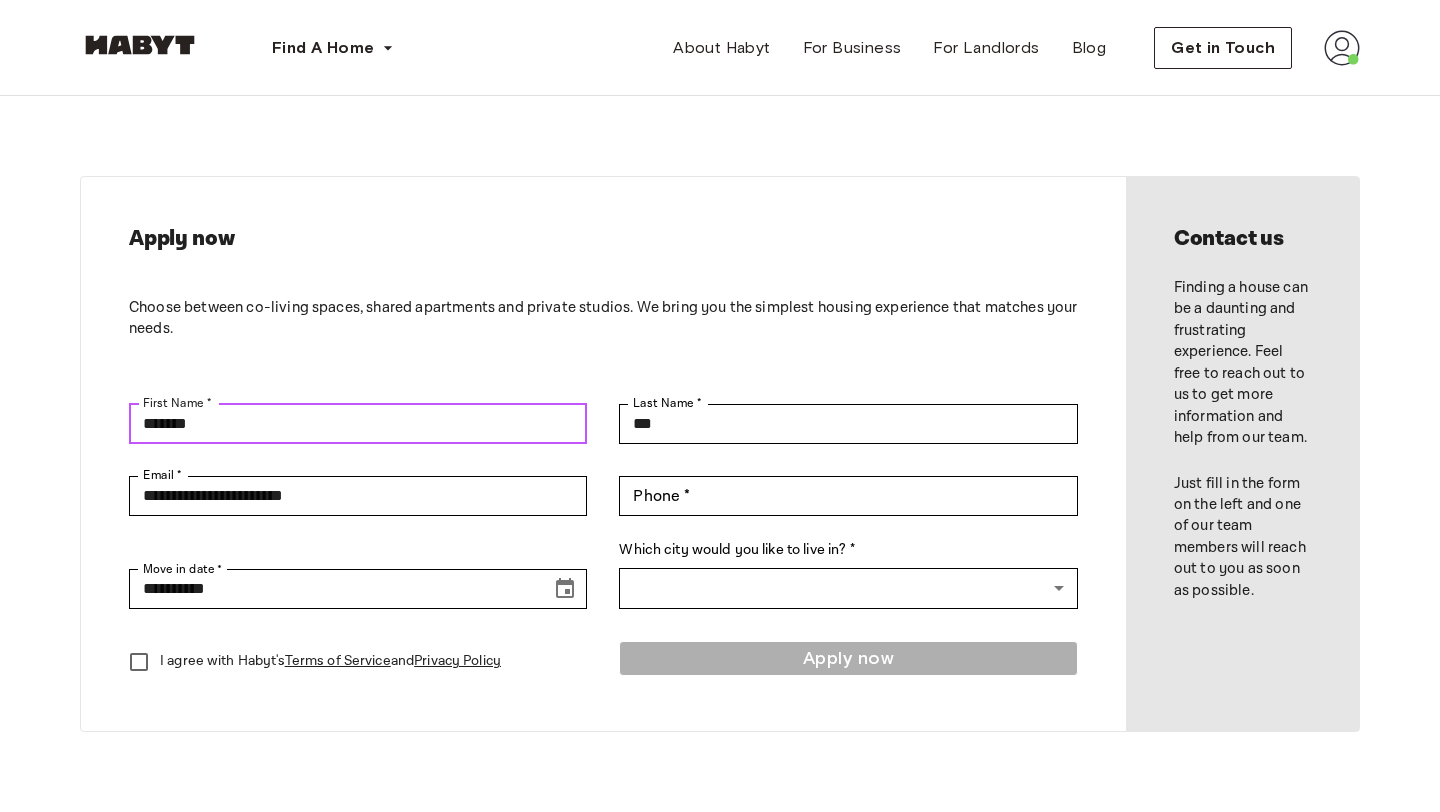 drag, startPoint x: 293, startPoint y: 430, endPoint x: 111, endPoint y: 430, distance: 182 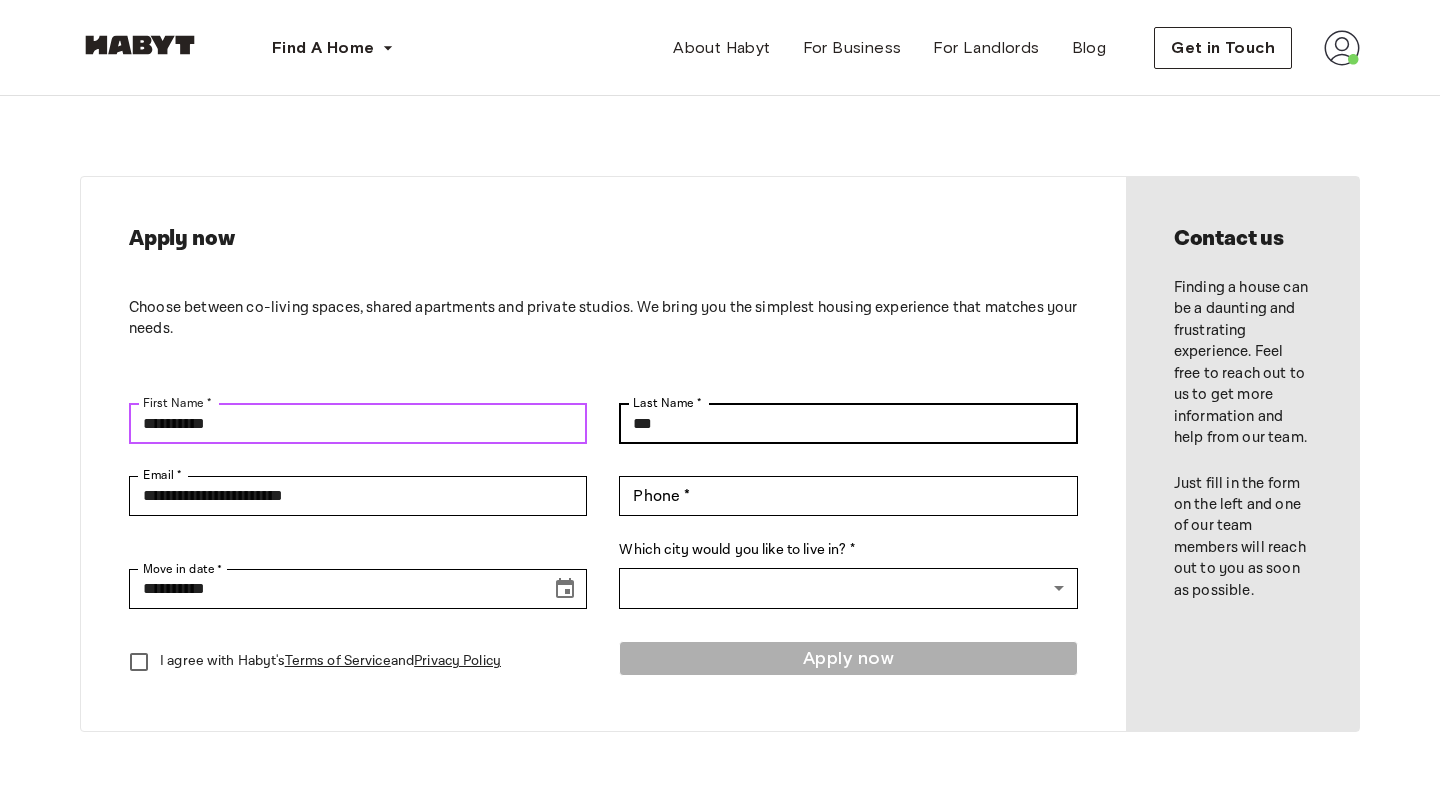 type on "**********" 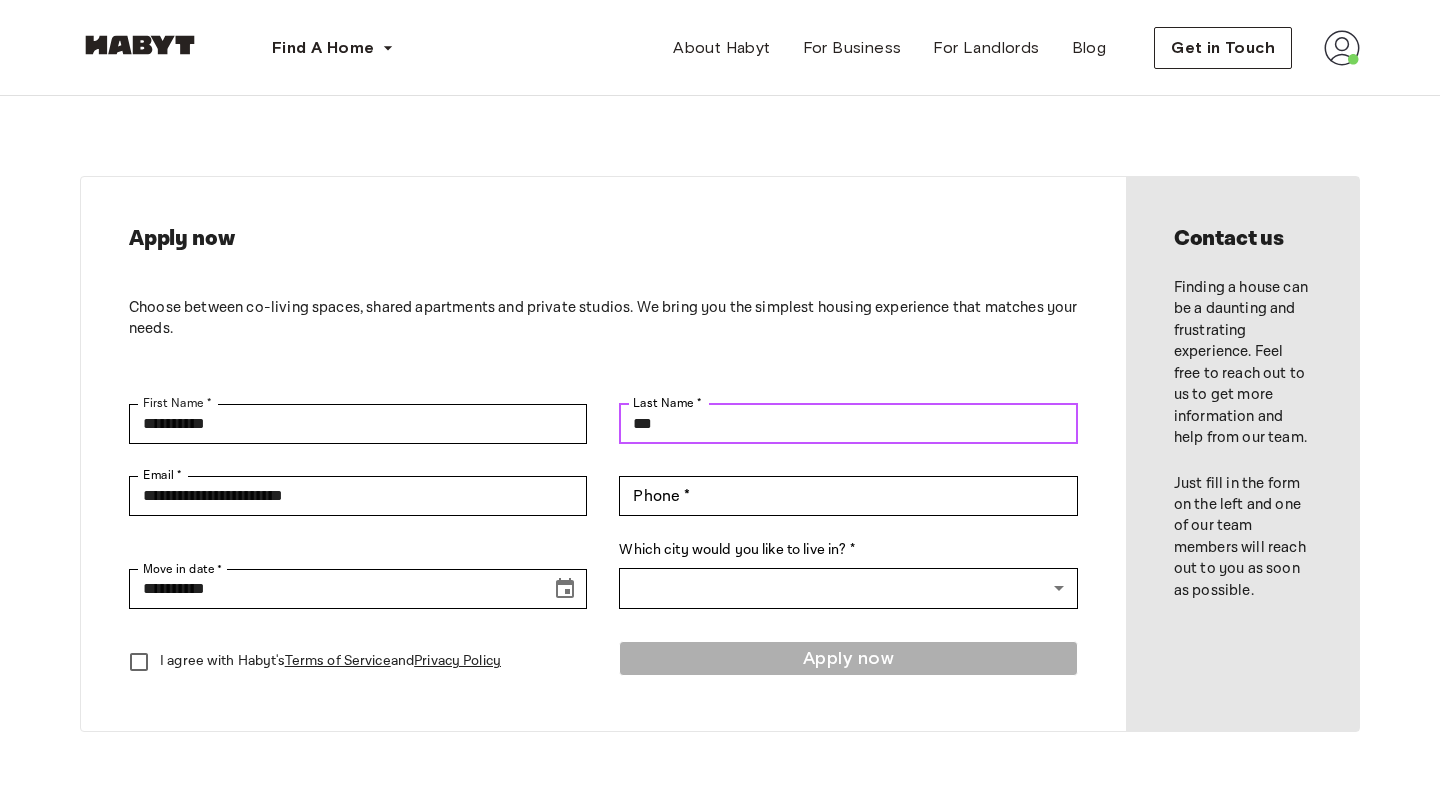 click on "***" at bounding box center [848, 424] 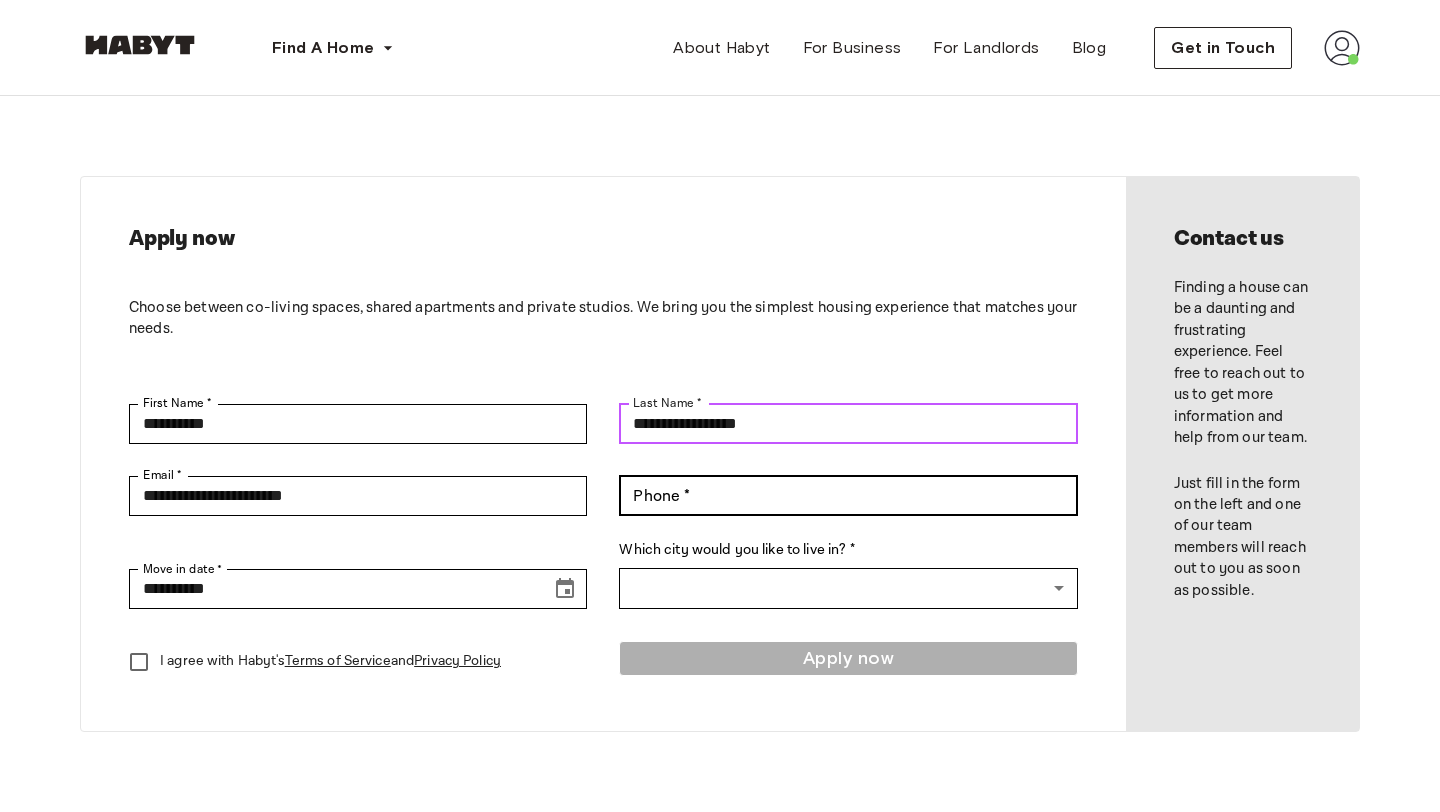 type on "**********" 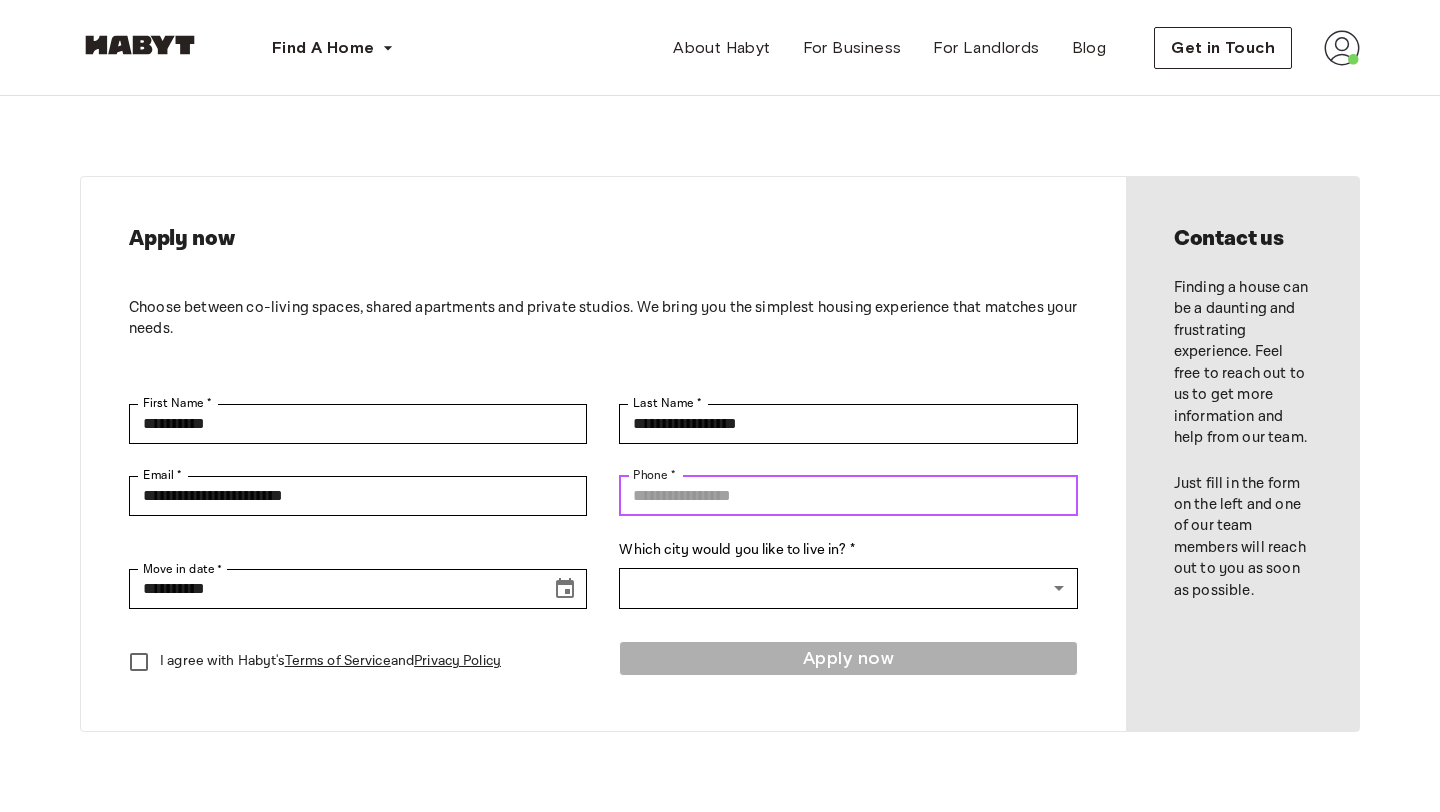 click on "Phone *" at bounding box center (848, 496) 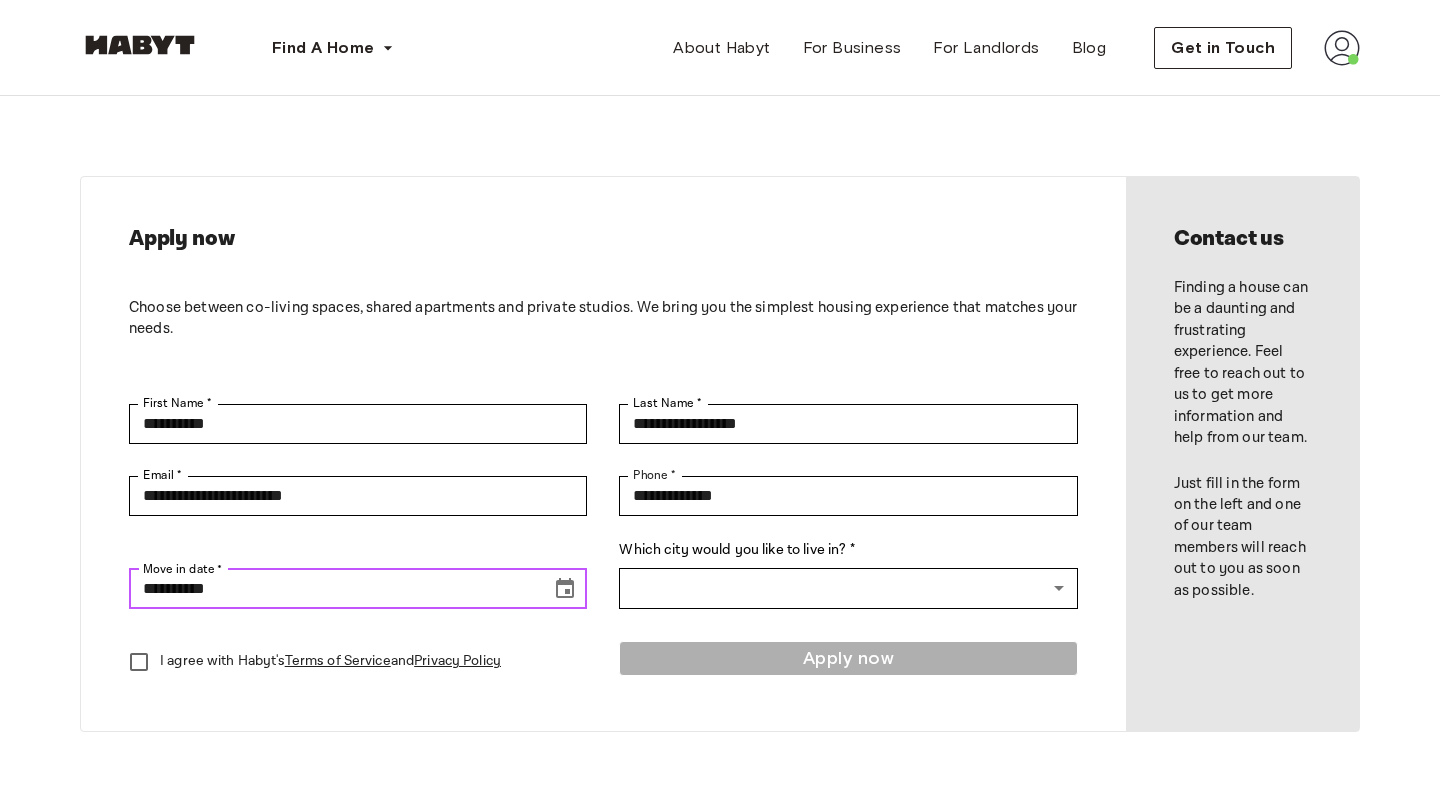 click on "**********" at bounding box center [333, 589] 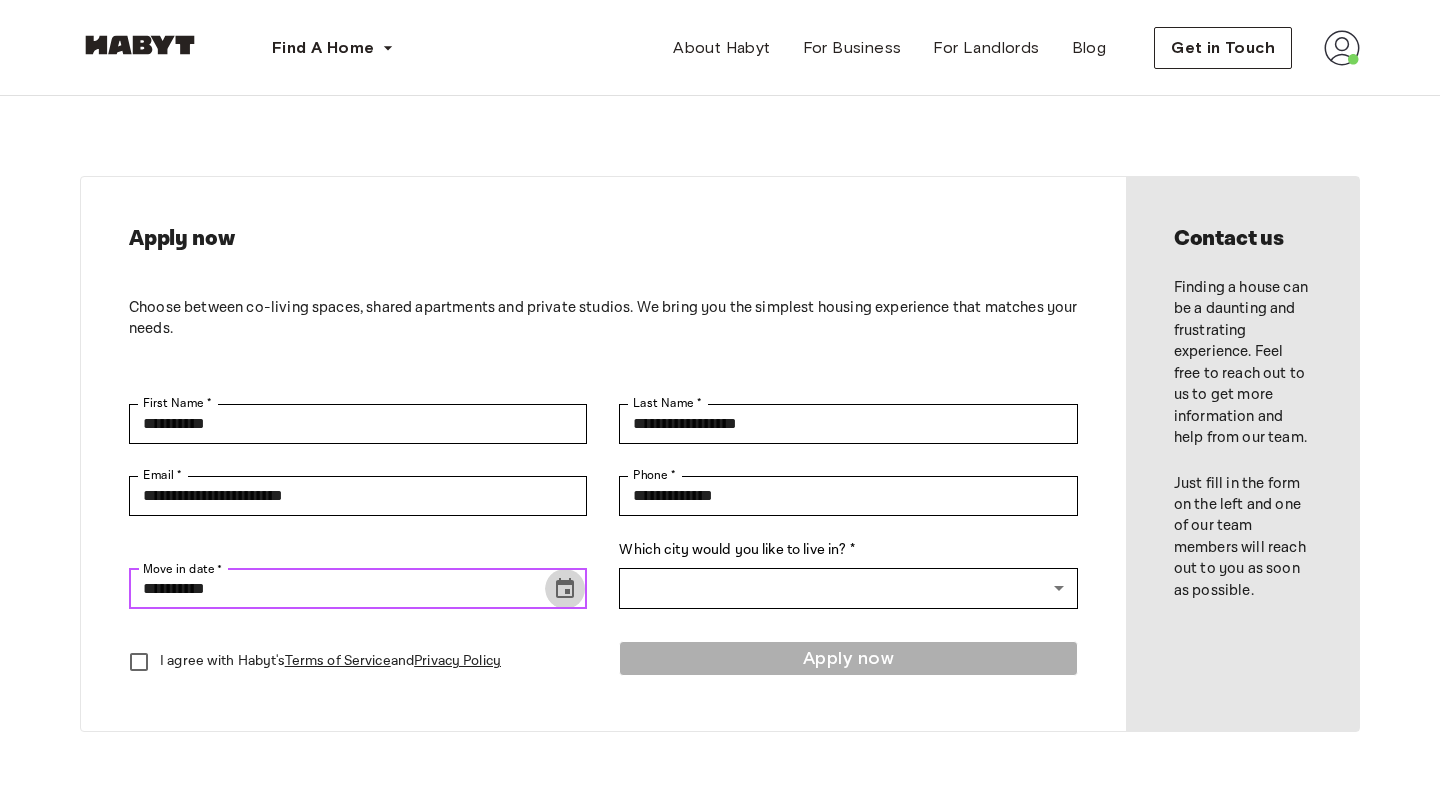 click 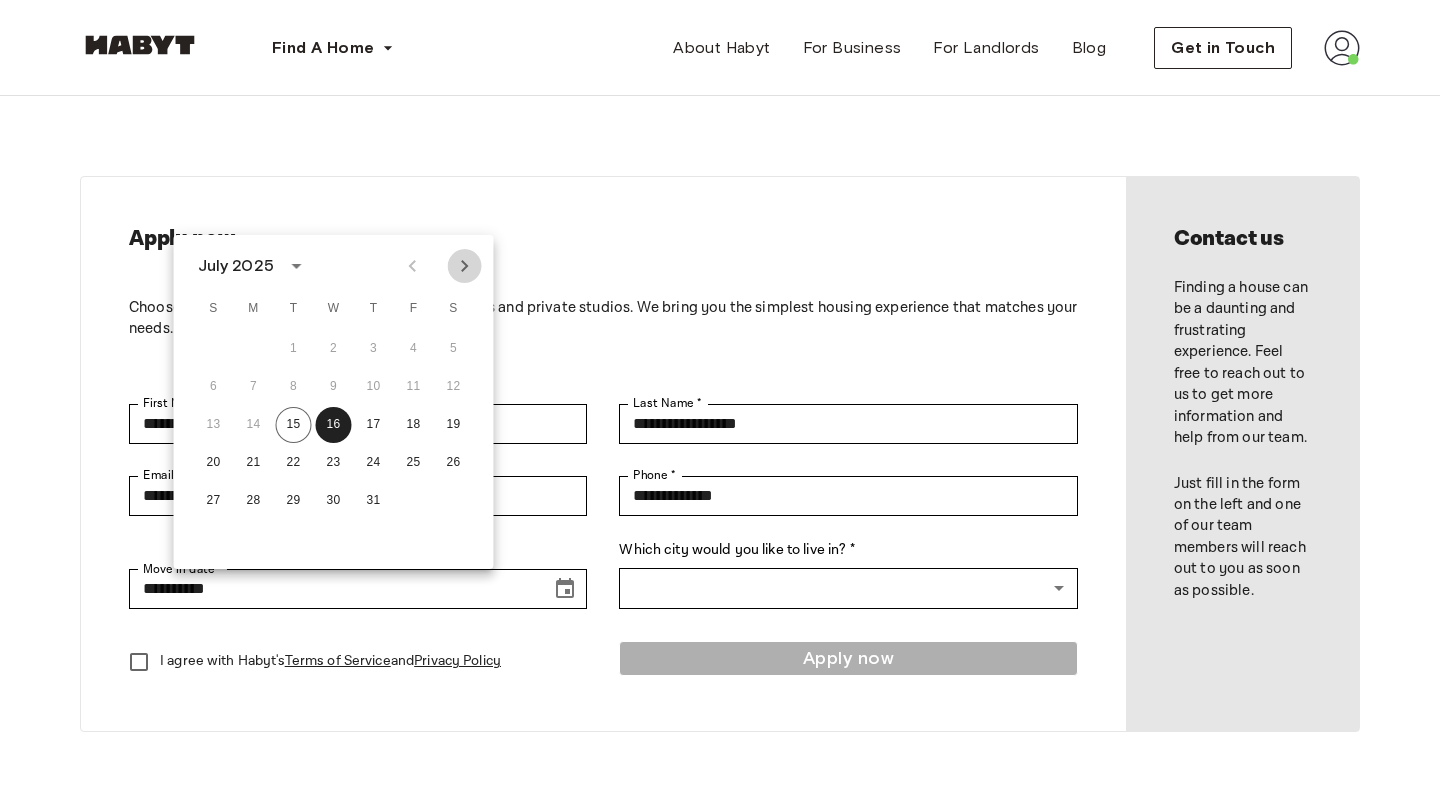 click 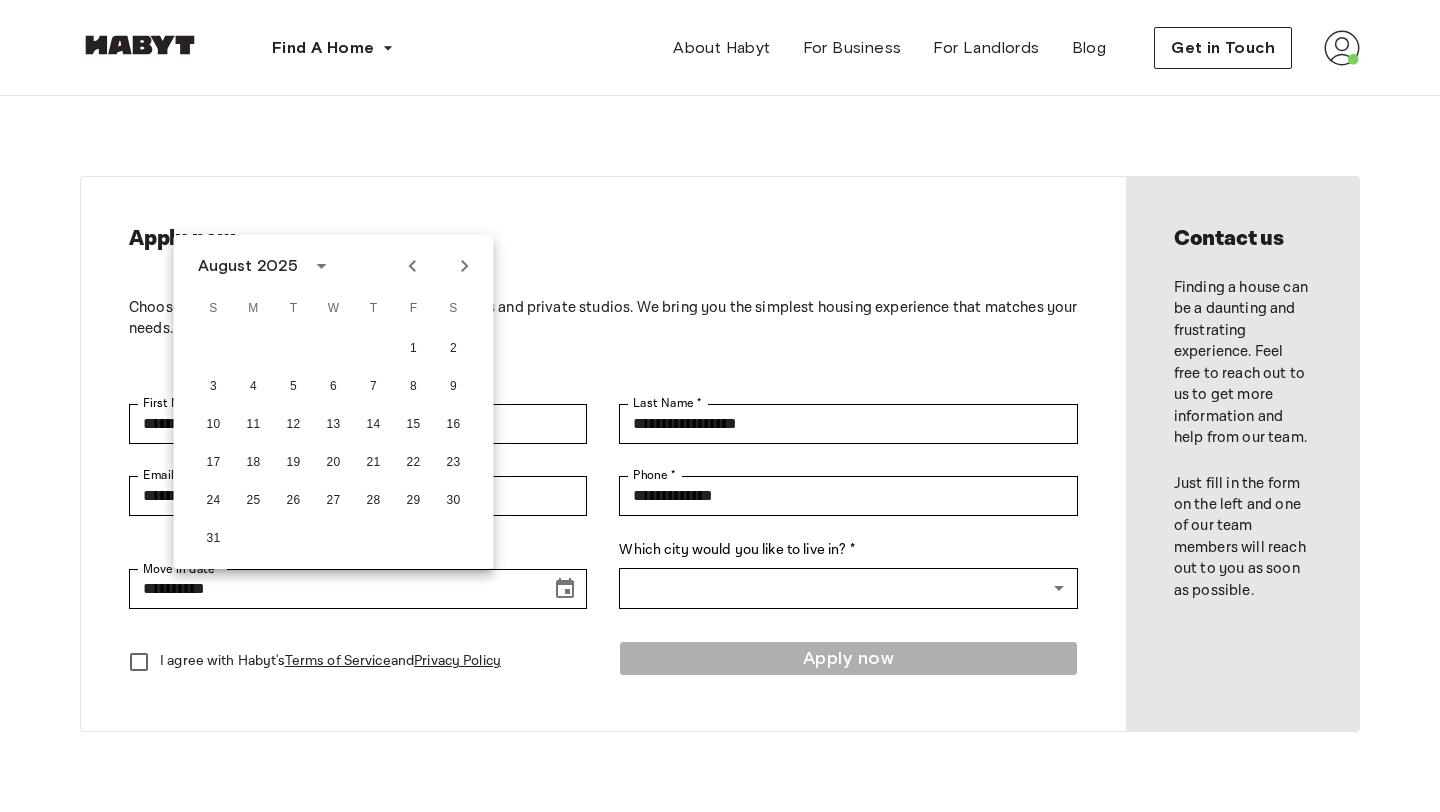 click 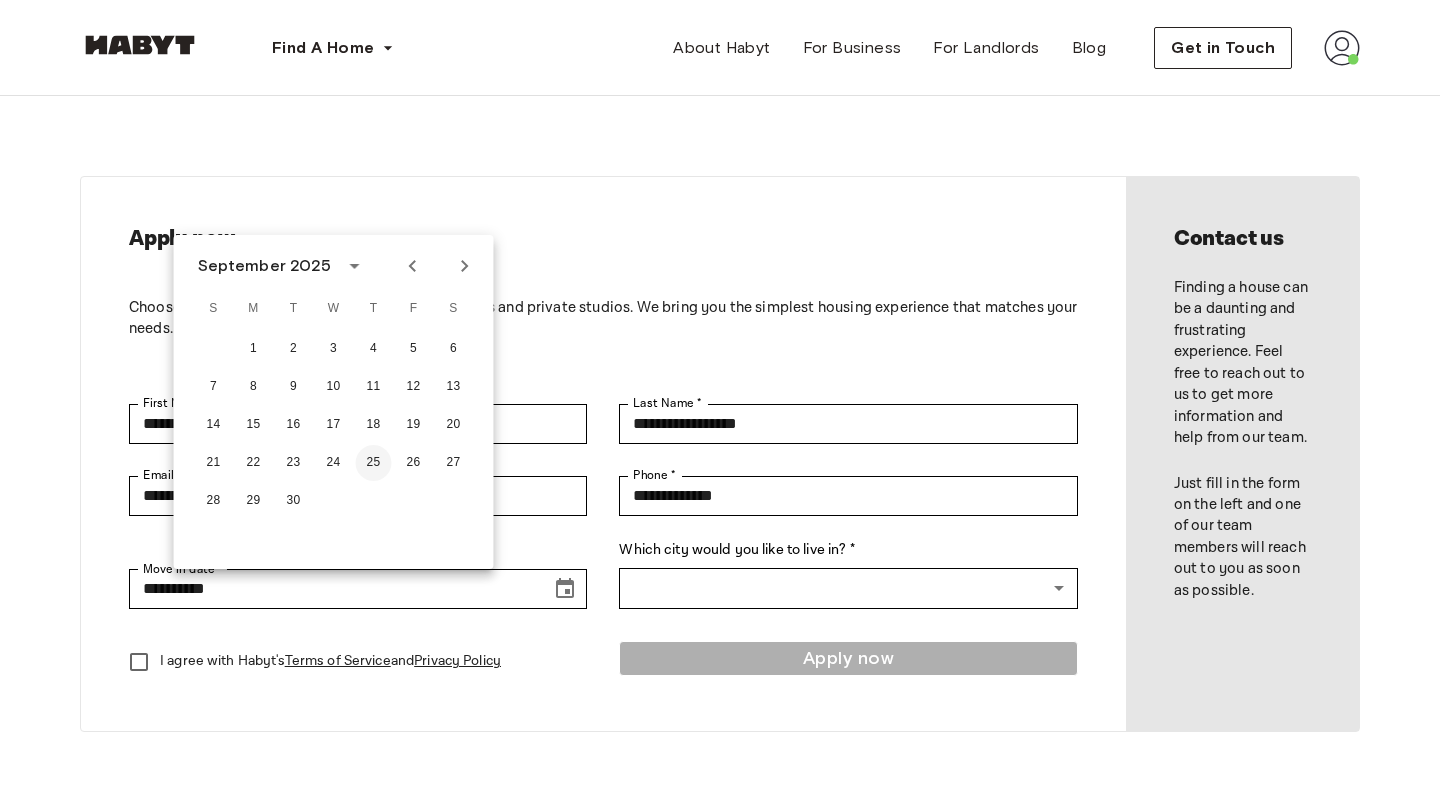 click on "25" at bounding box center [374, 463] 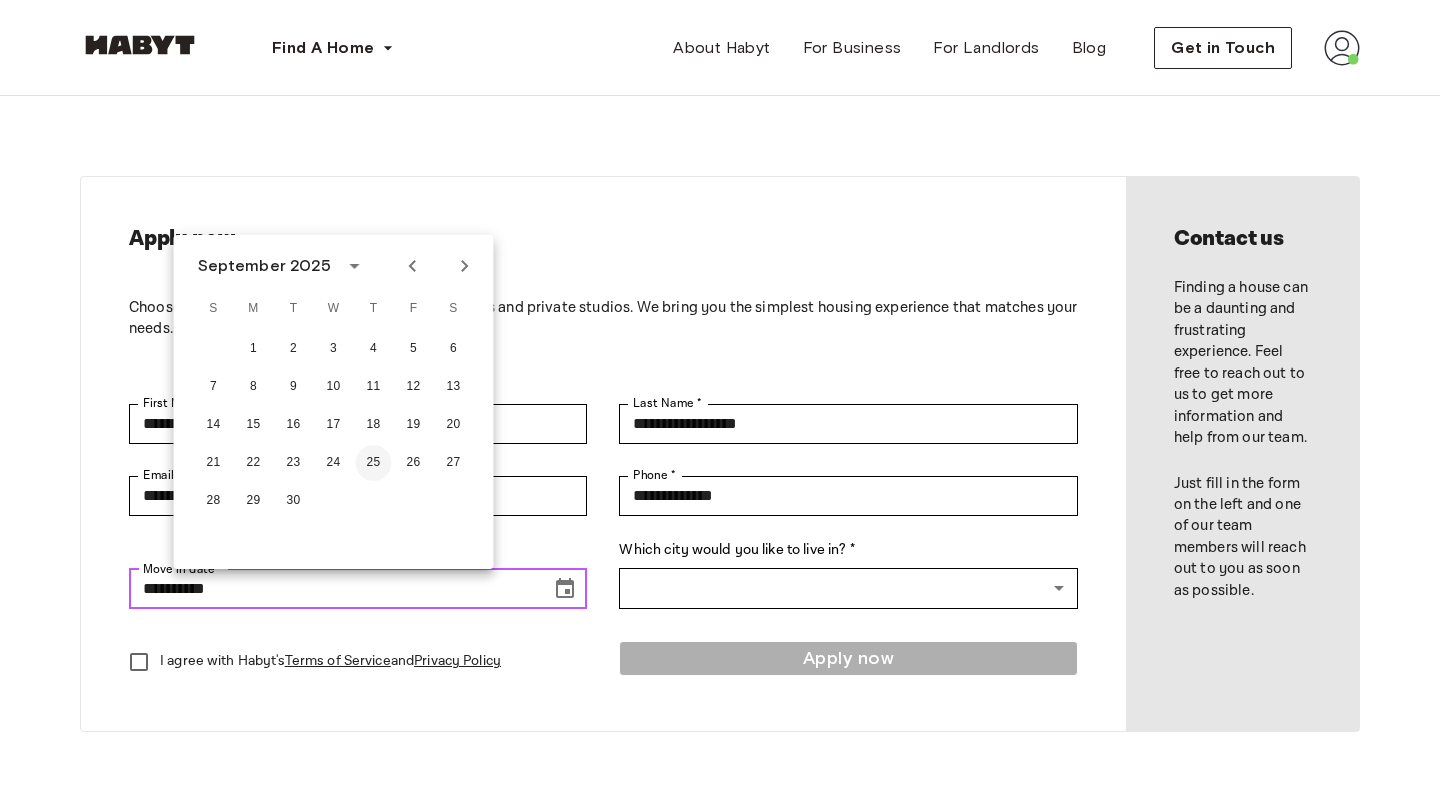 type on "**********" 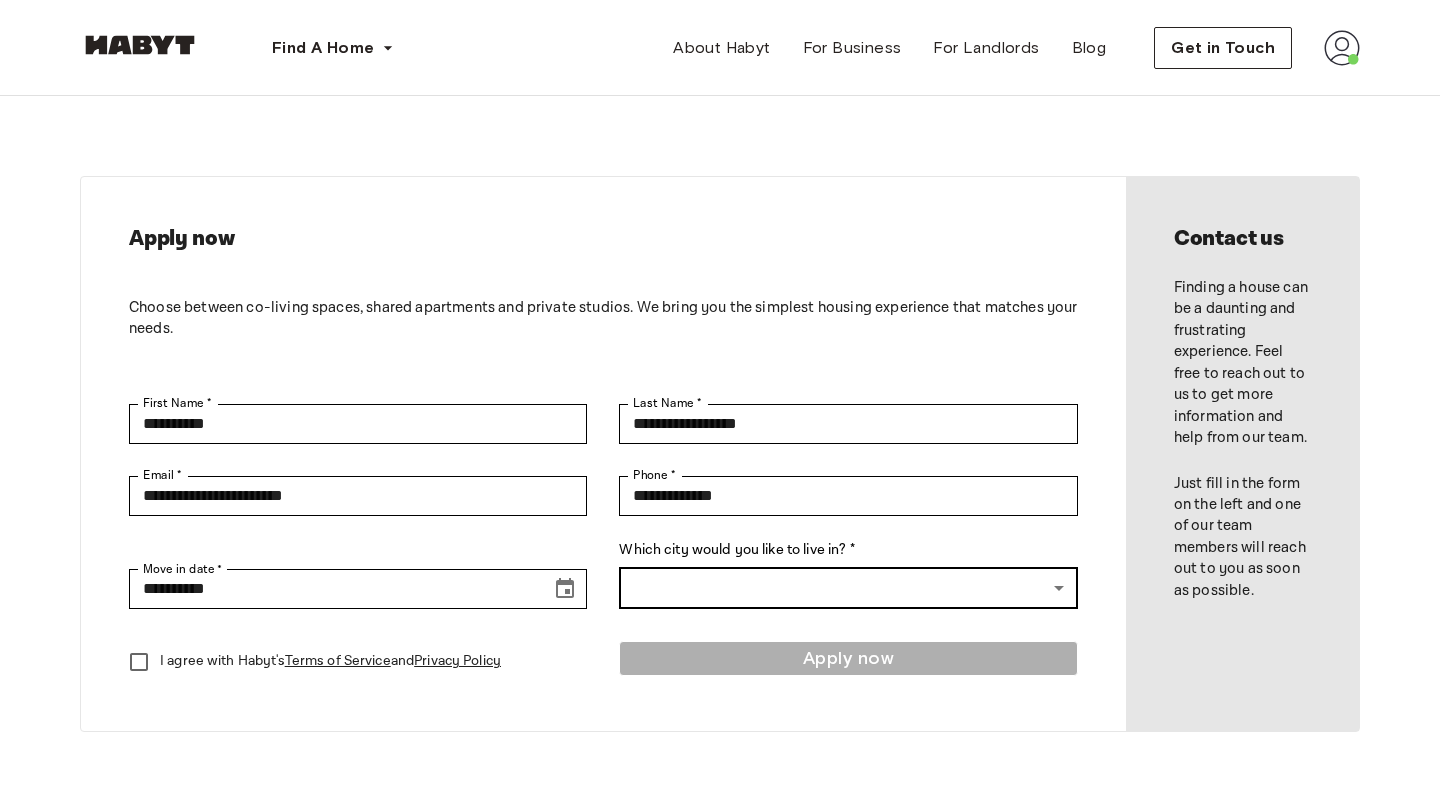 click on "**********" at bounding box center (720, 873) 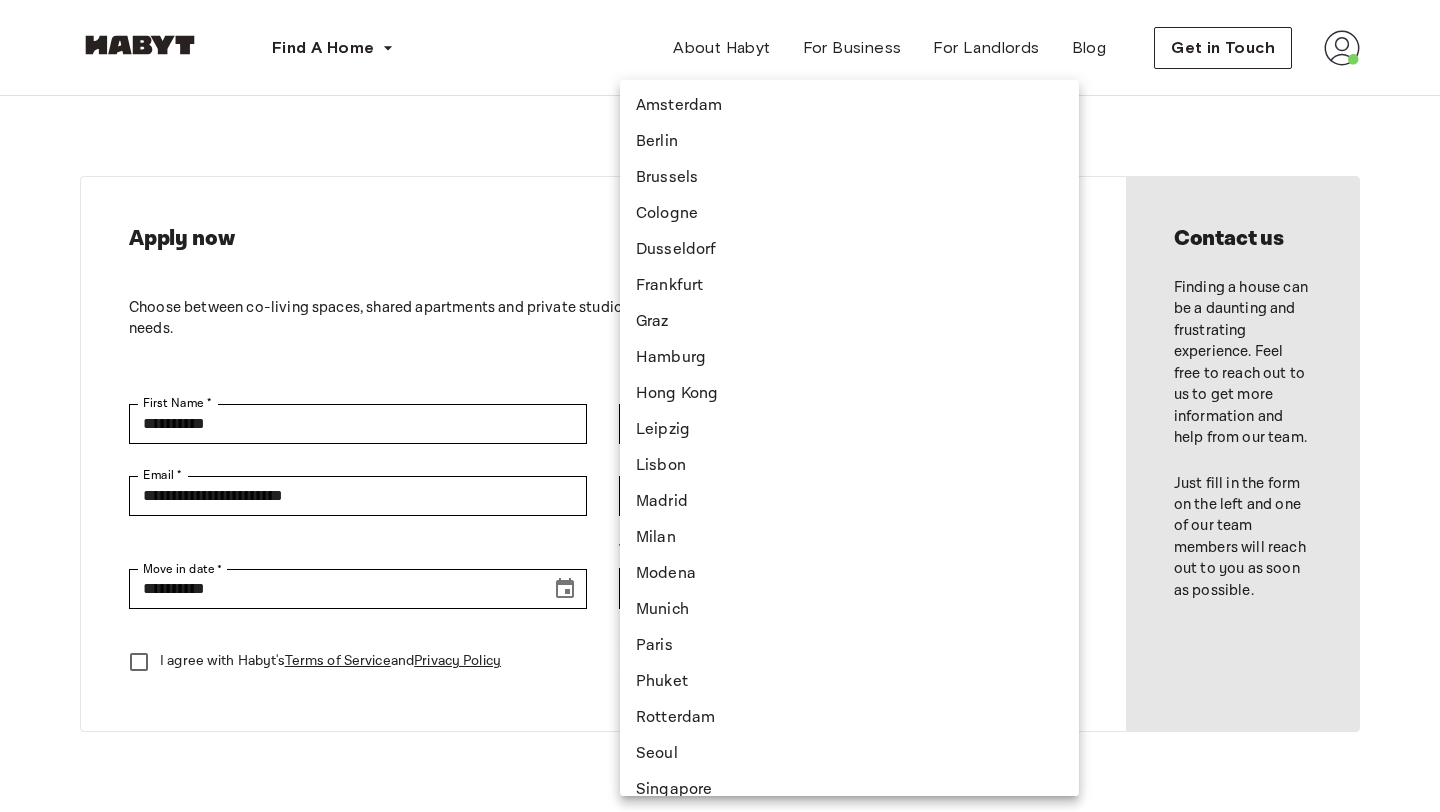 click on "Milan" at bounding box center (849, 538) 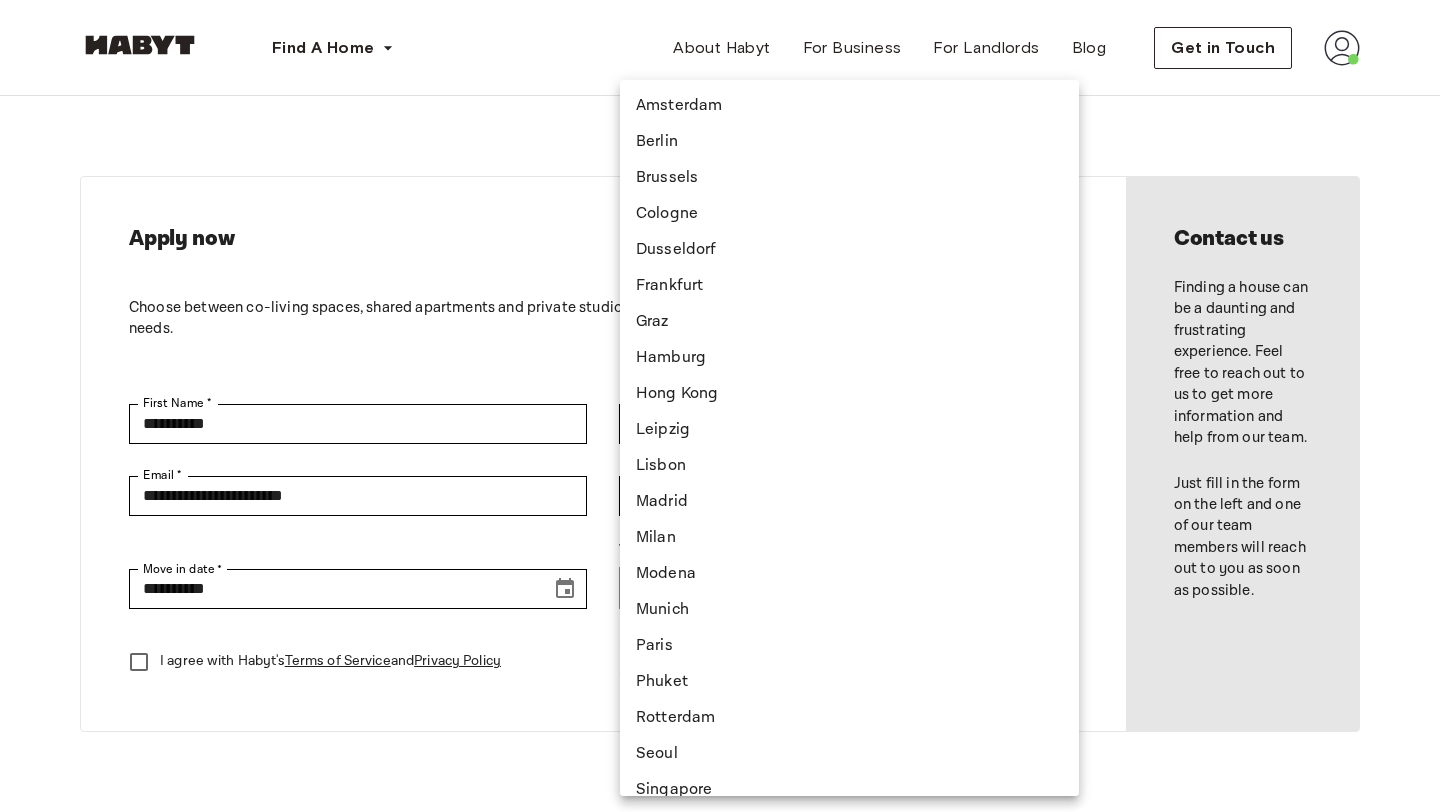 type on "*****" 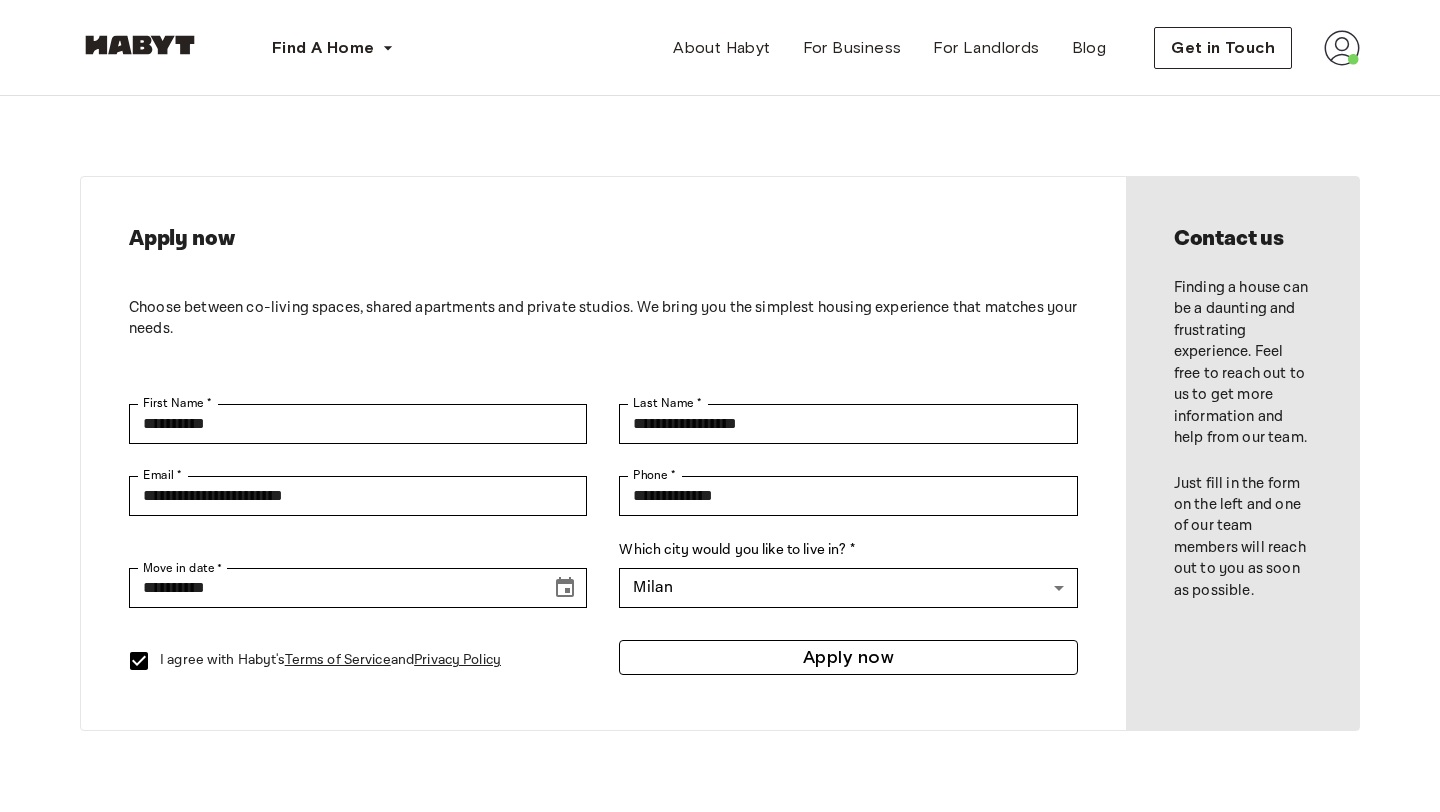 click on "Apply now" at bounding box center [848, 657] 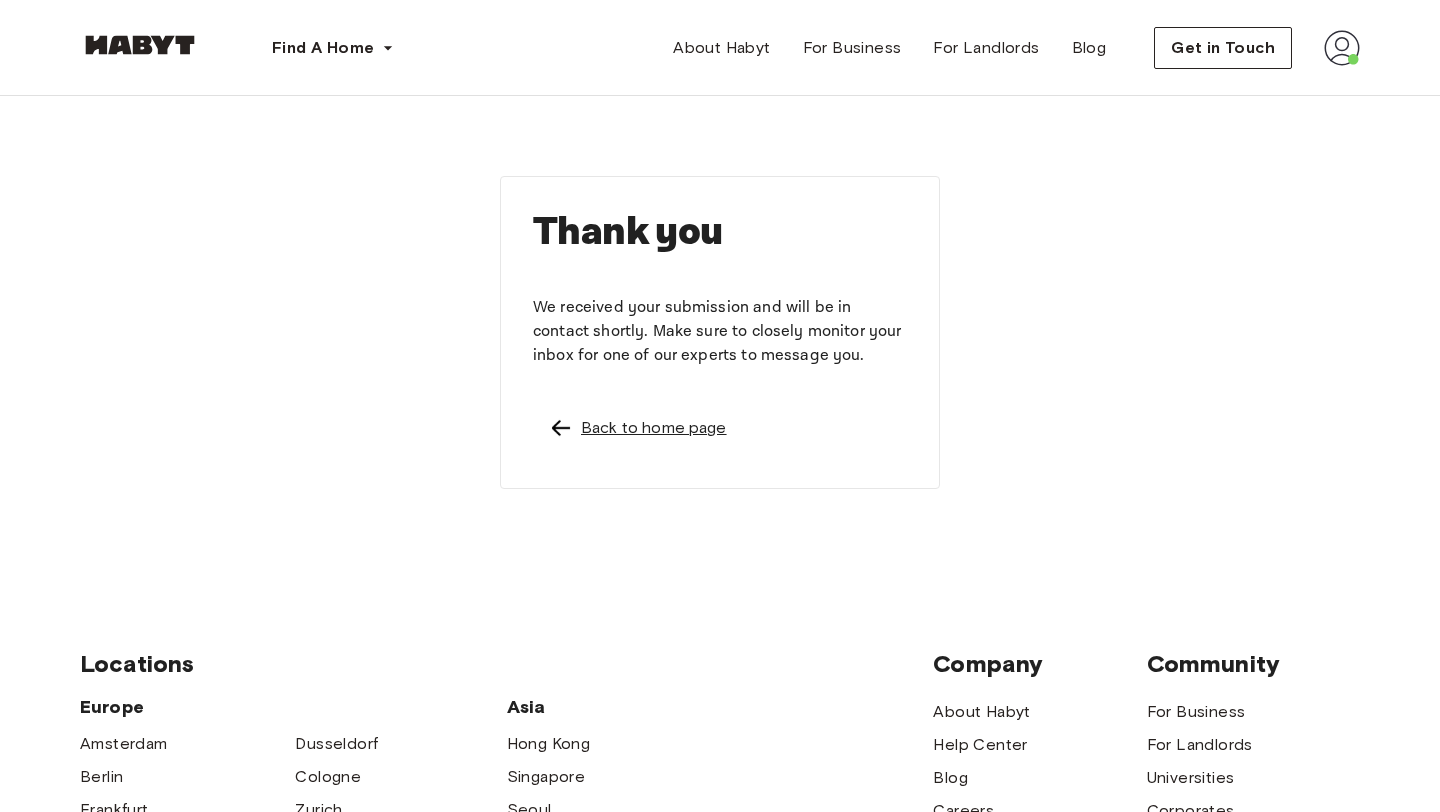 click on "Back to home page" at bounding box center [654, 428] 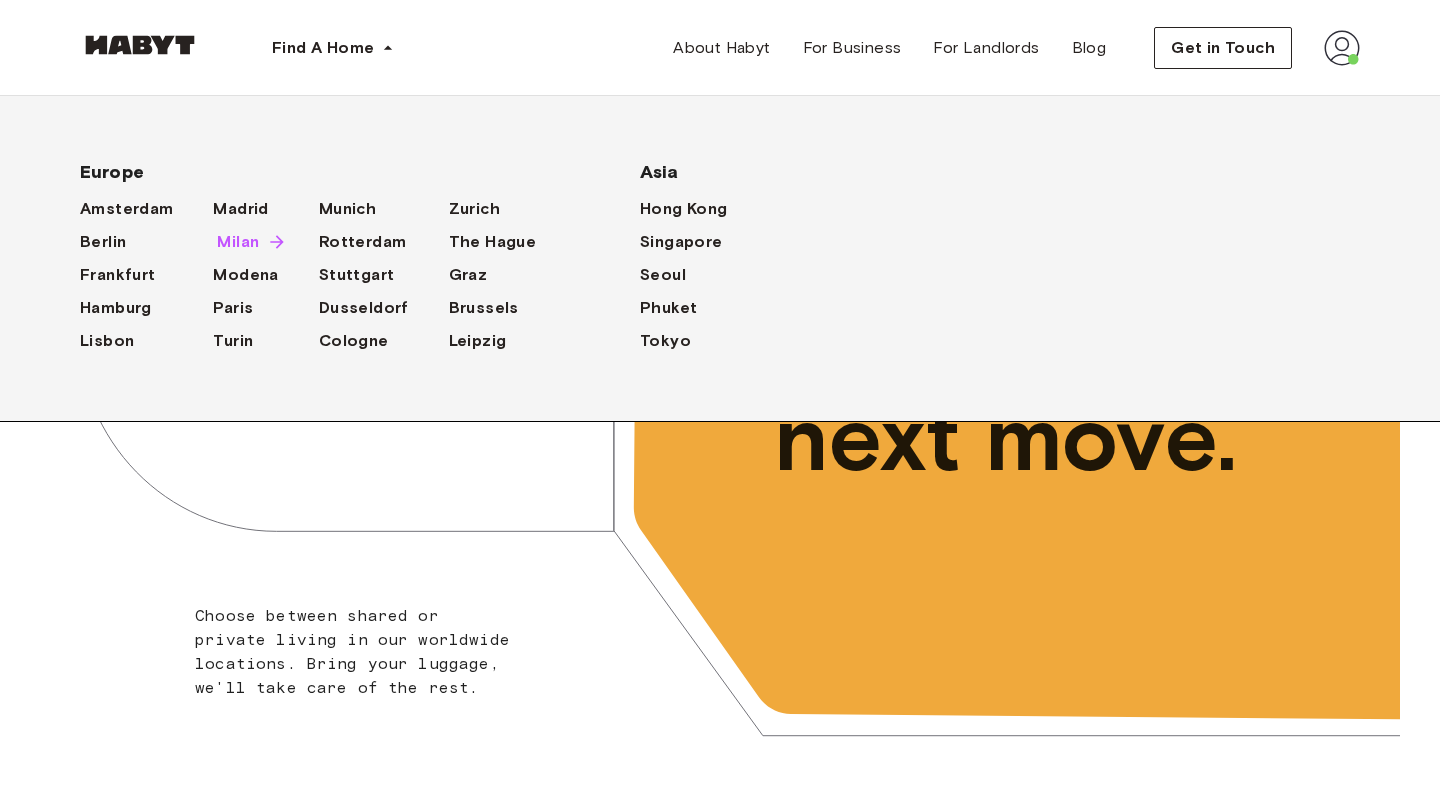 click on "Milan" at bounding box center [238, 242] 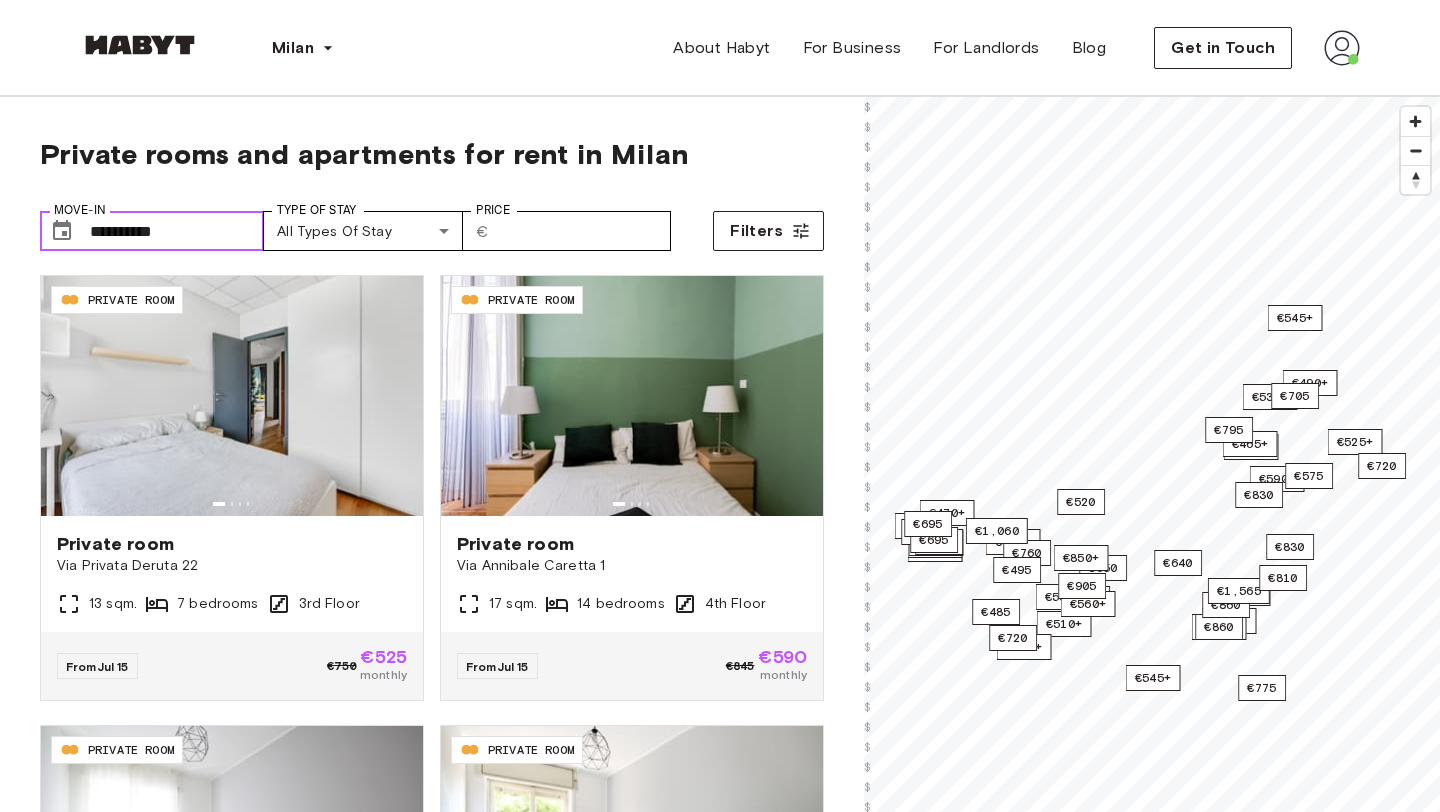 click on "**********" at bounding box center [177, 231] 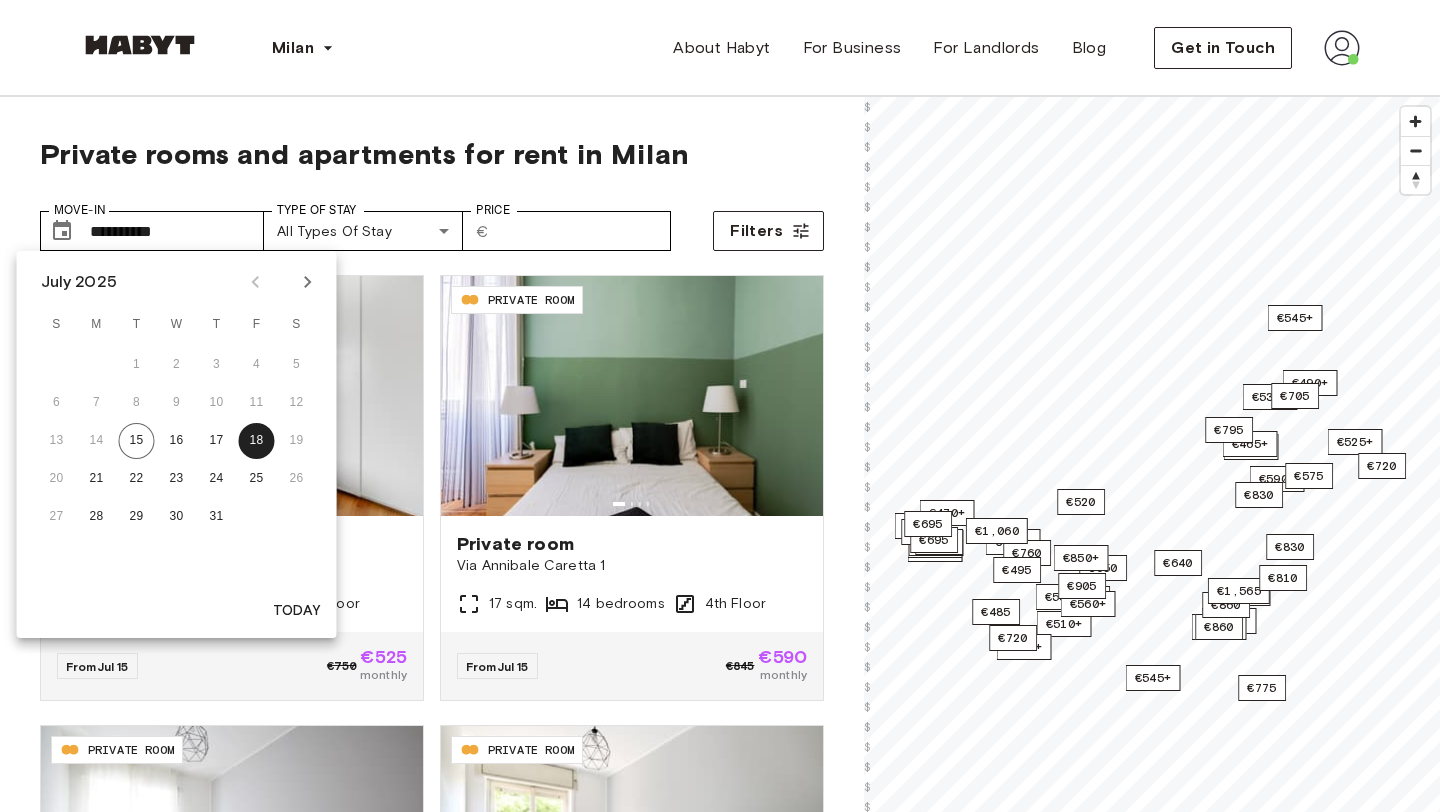 click 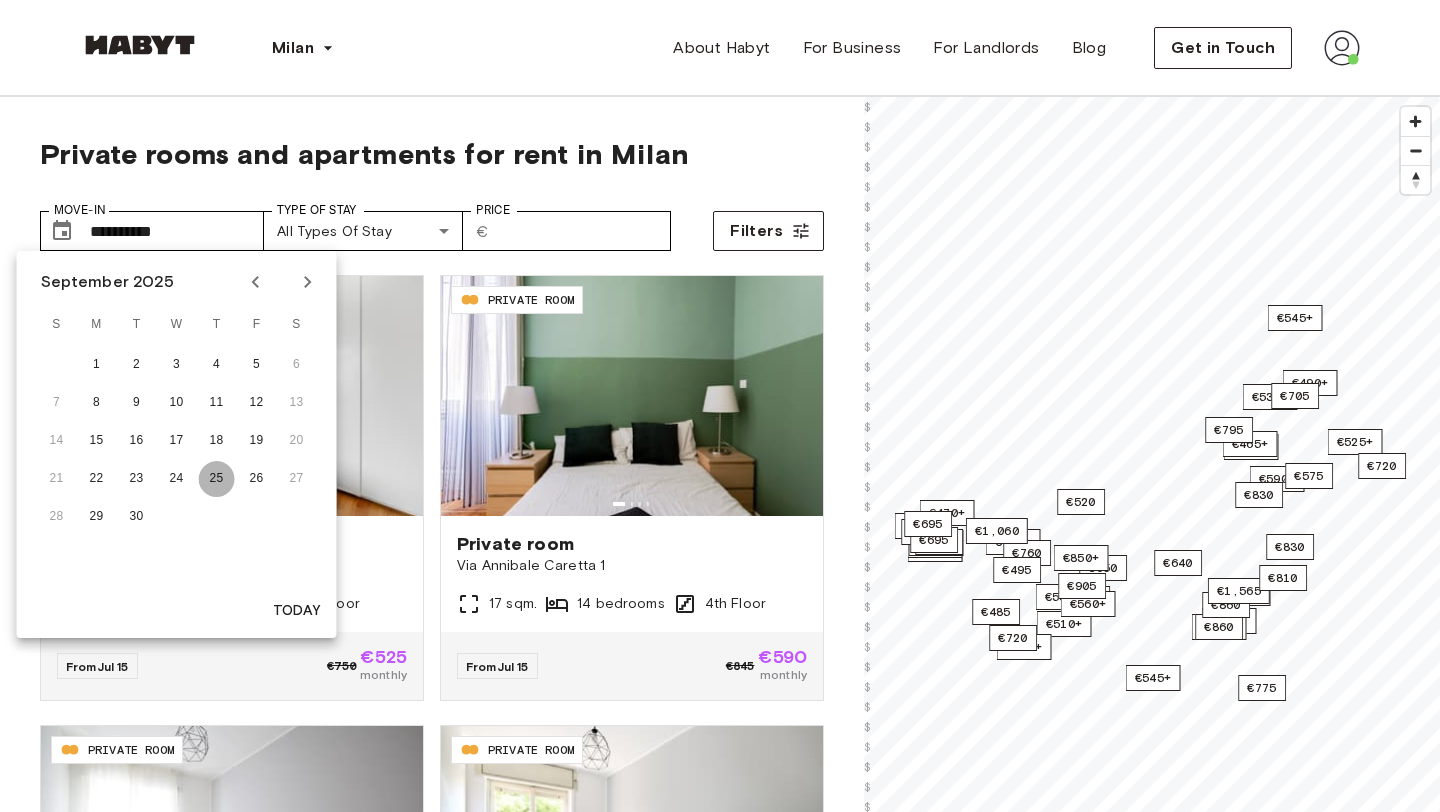 click on "25" at bounding box center [217, 479] 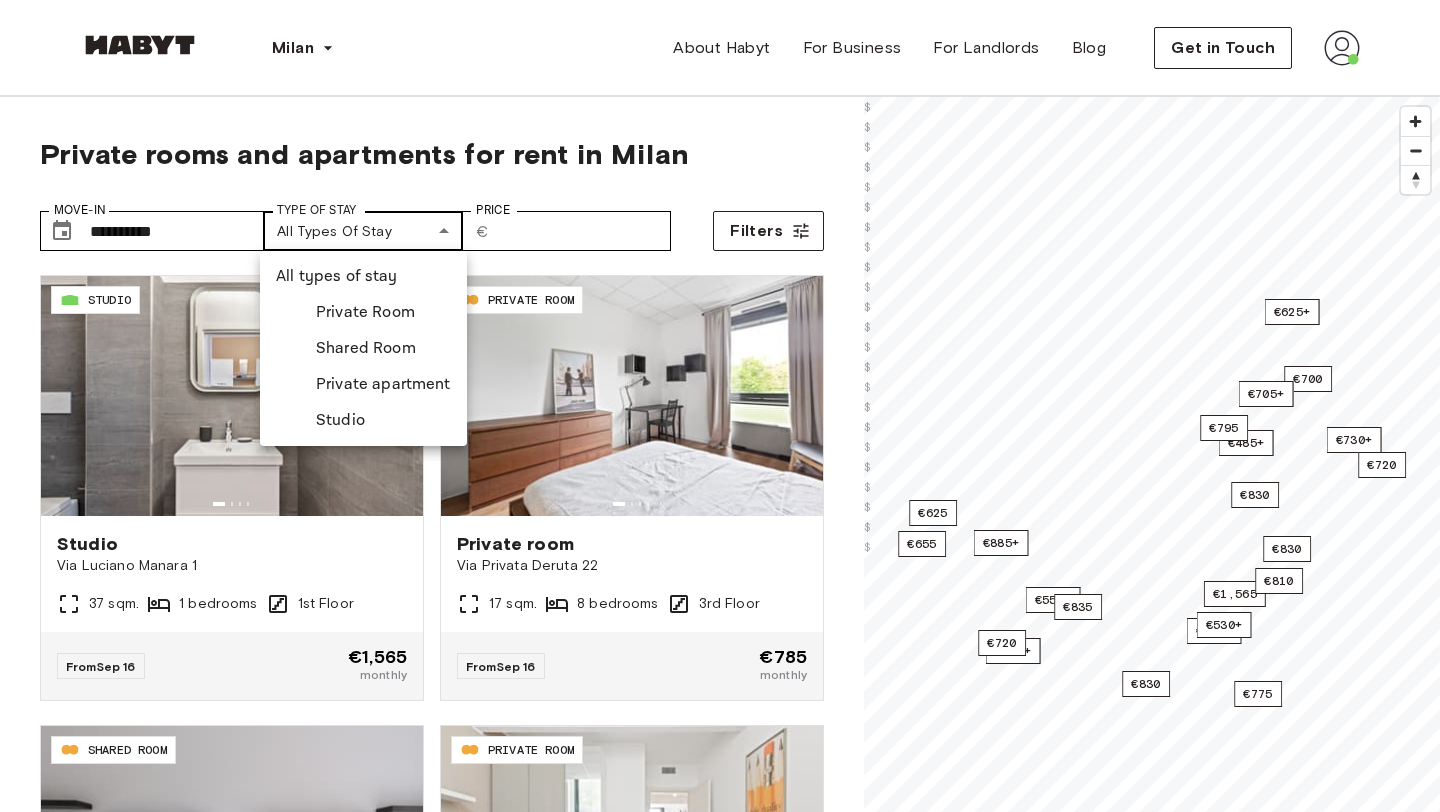 click on "**********" at bounding box center (720, 2437) 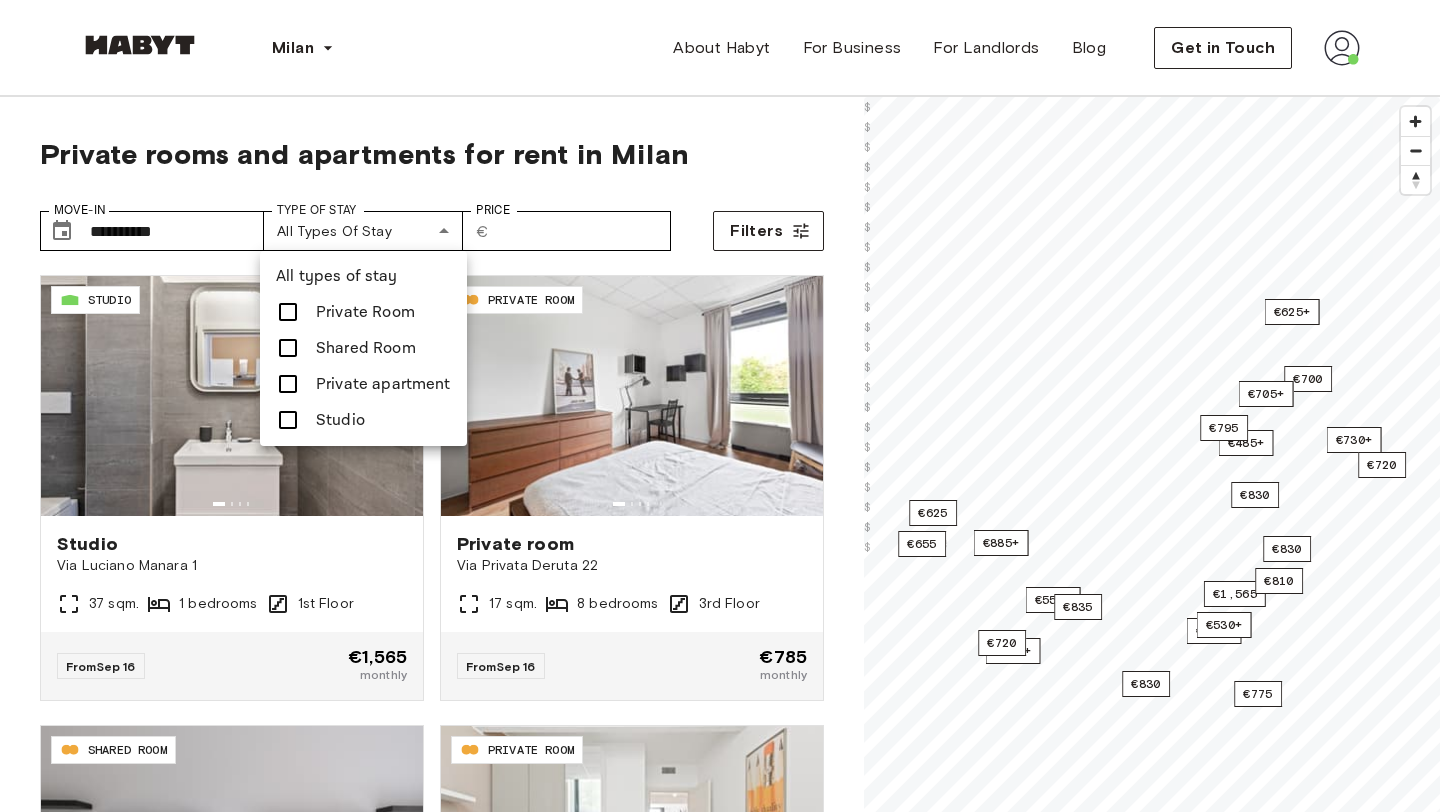 click on "Private Room" at bounding box center [365, 312] 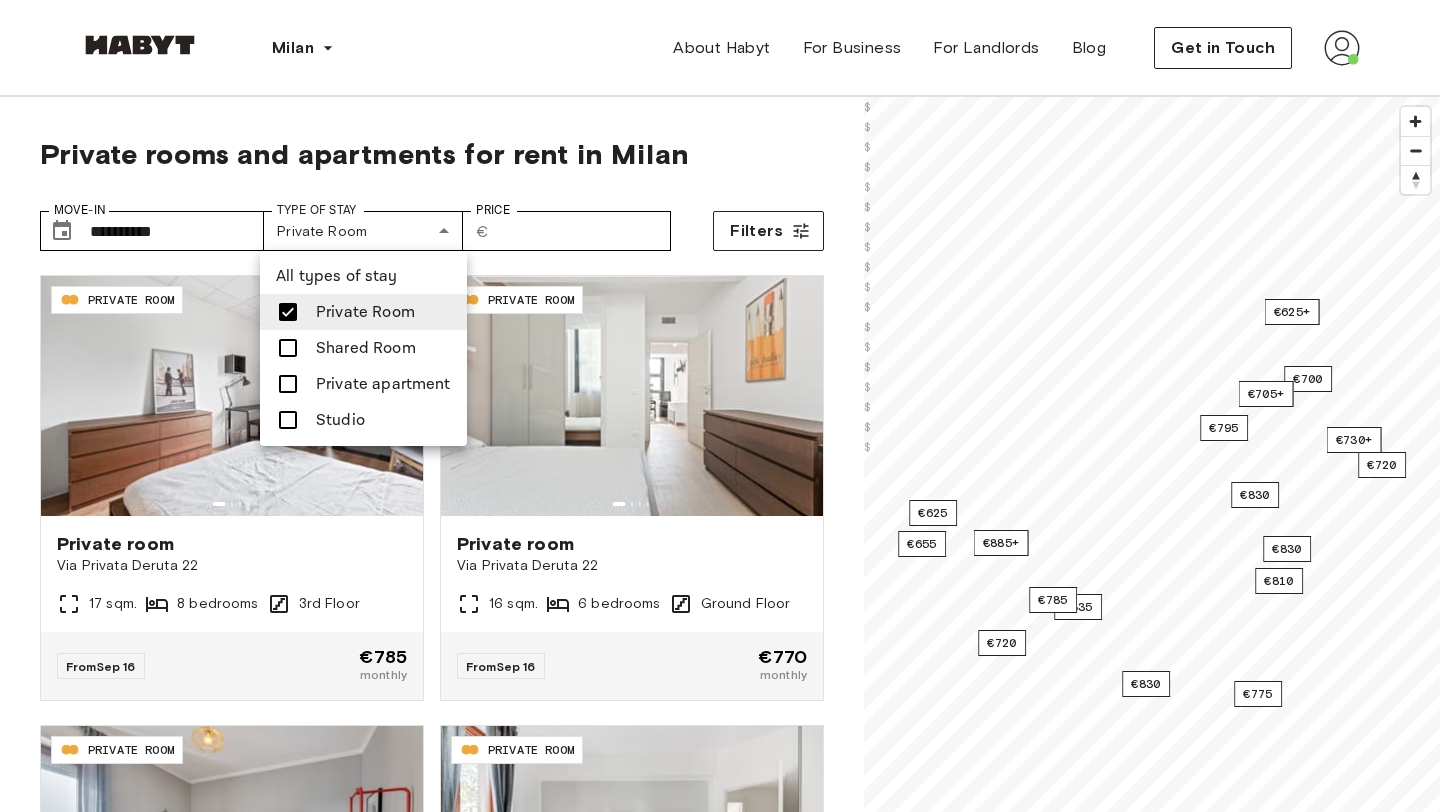 click at bounding box center (720, 406) 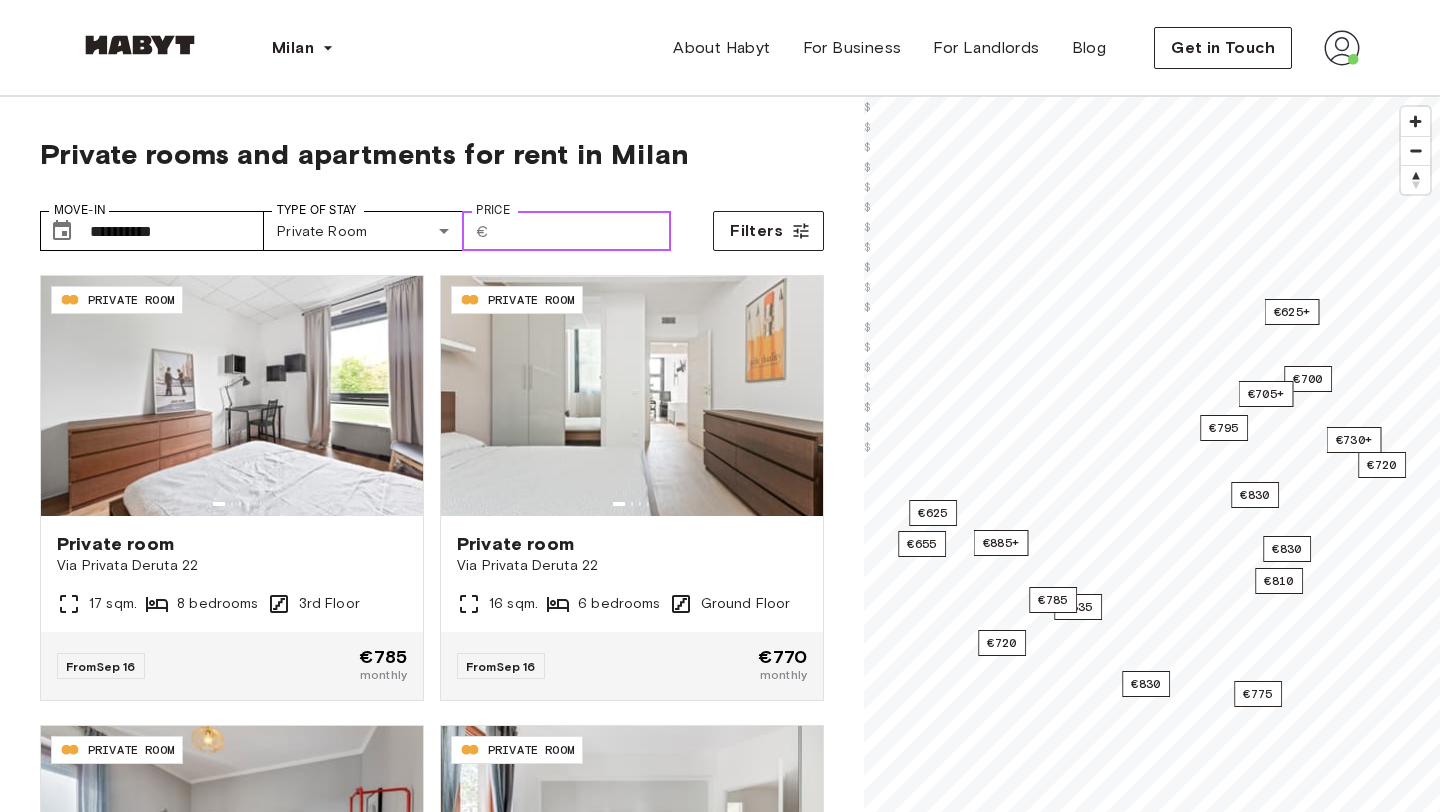 click on "Price" at bounding box center (584, 231) 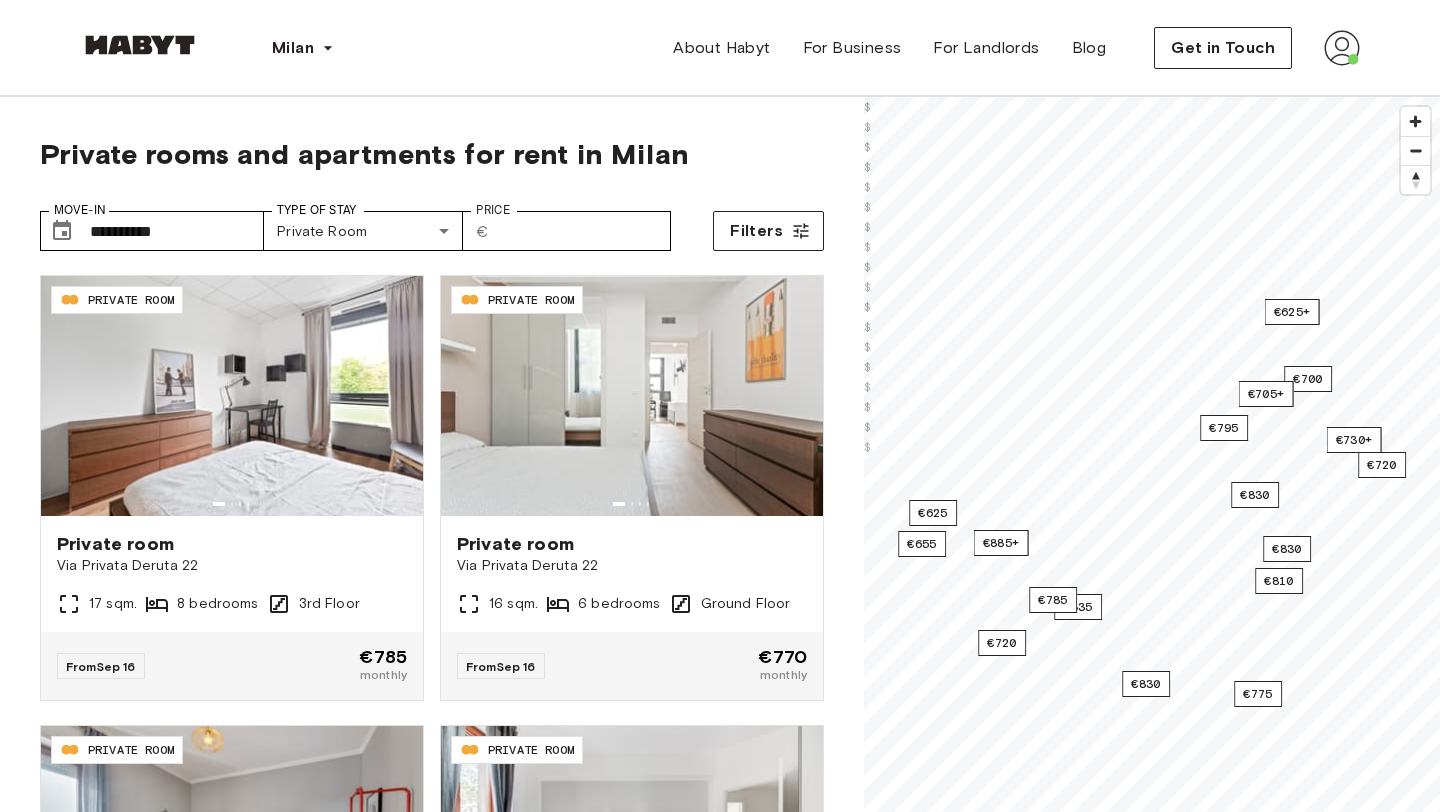 click on "Private rooms and apartments for rent in Milan" at bounding box center (432, 154) 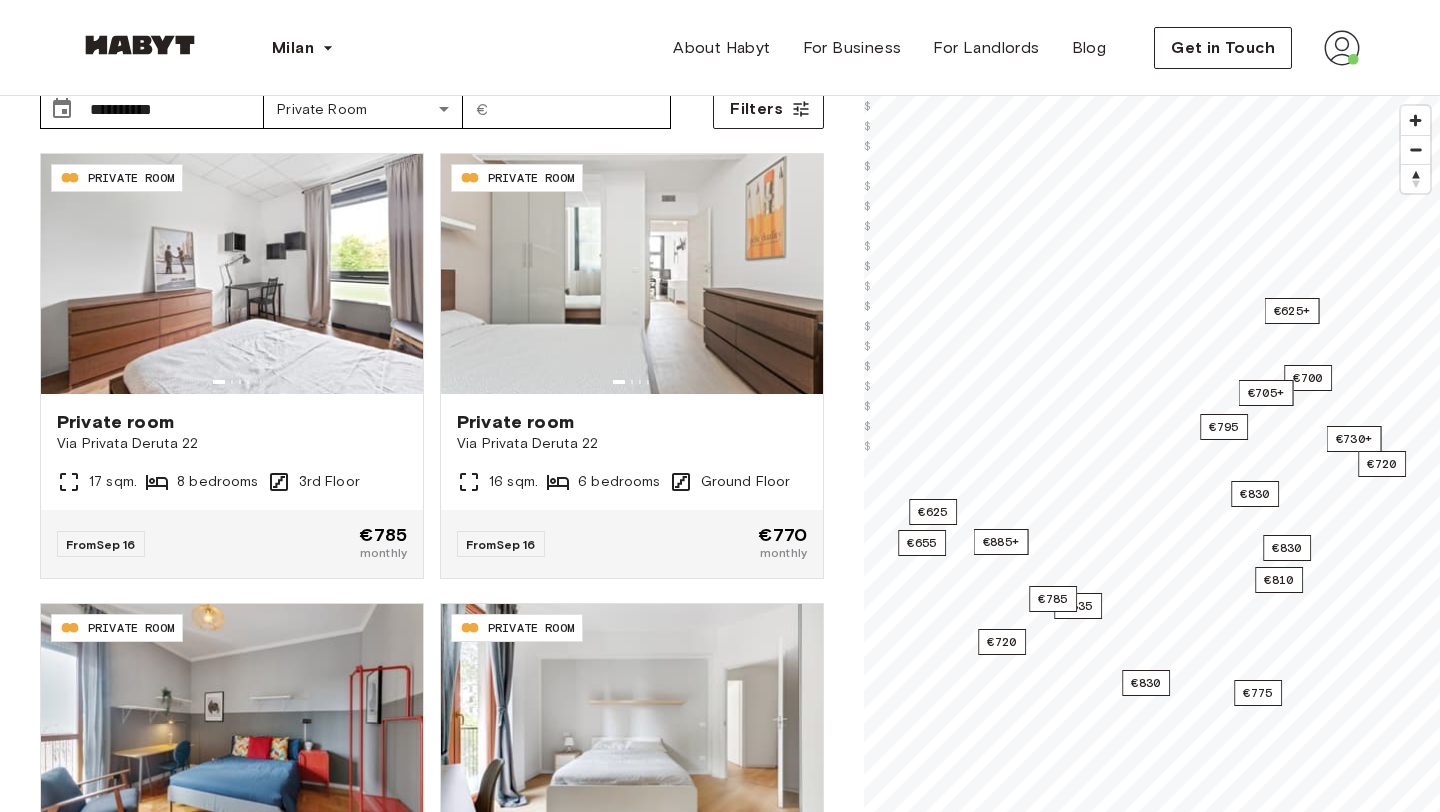 scroll, scrollTop: 123, scrollLeft: 0, axis: vertical 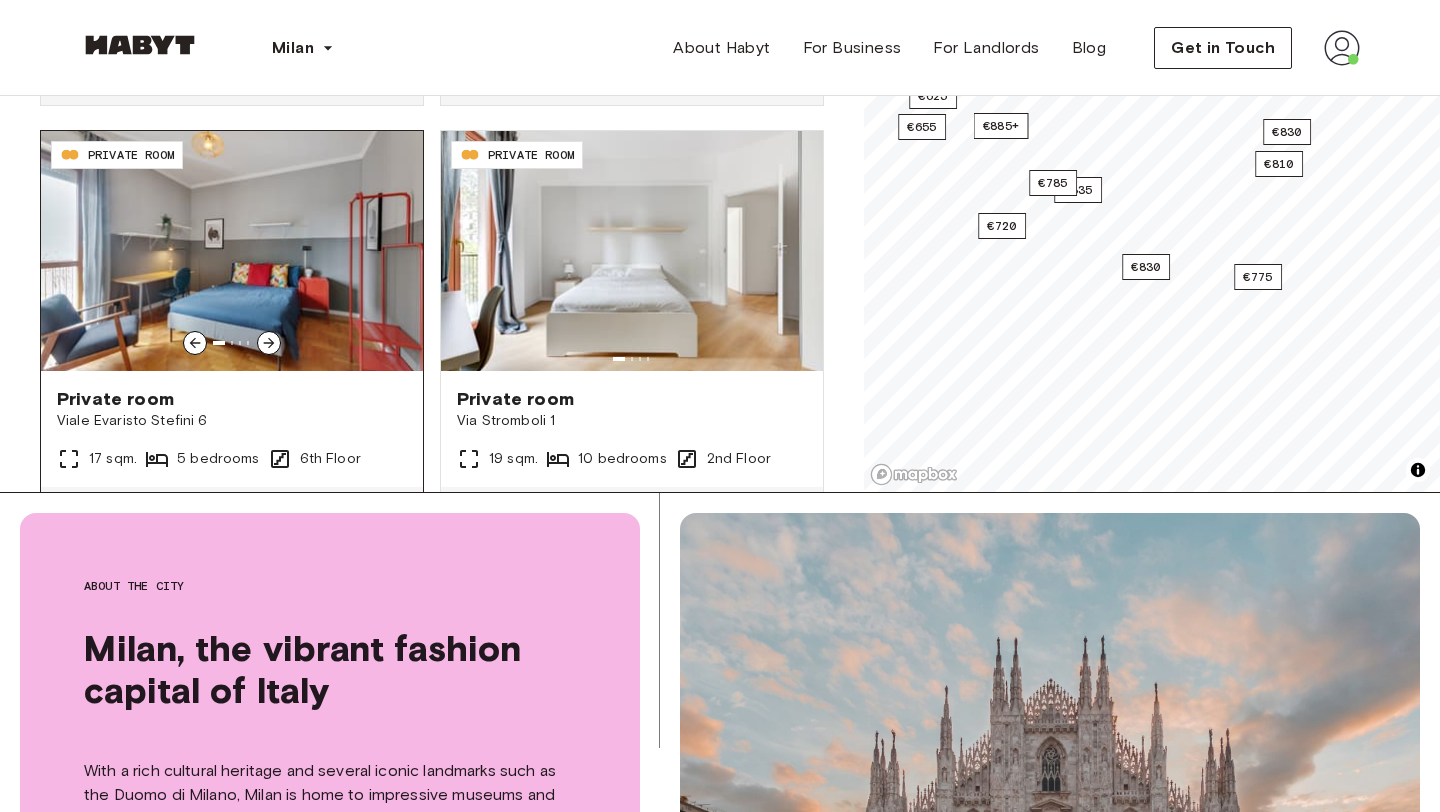 click 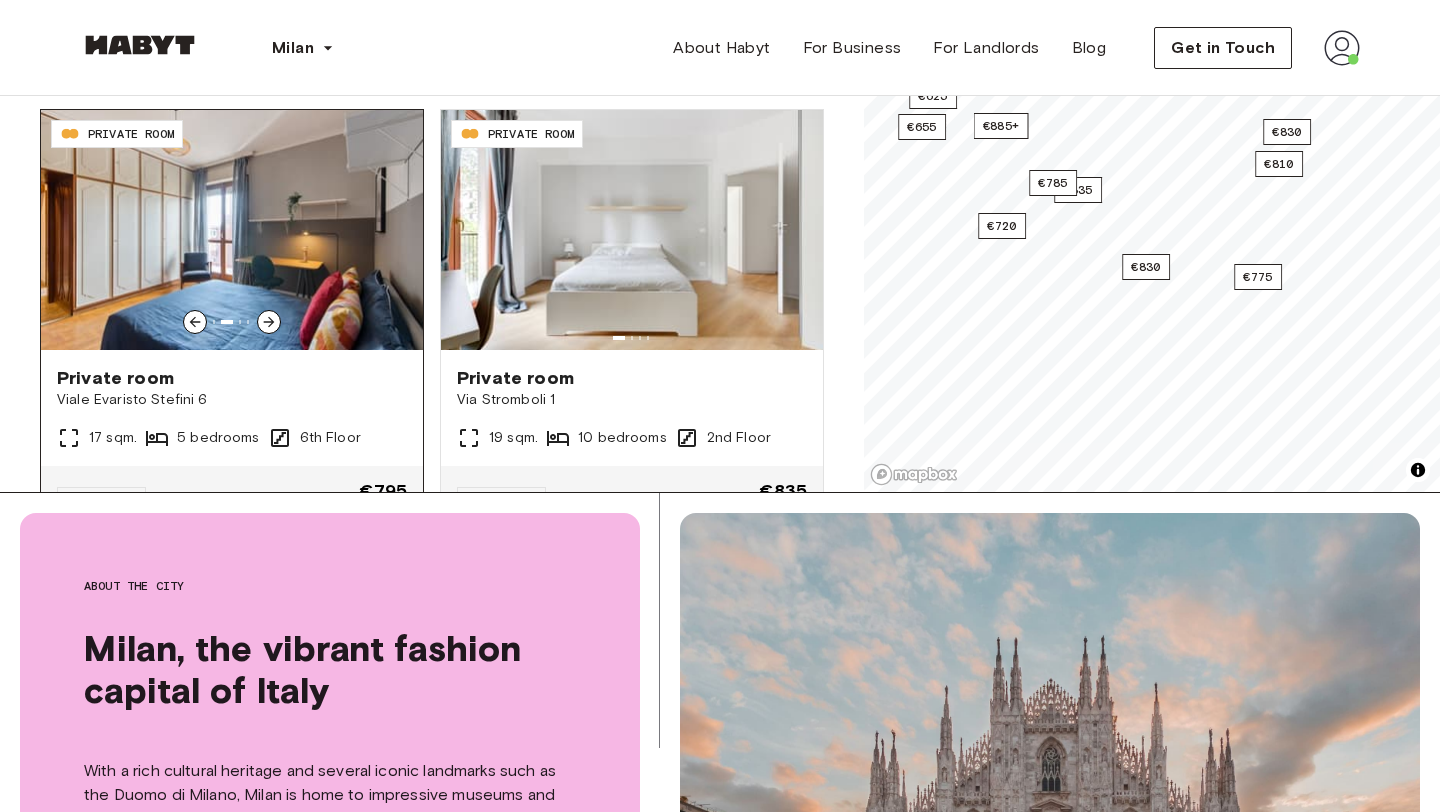 scroll, scrollTop: 10, scrollLeft: 0, axis: vertical 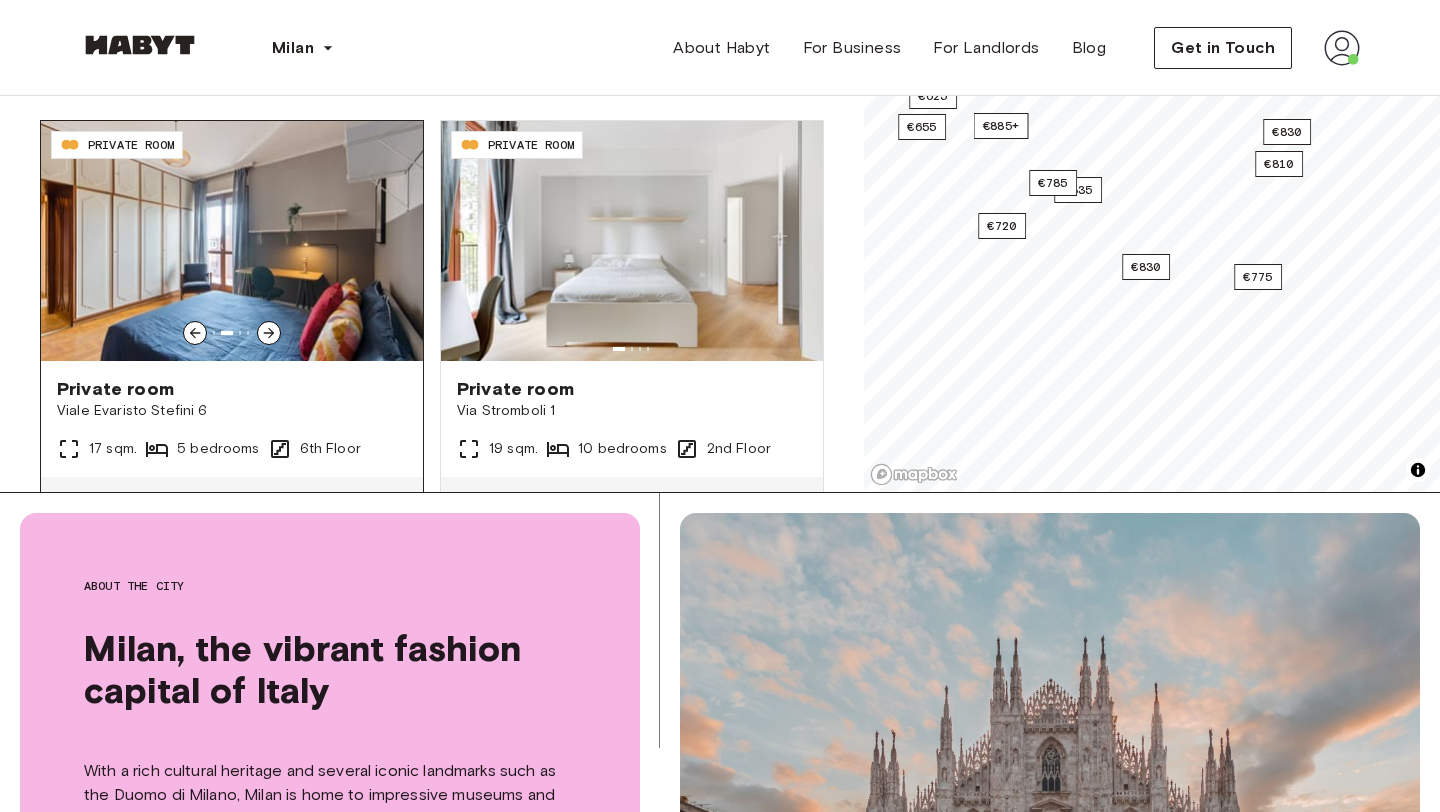 click 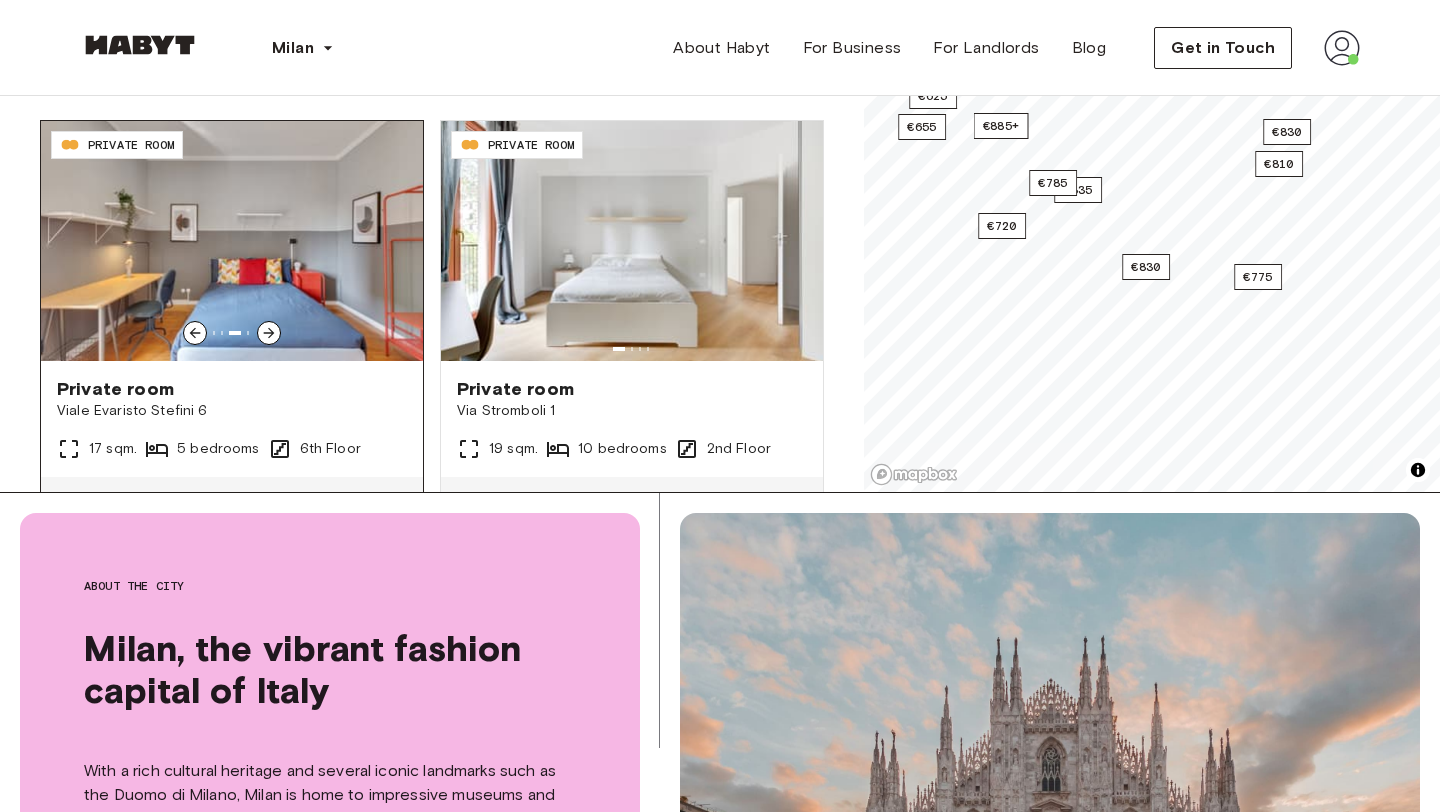 click 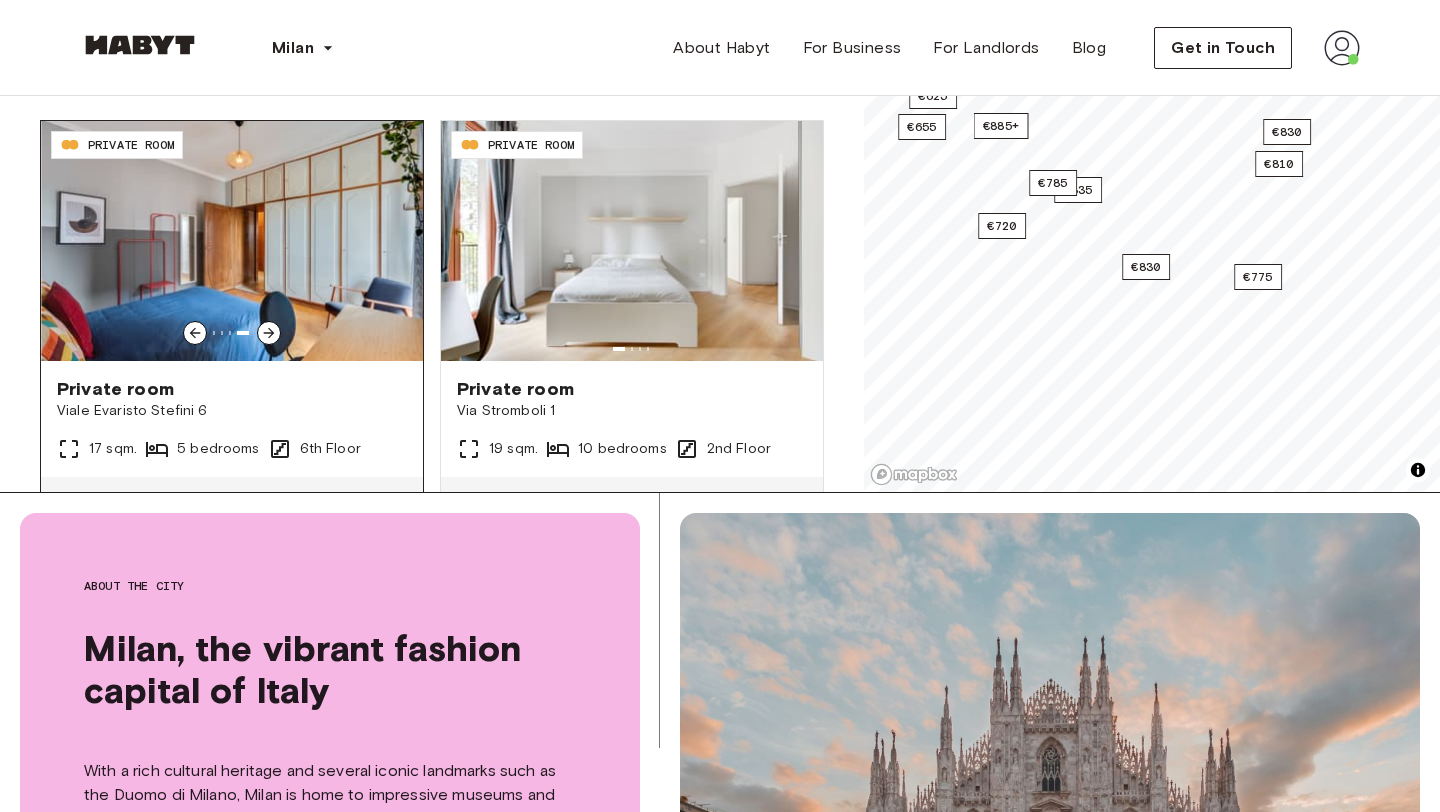 click 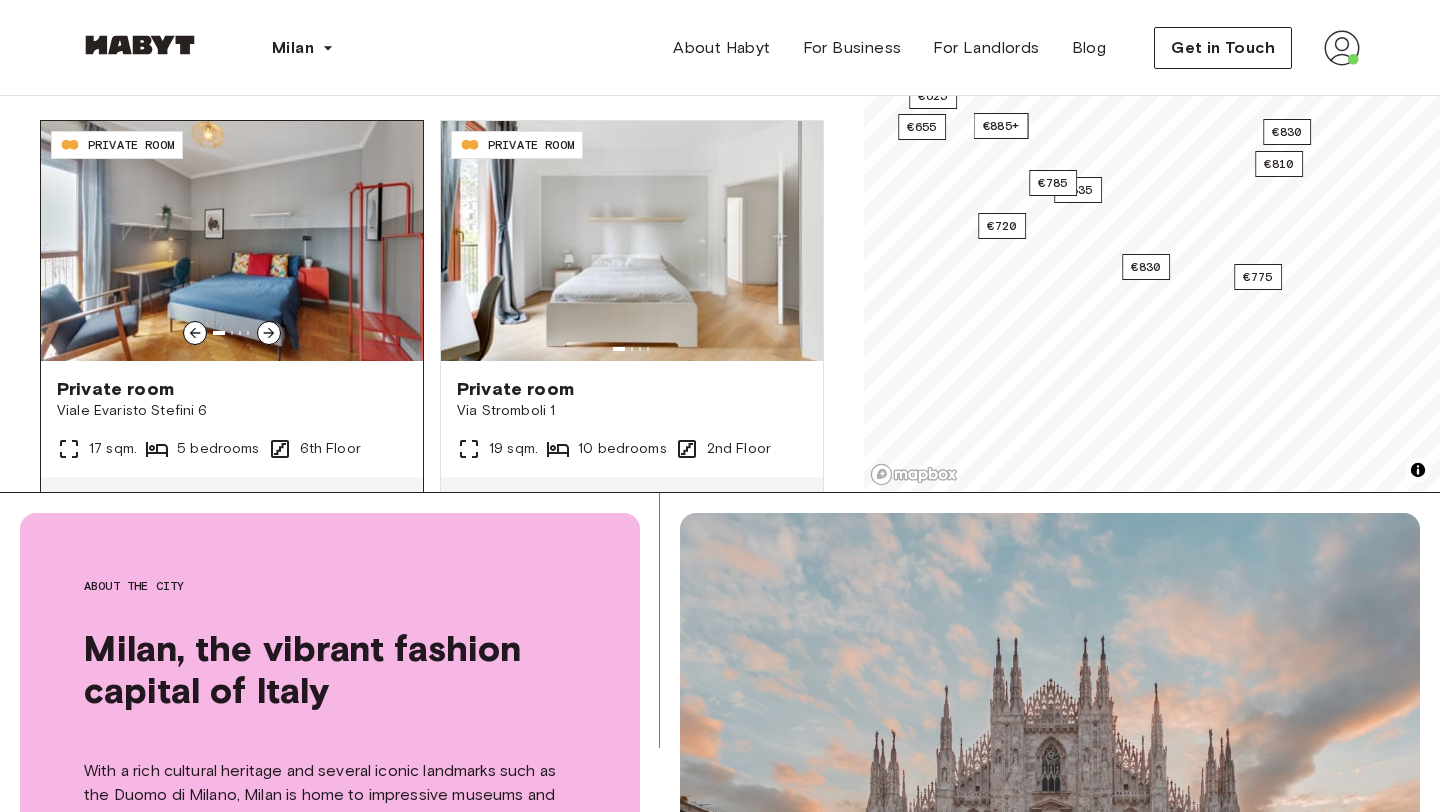 click 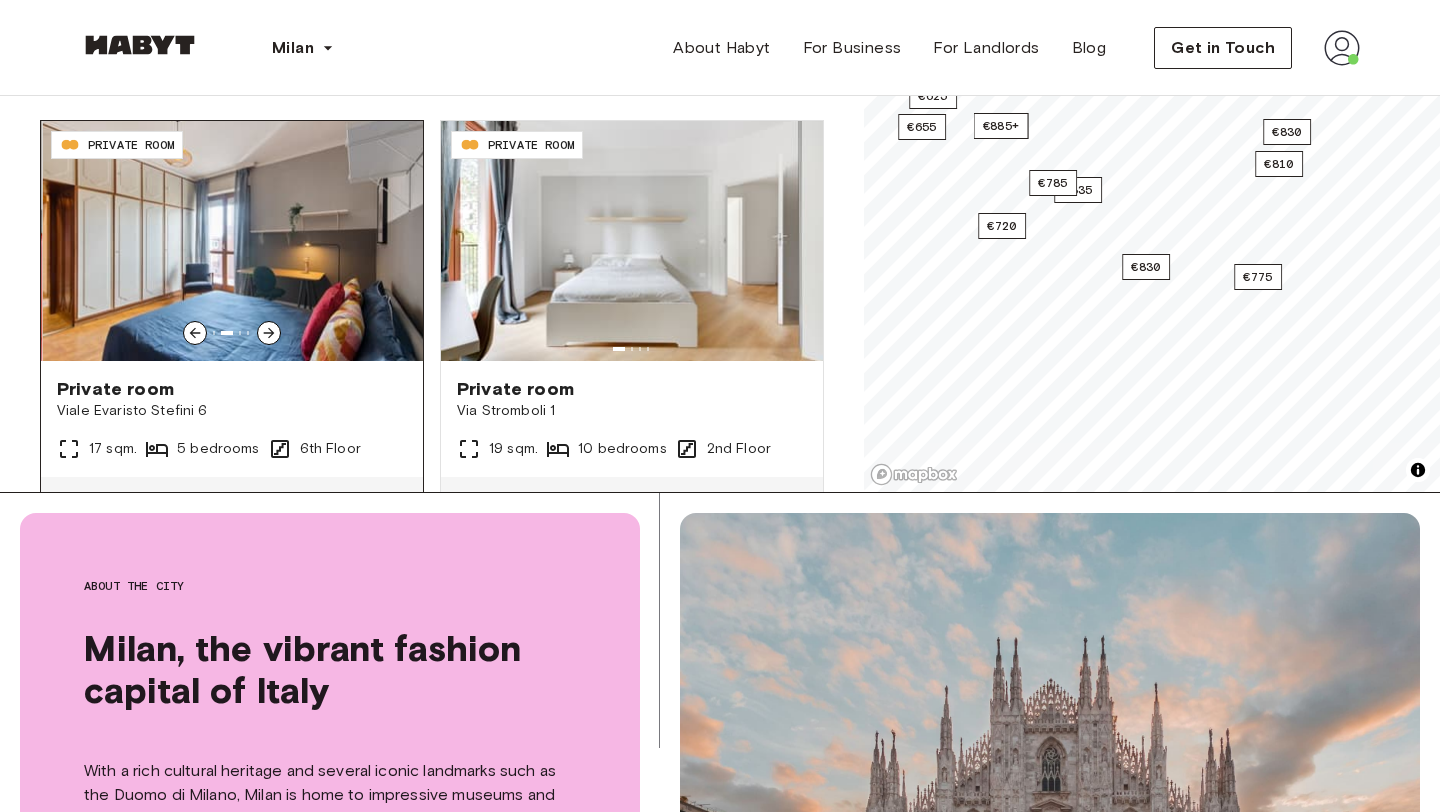 click 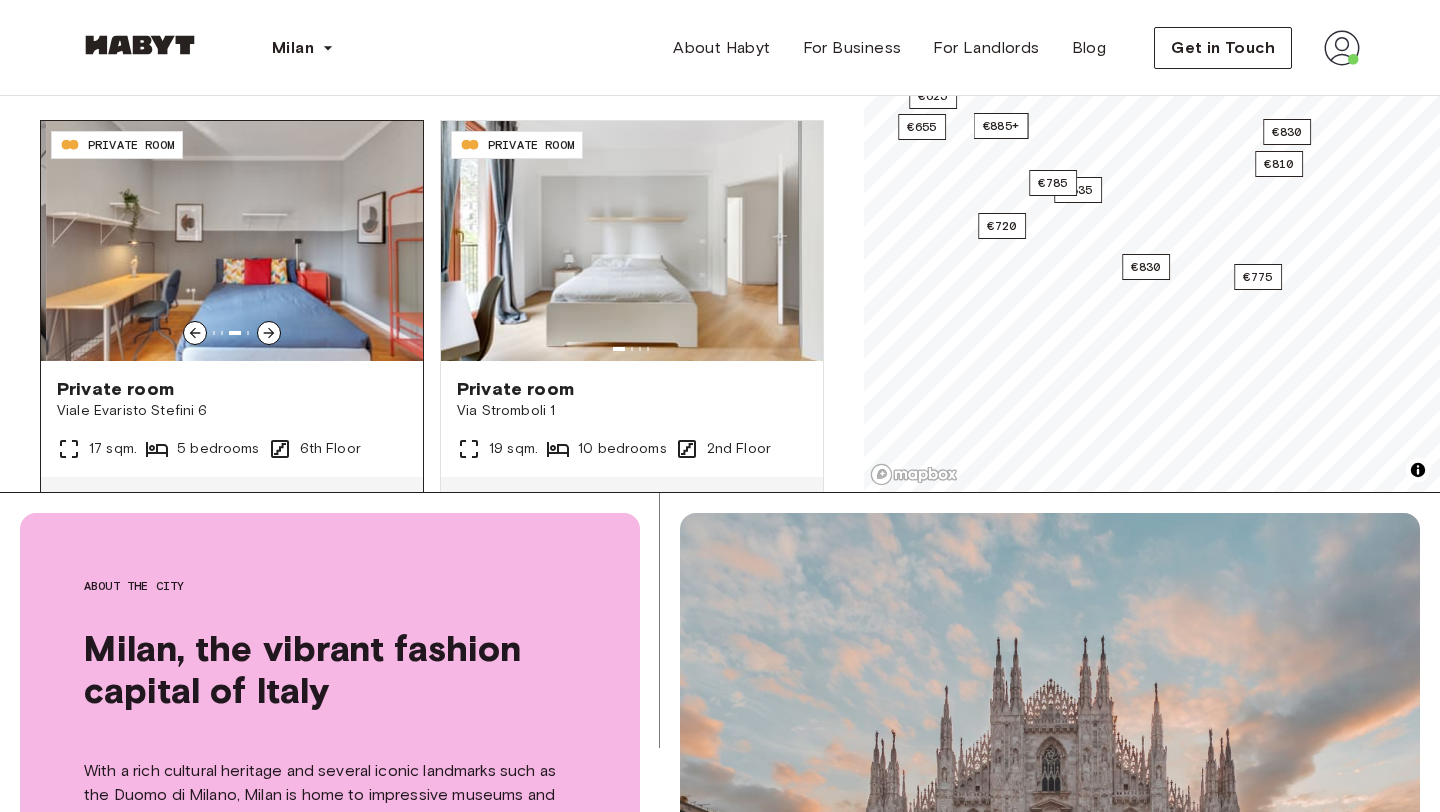 click 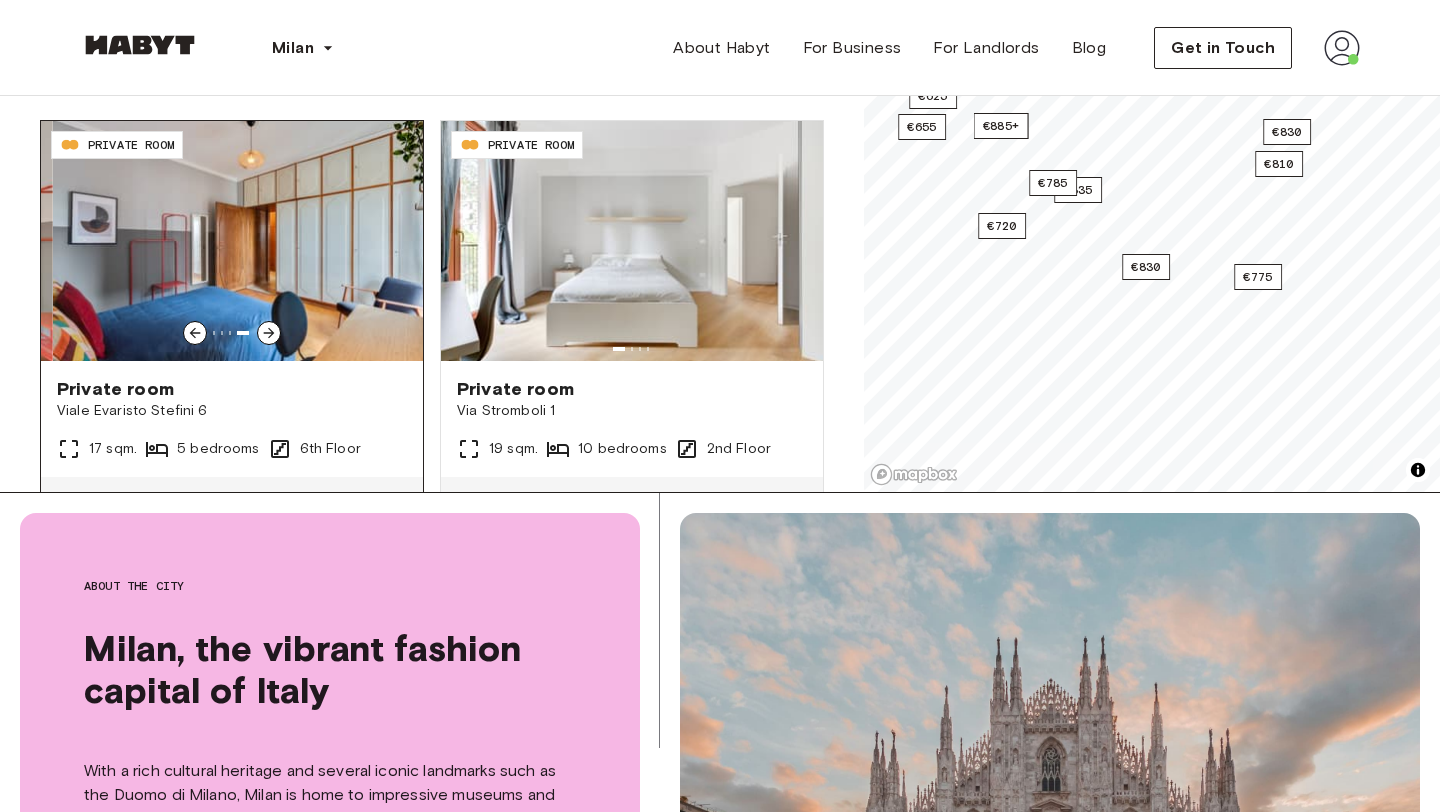 click 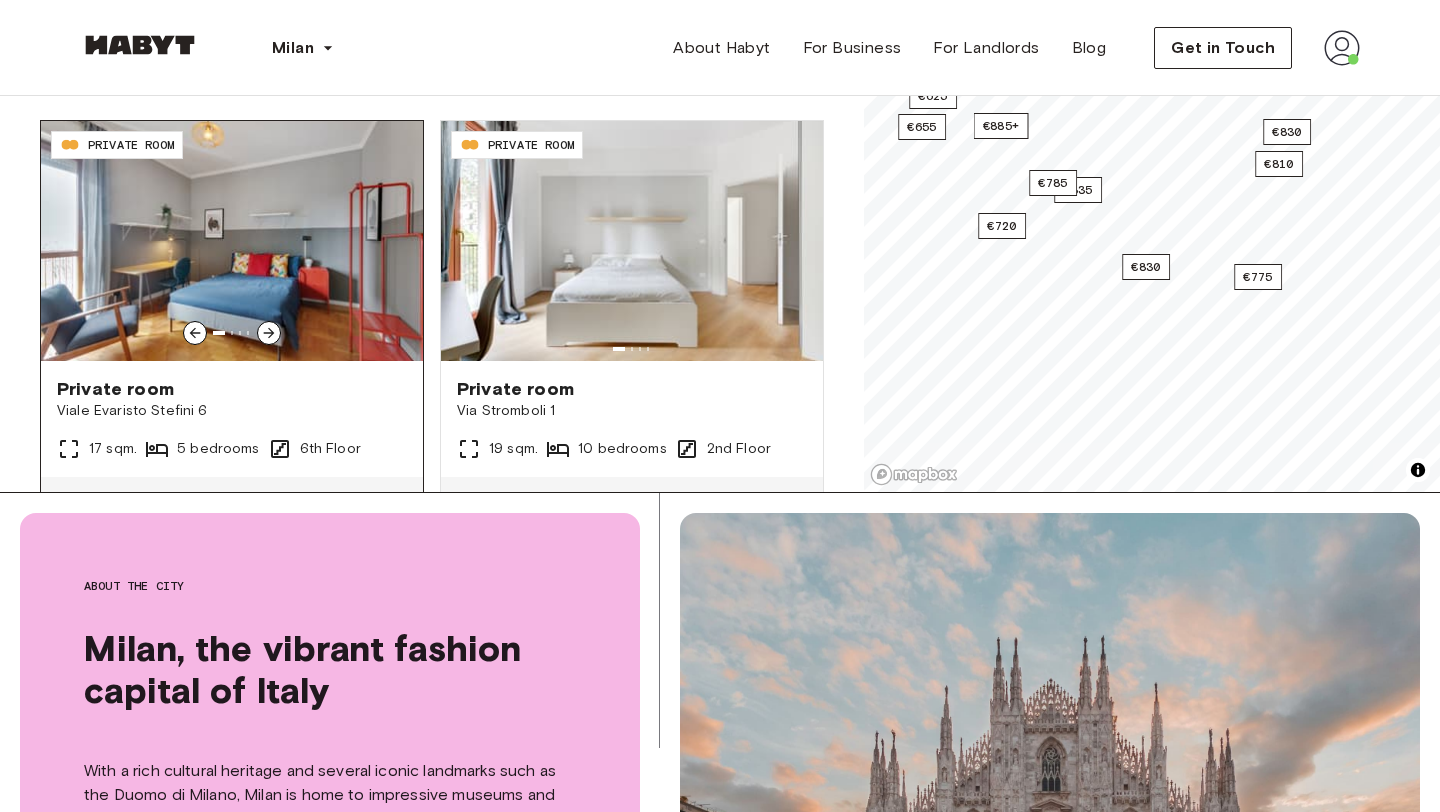 click 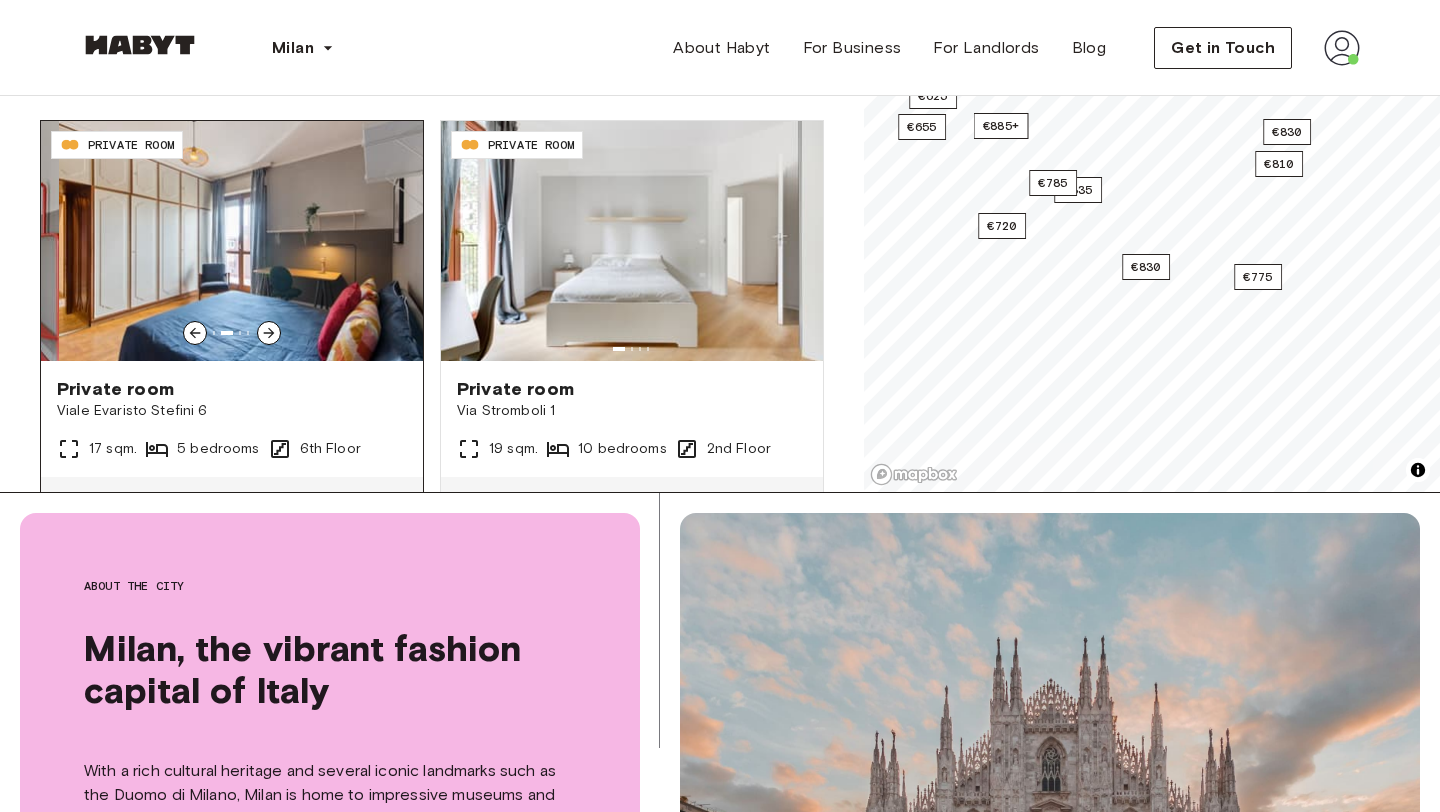 click 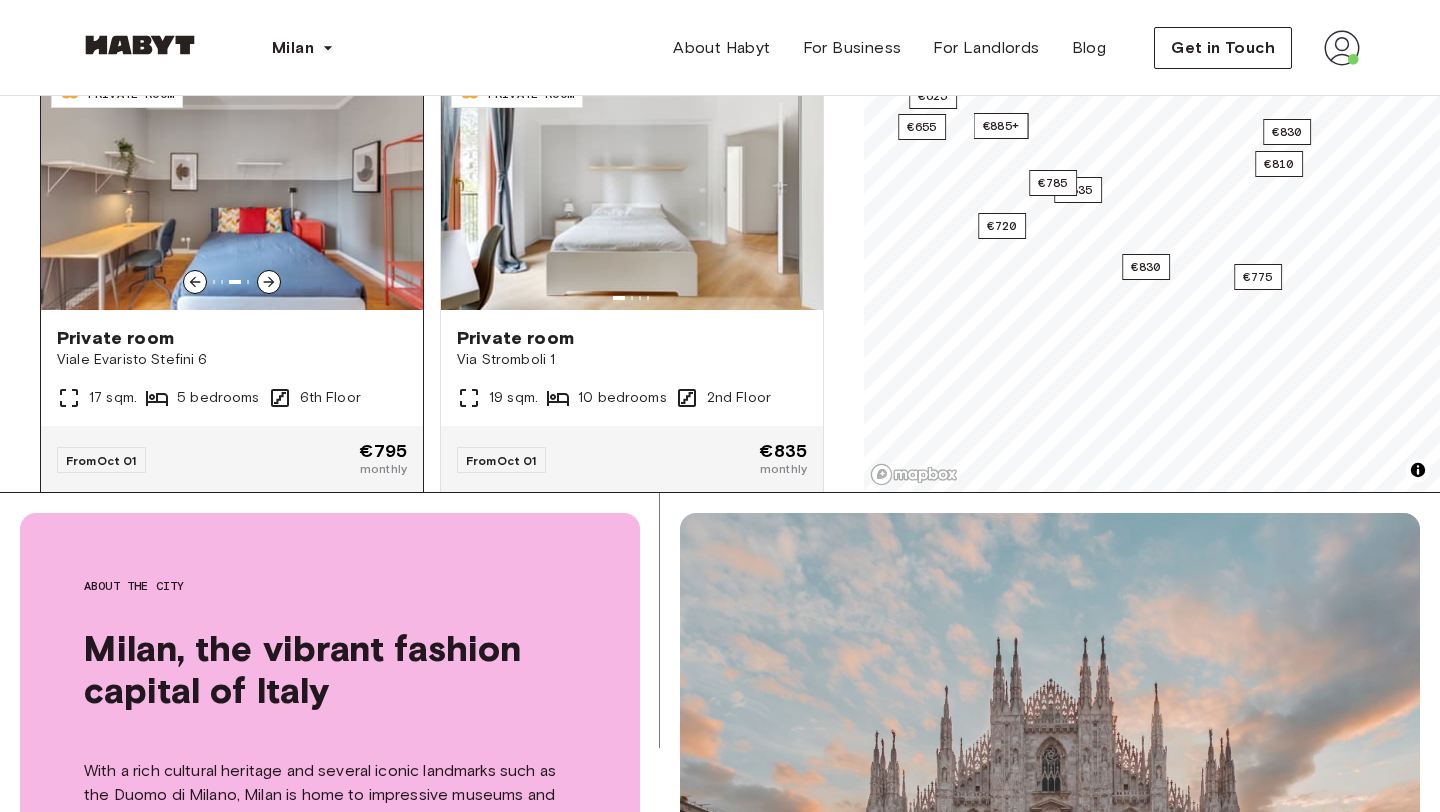 scroll, scrollTop: 60, scrollLeft: 0, axis: vertical 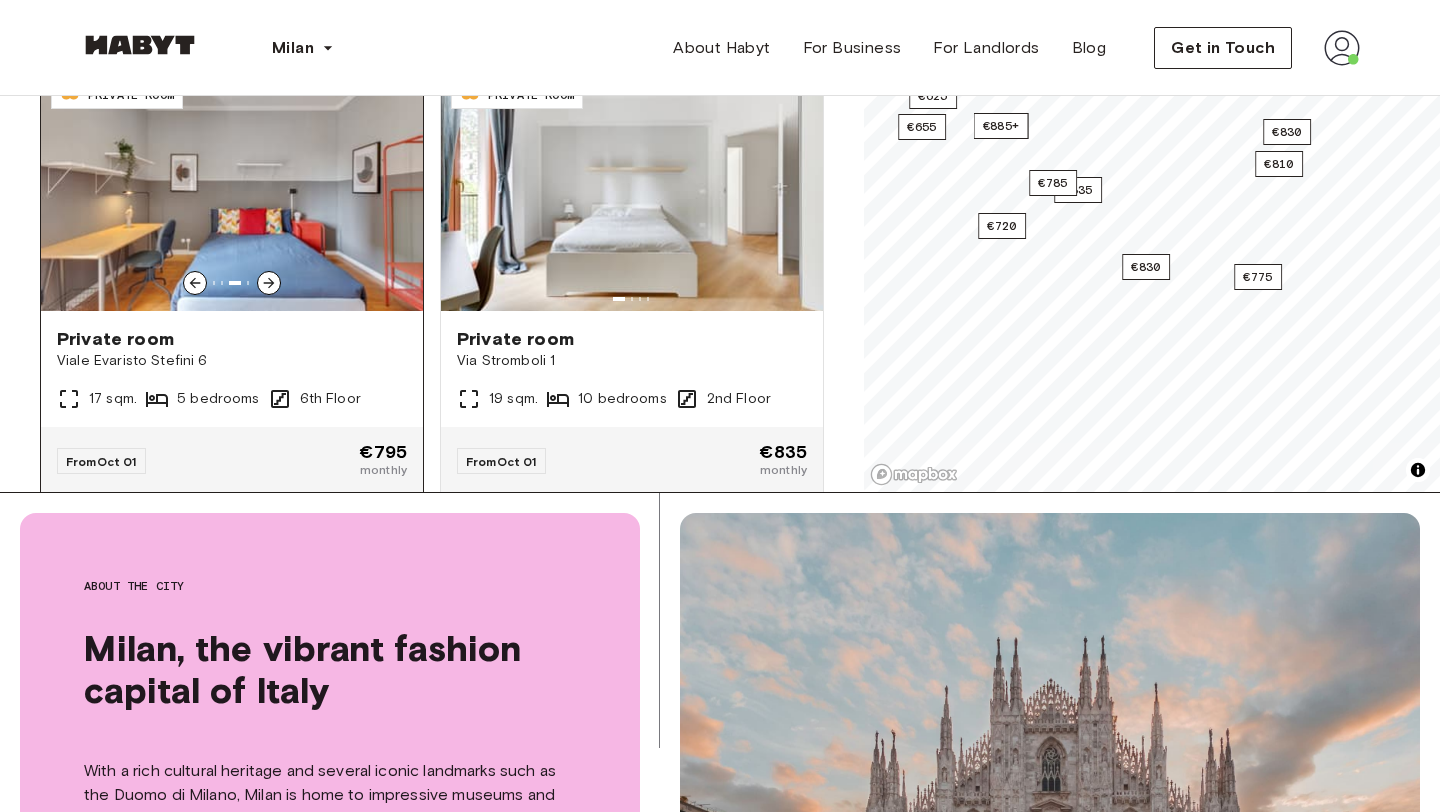 click 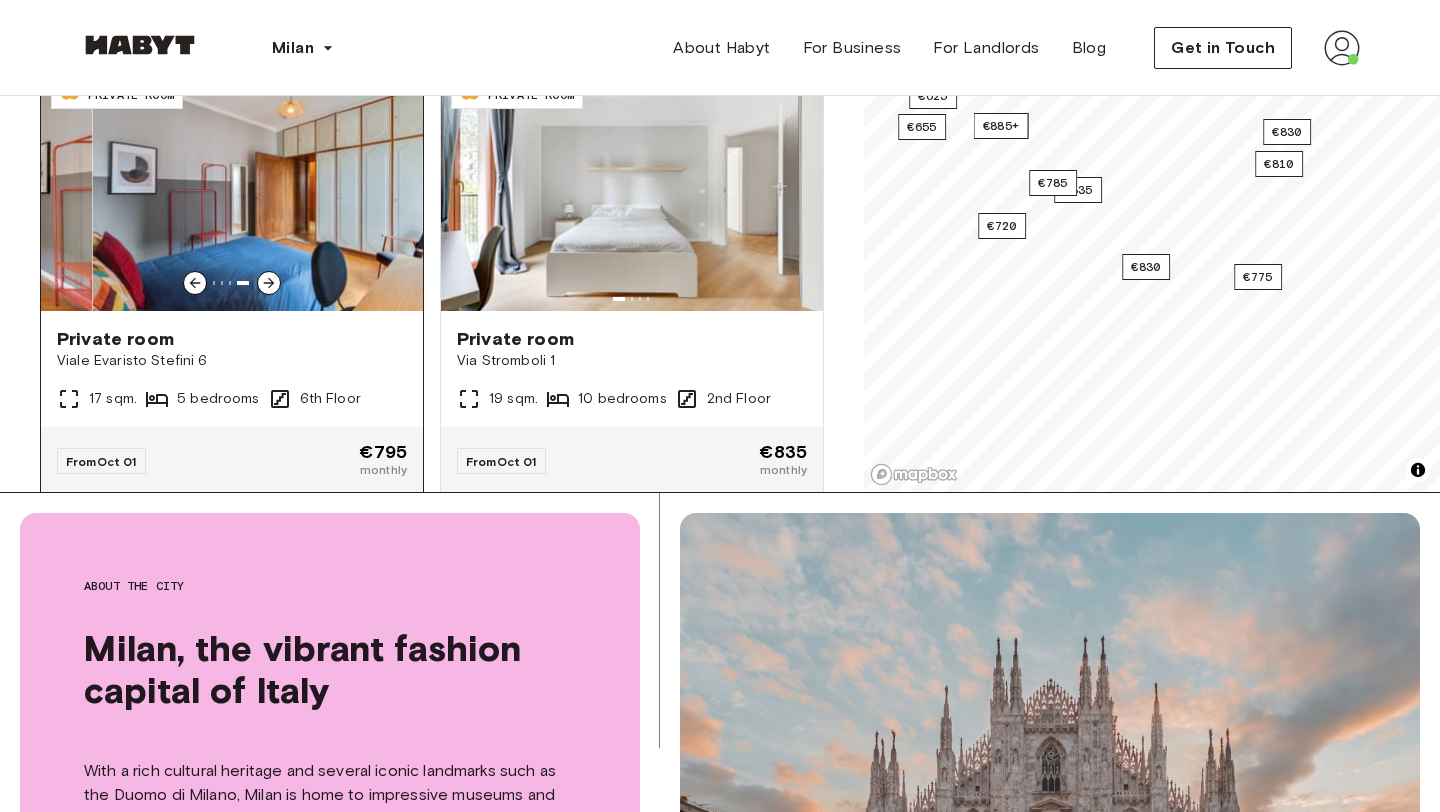click 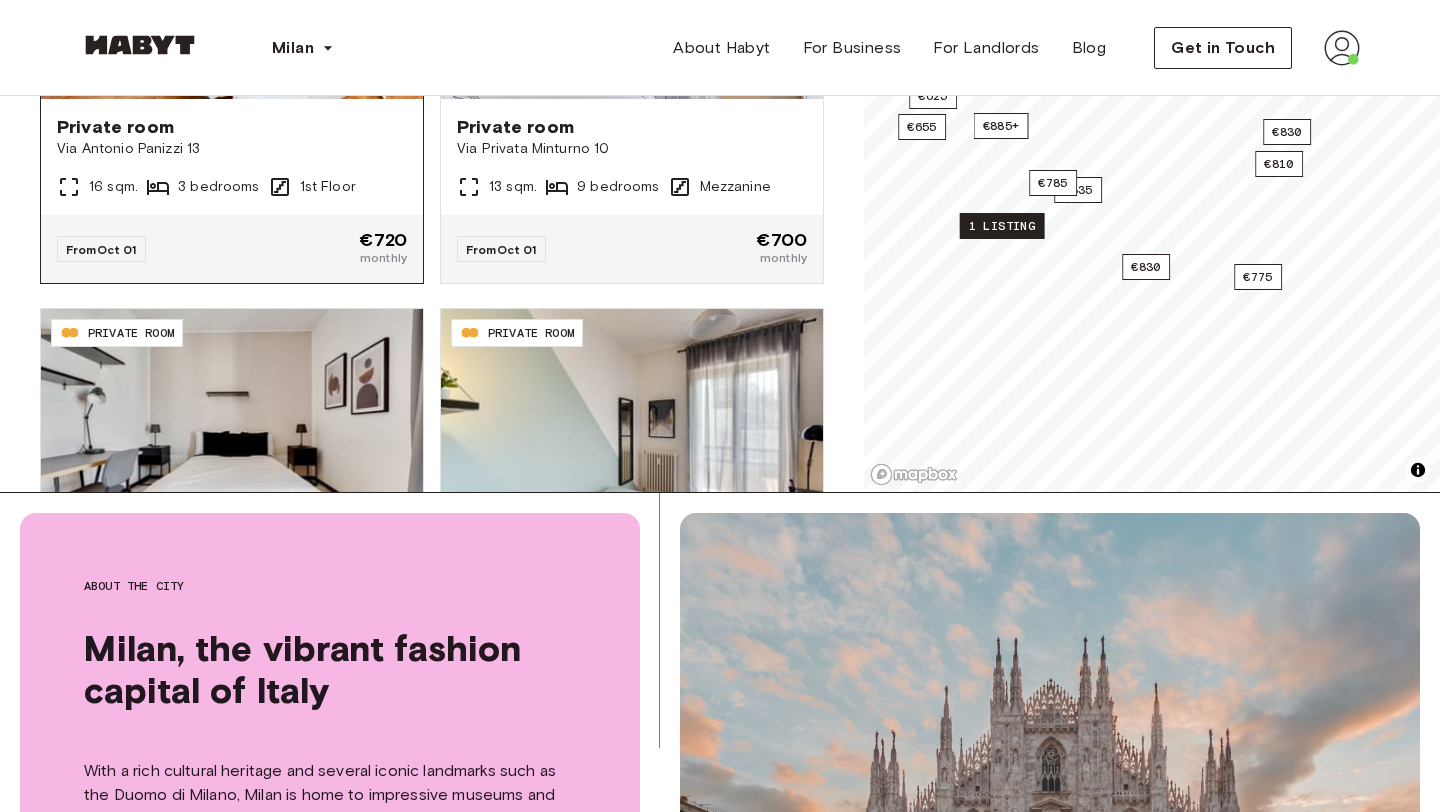 scroll, scrollTop: 2304, scrollLeft: 0, axis: vertical 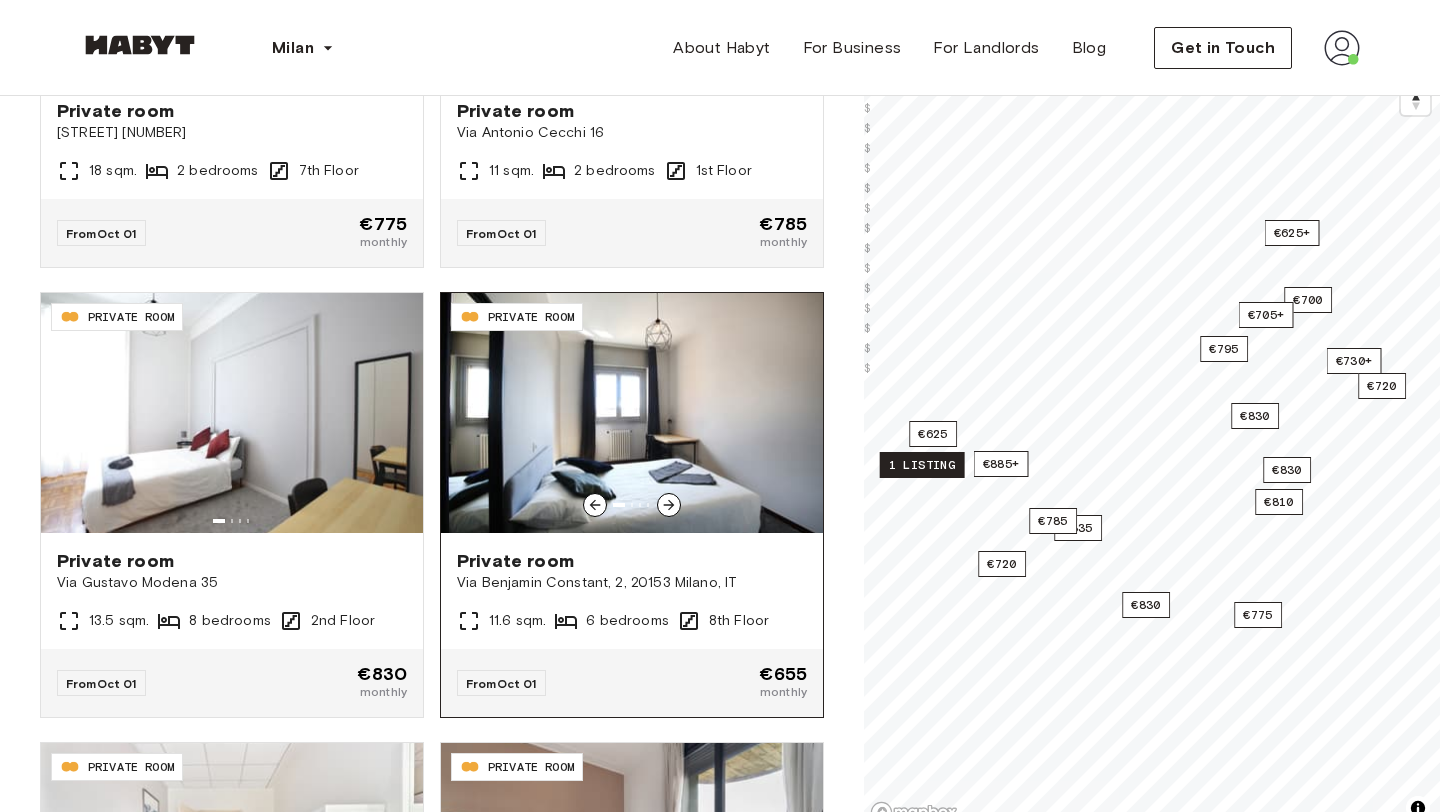 click 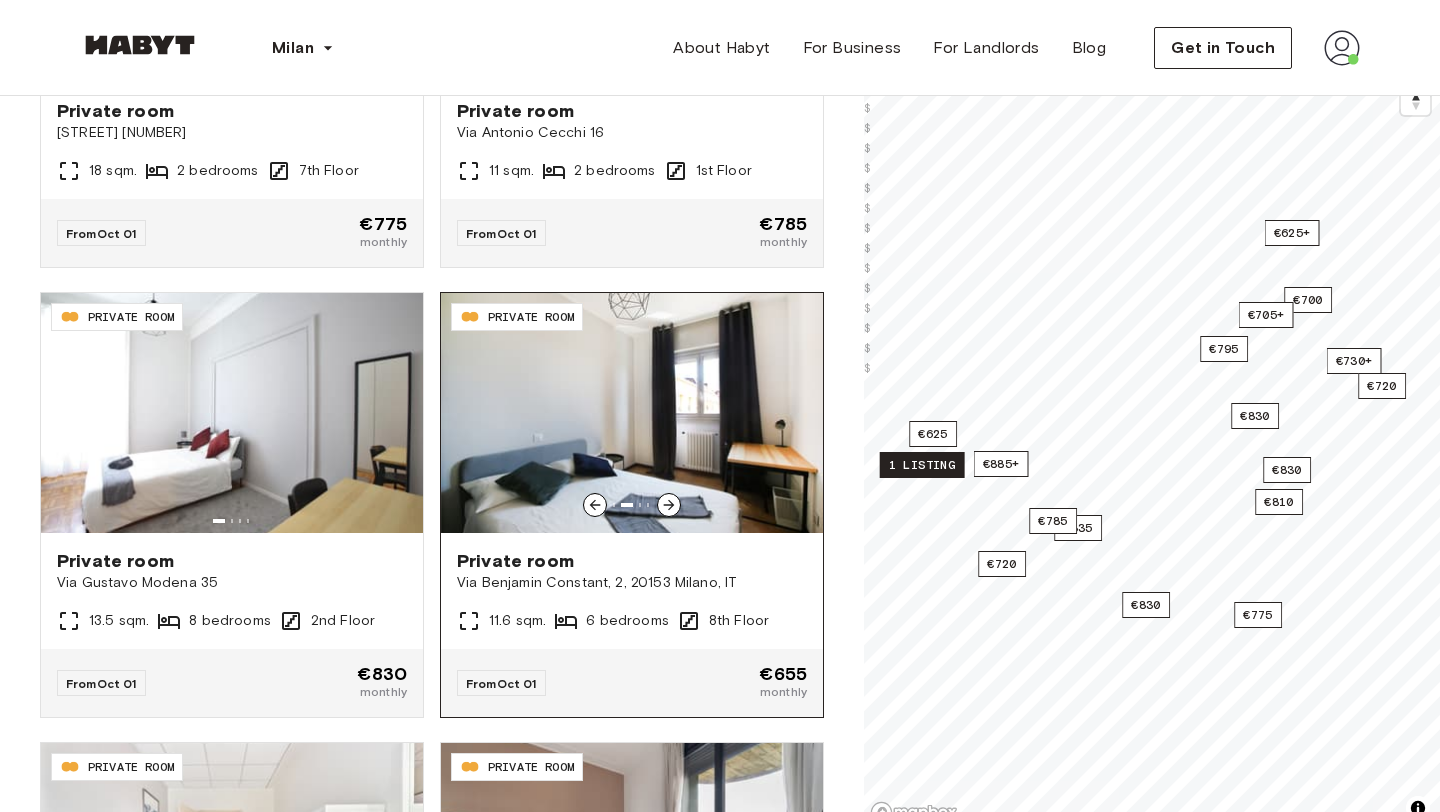 click 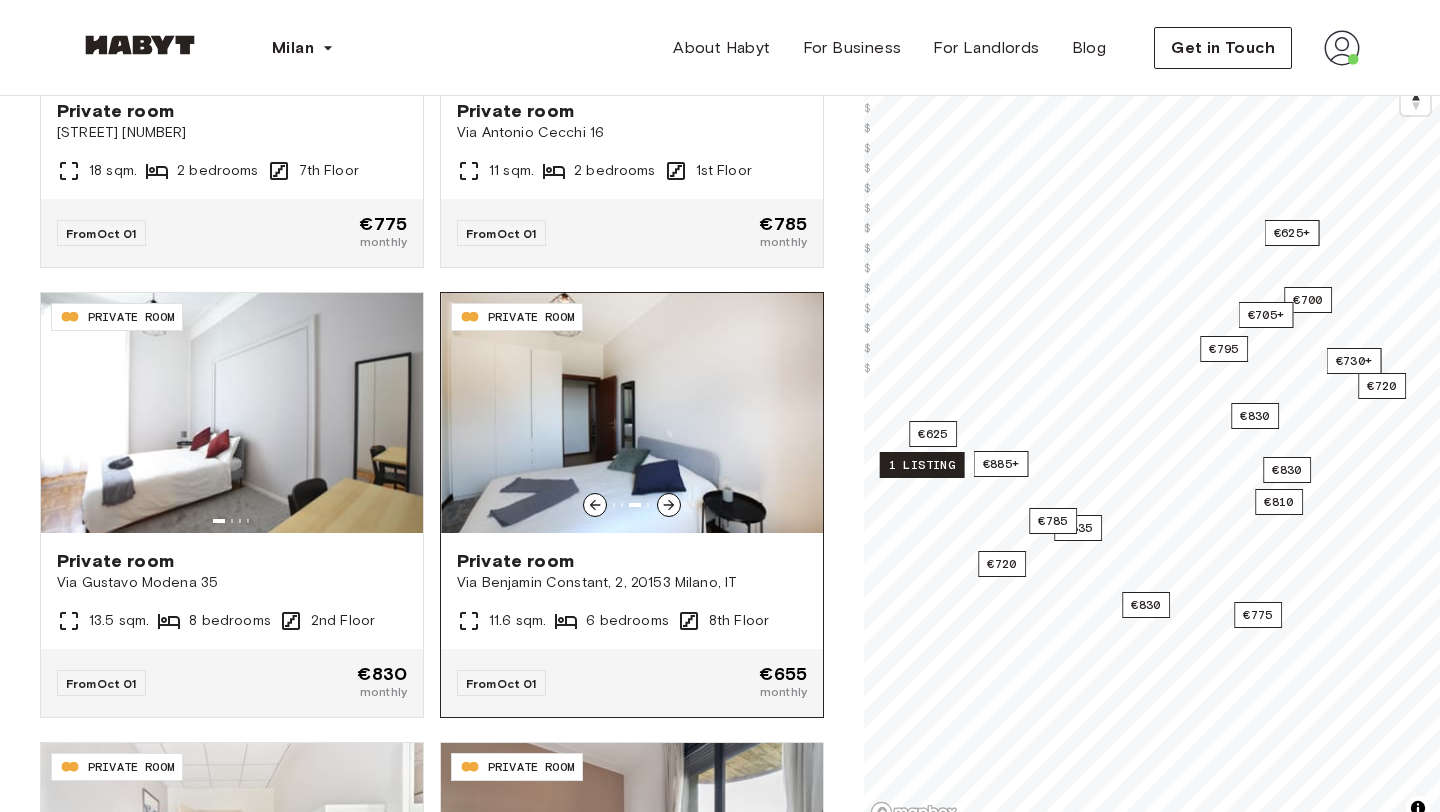 click 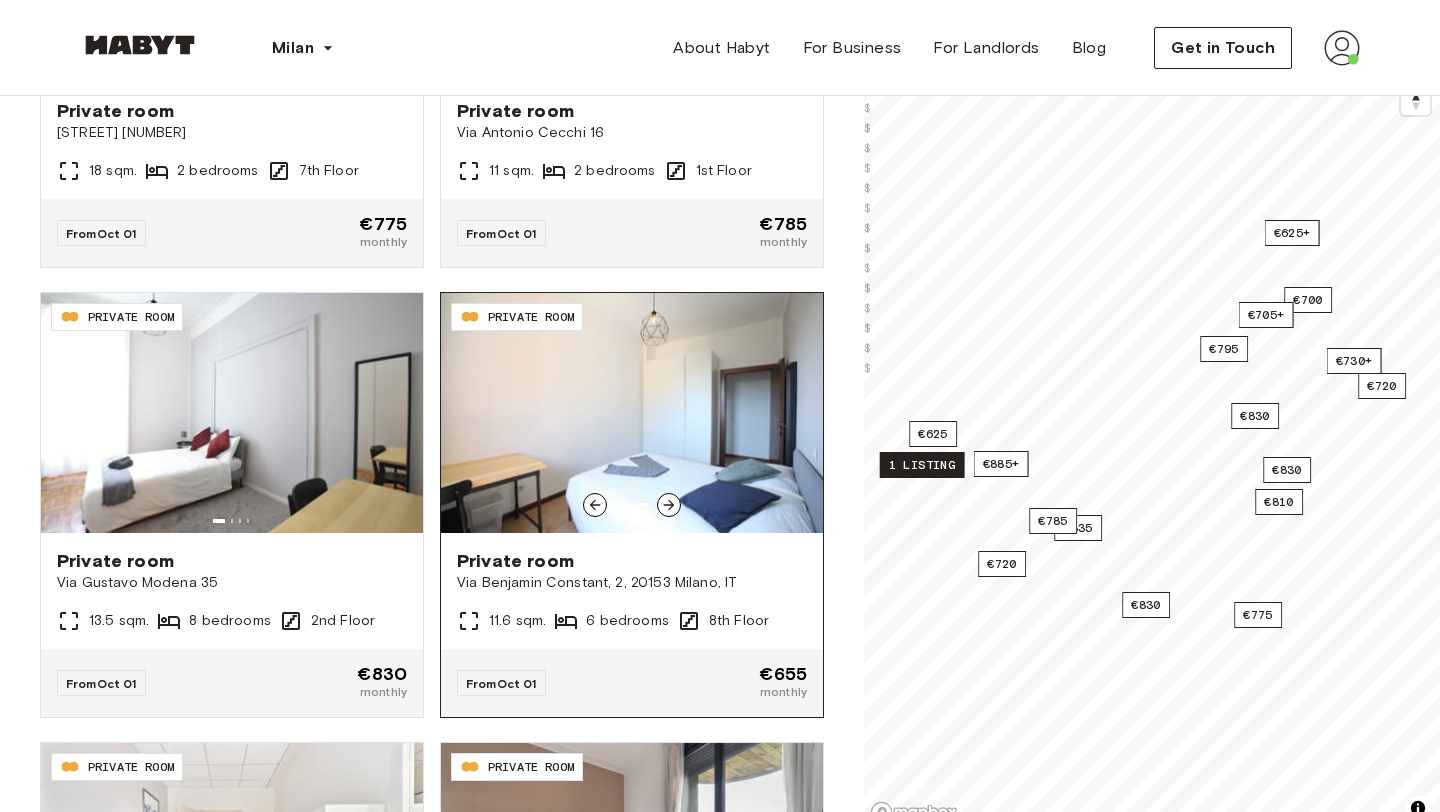 click 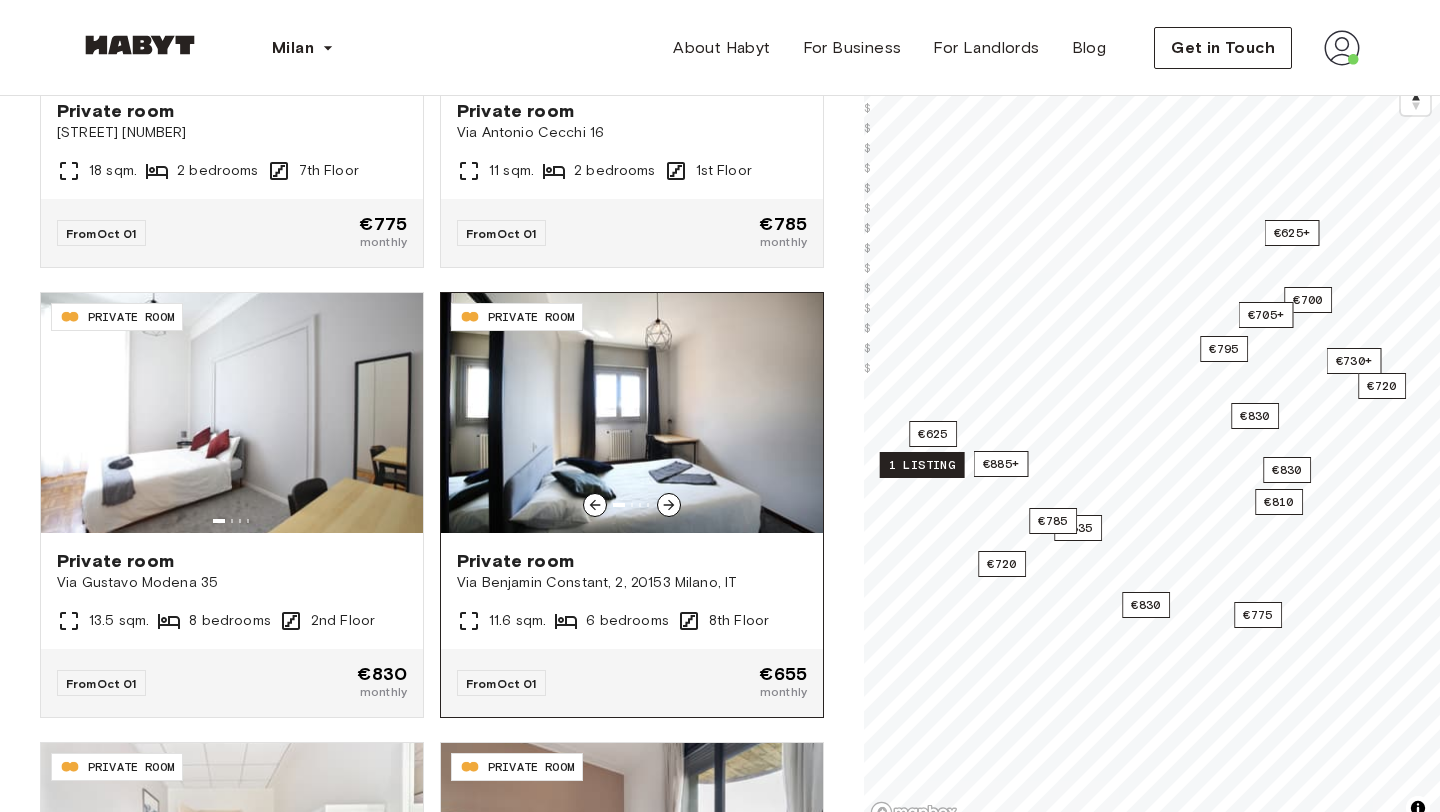 click 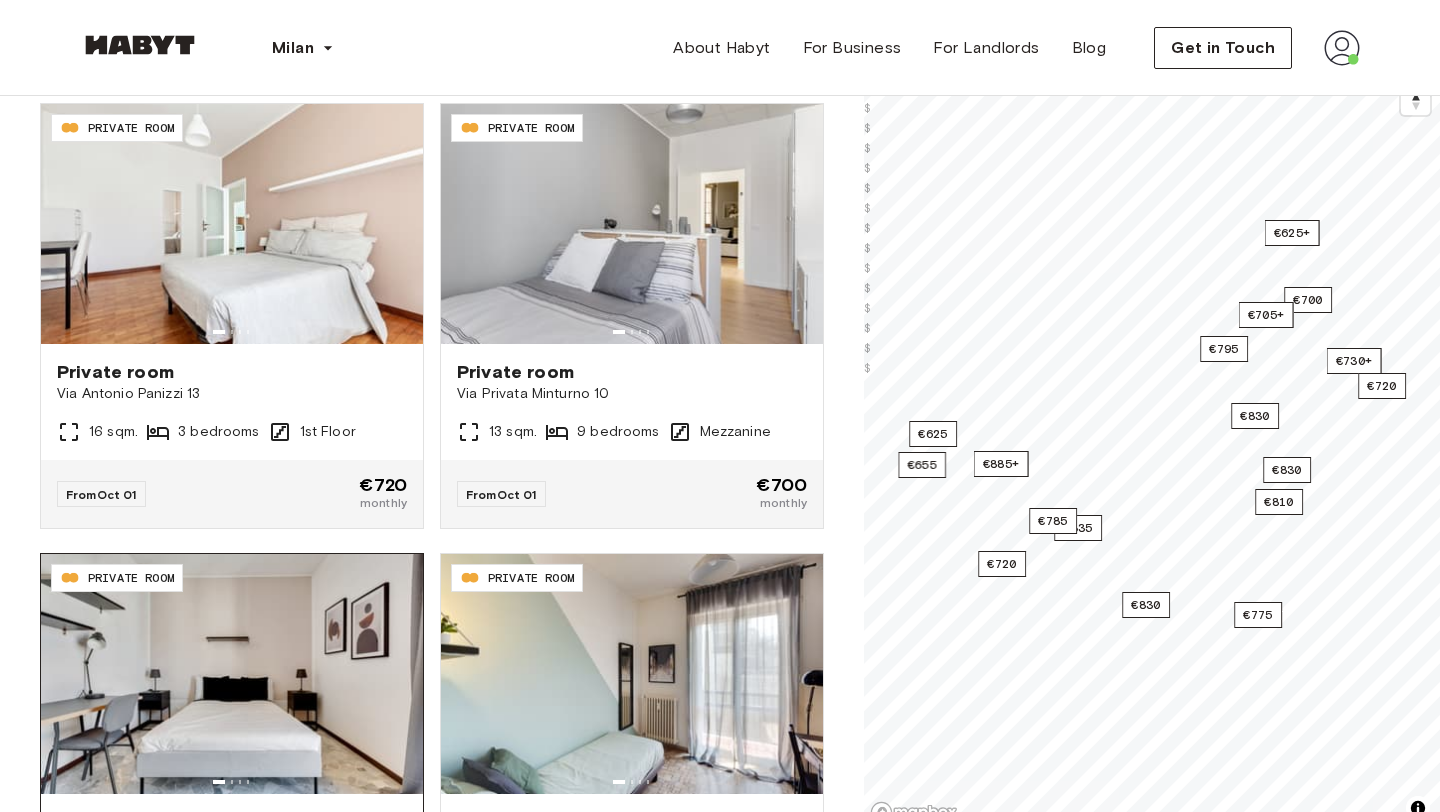 scroll, scrollTop: 2164, scrollLeft: 0, axis: vertical 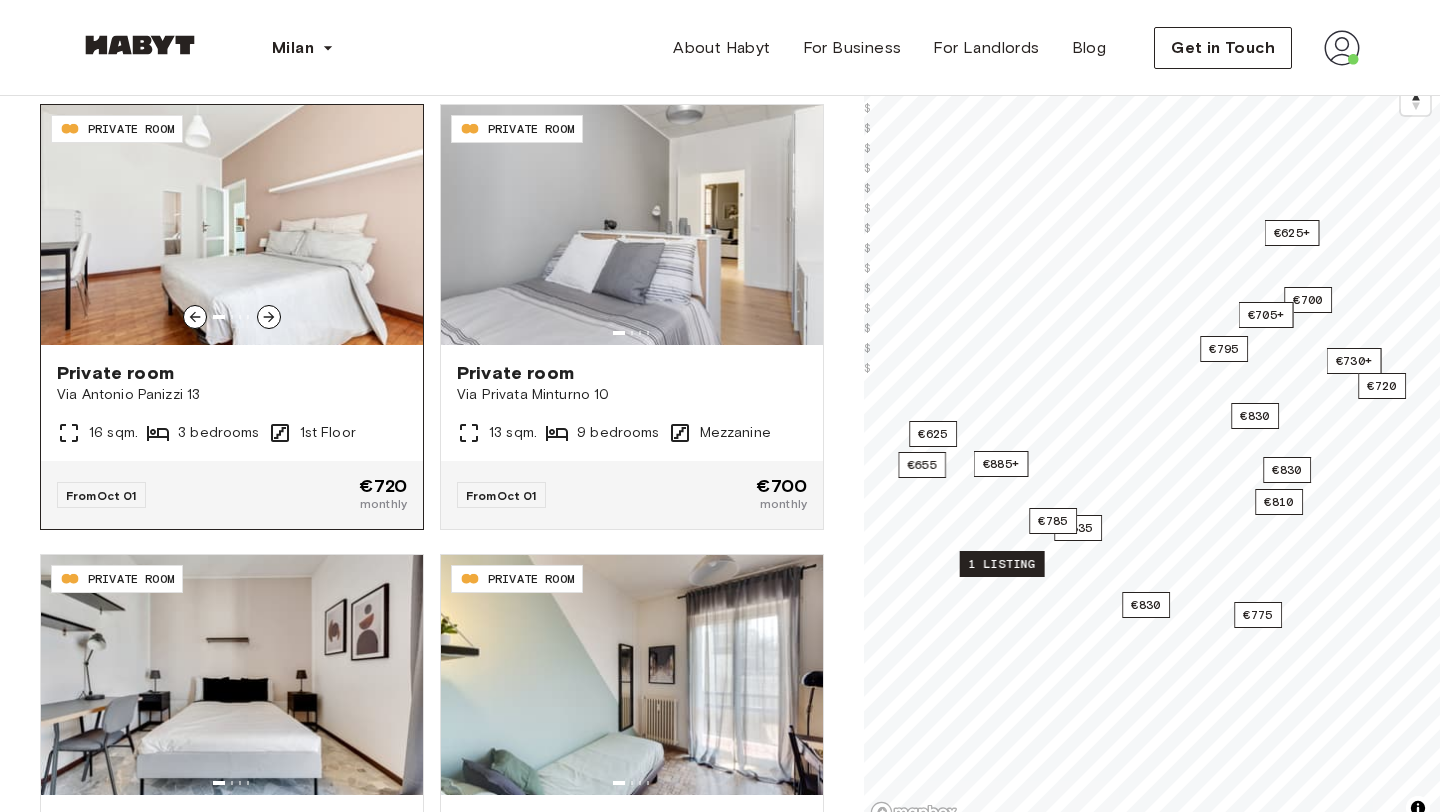 click at bounding box center [269, 317] 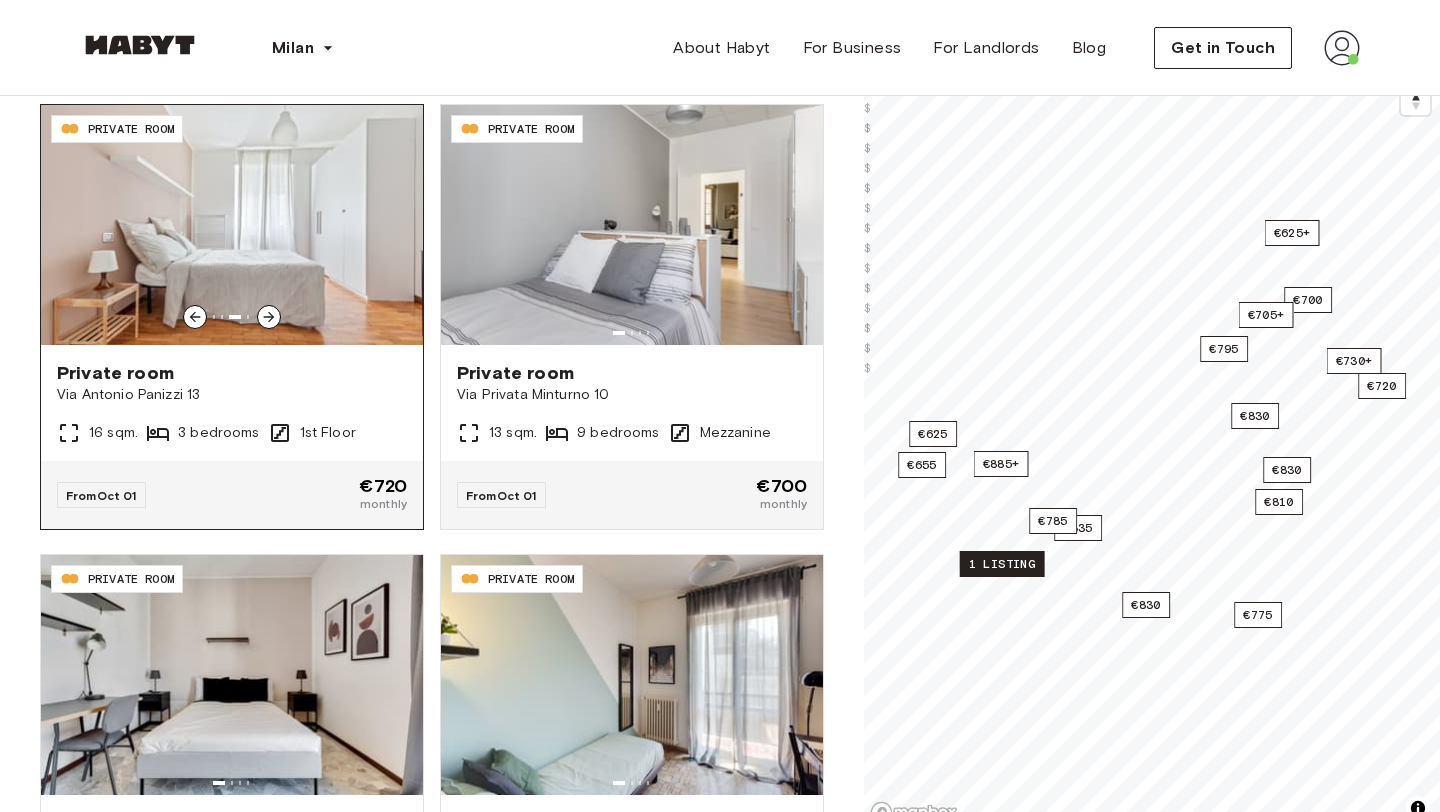 click at bounding box center (269, 317) 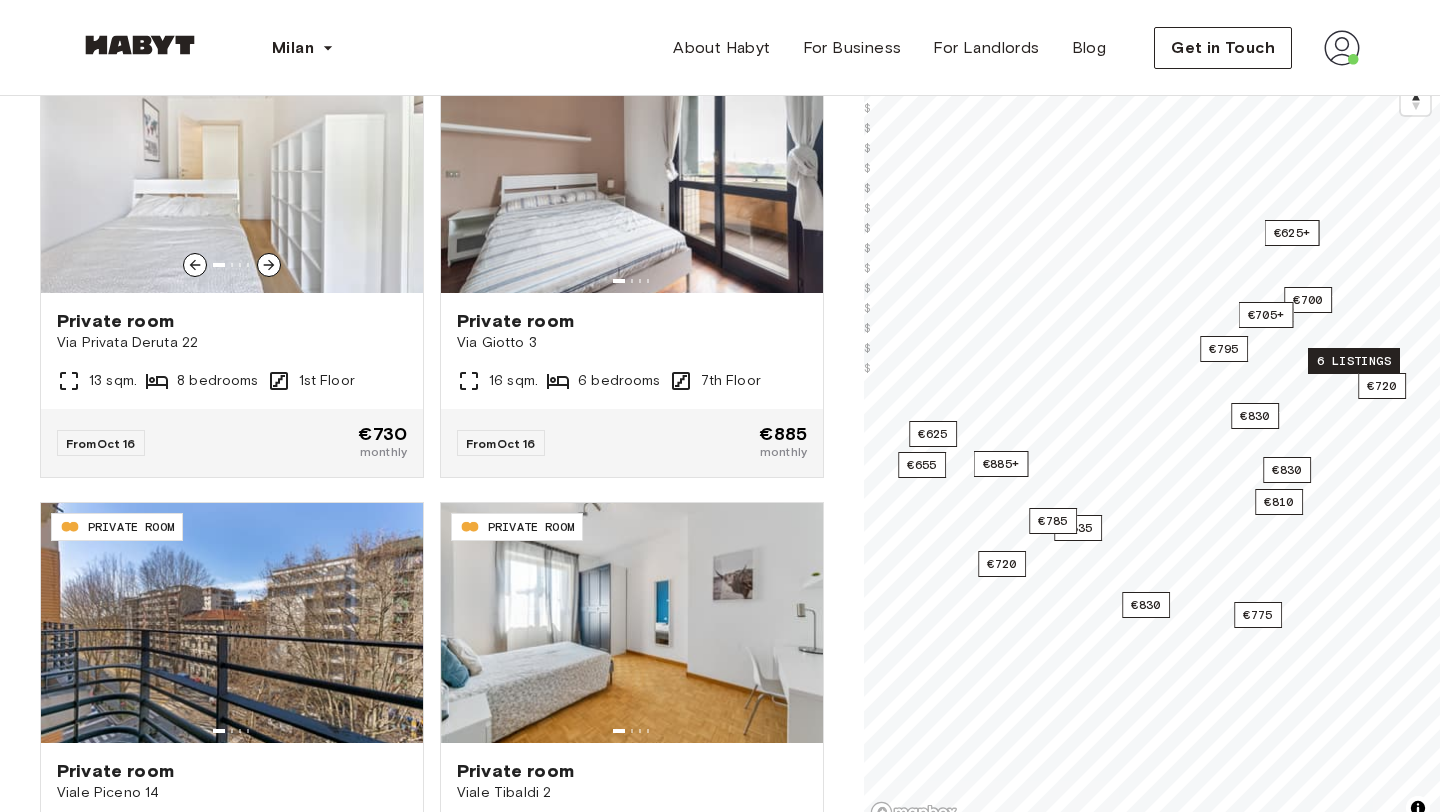scroll, scrollTop: 3778, scrollLeft: 0, axis: vertical 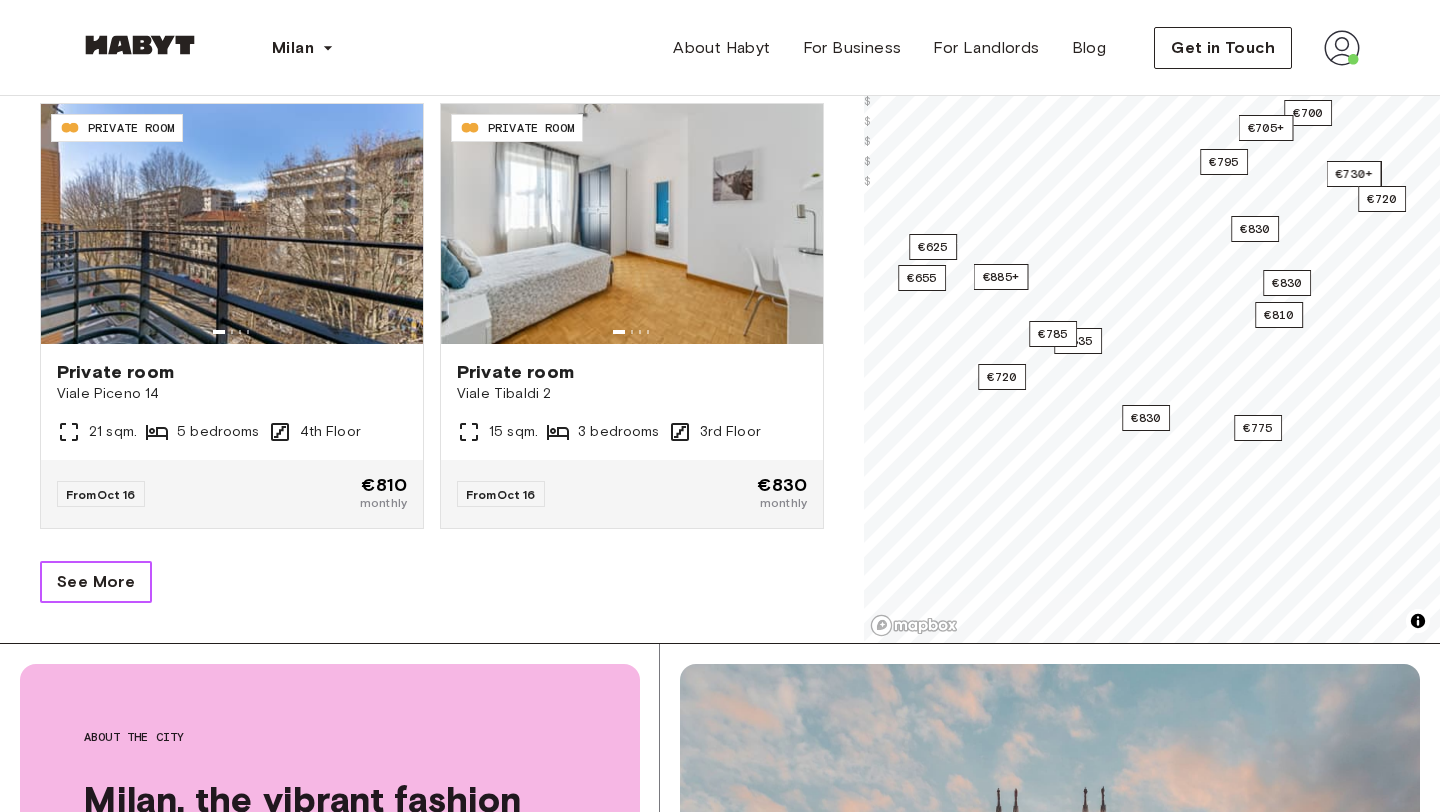 click on "See More" at bounding box center (96, 582) 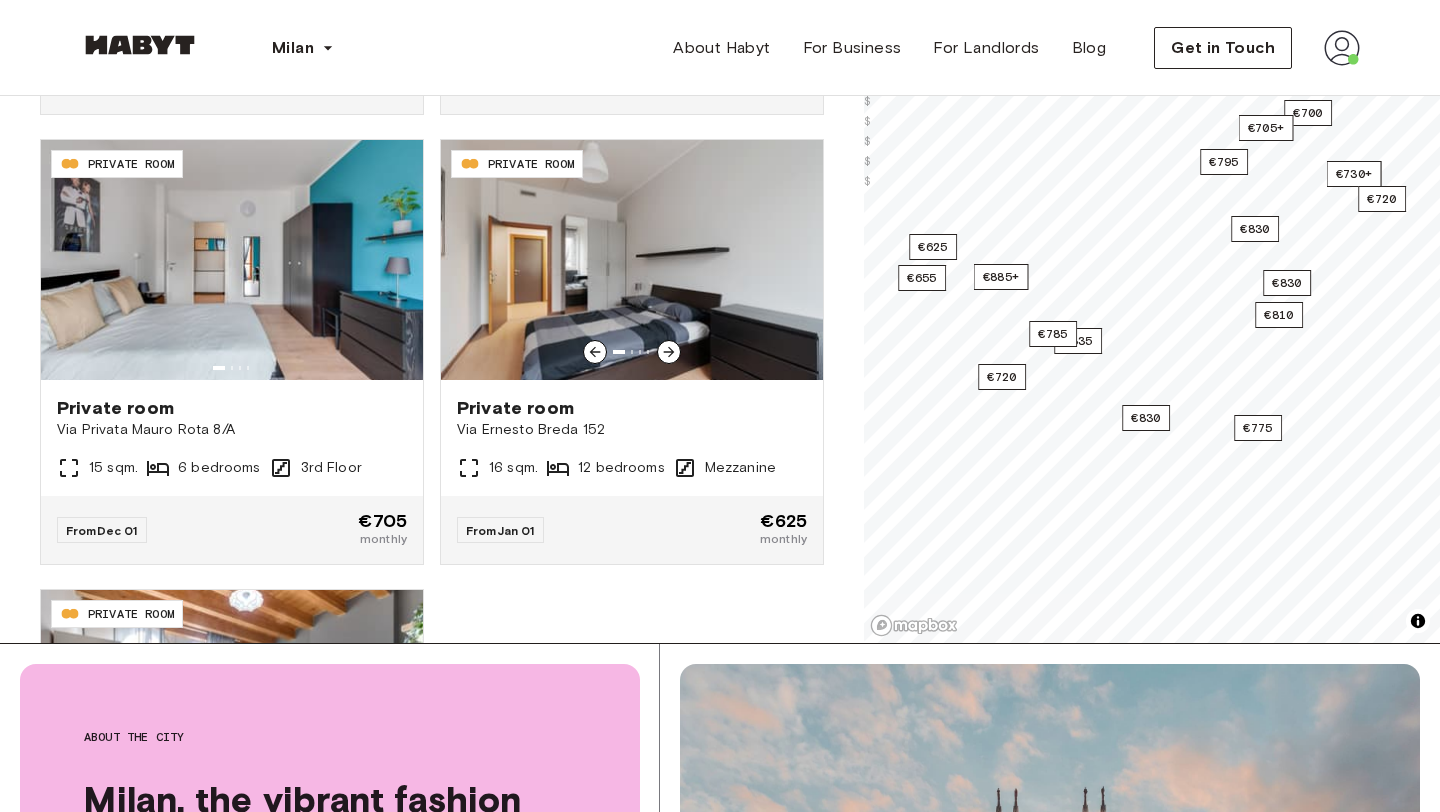 scroll, scrollTop: 4633, scrollLeft: 0, axis: vertical 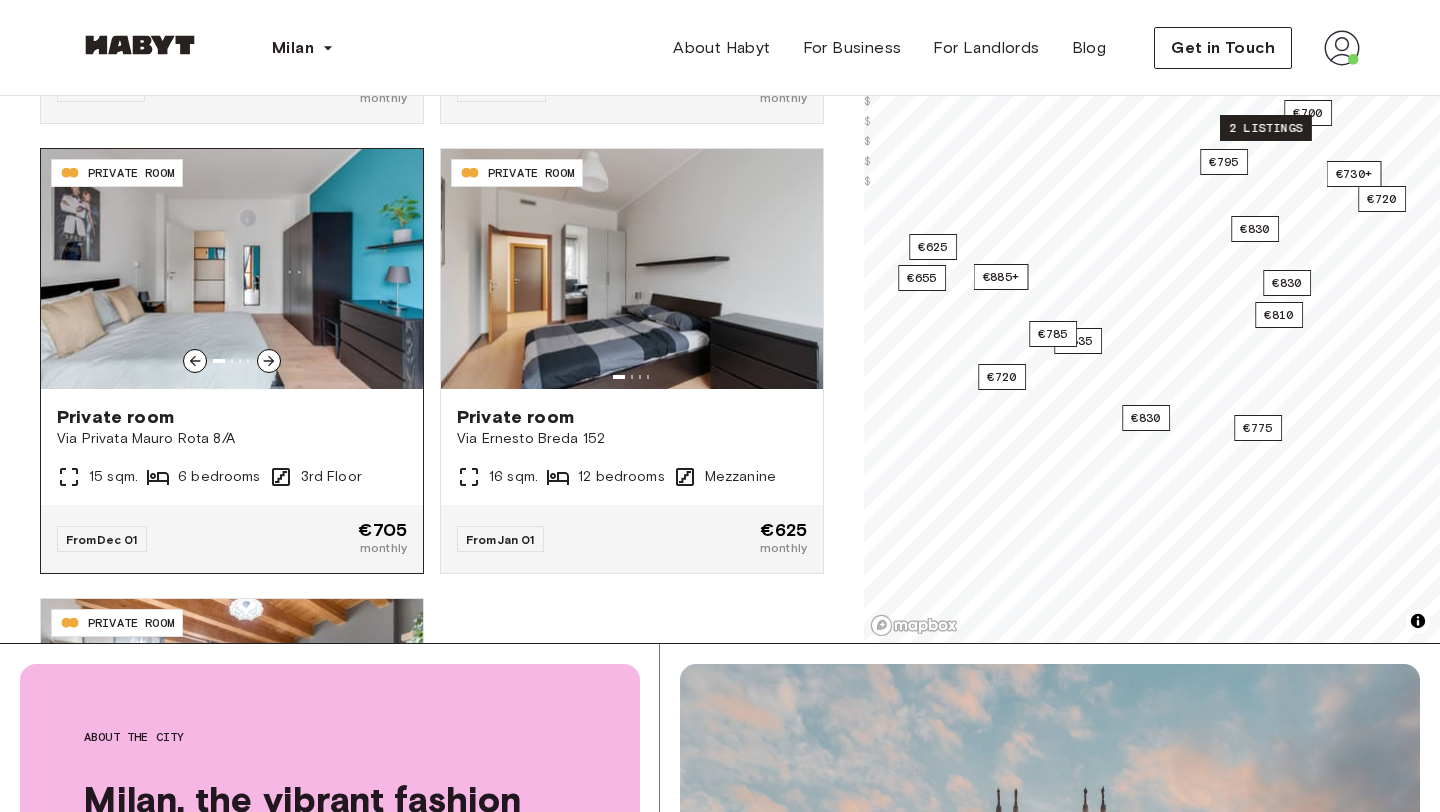 click 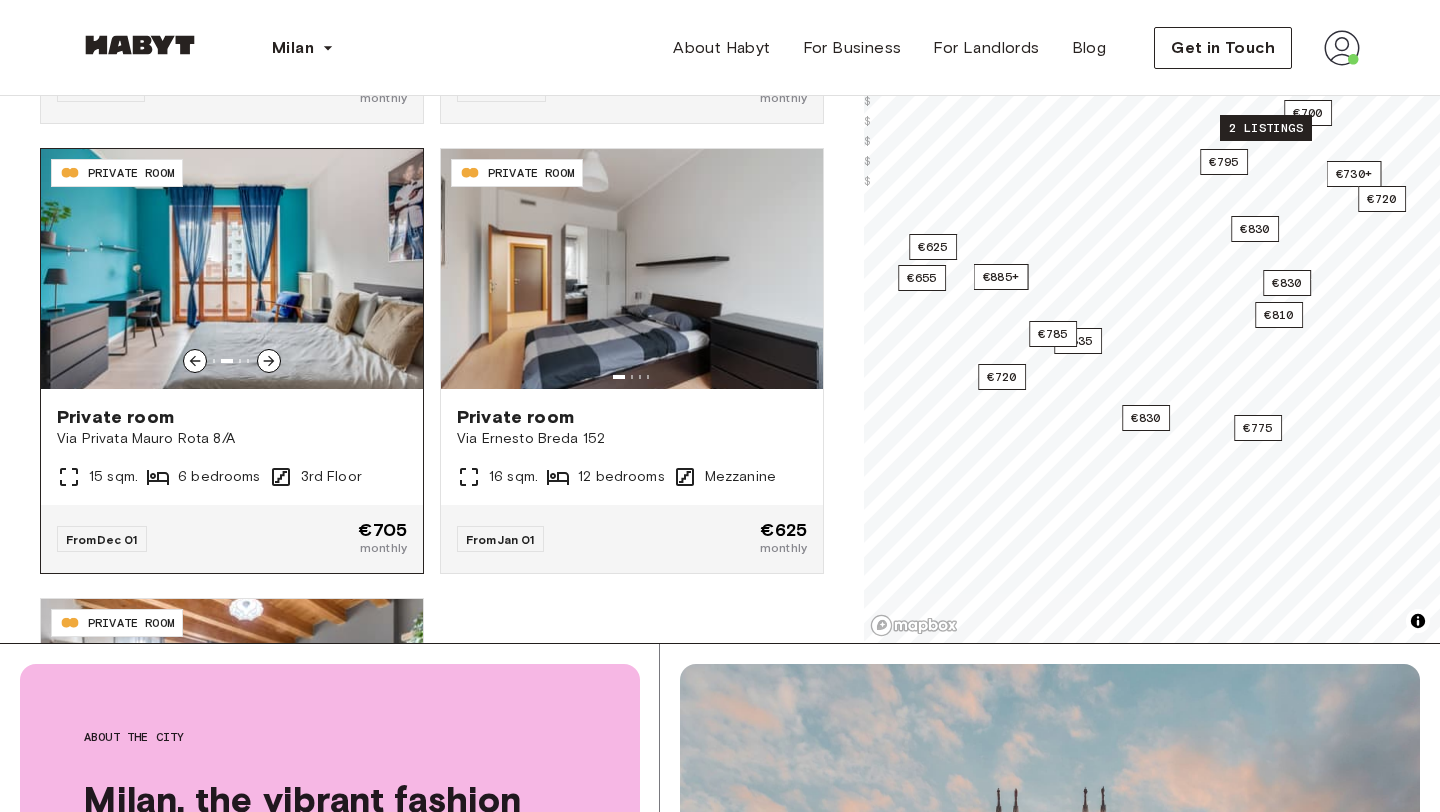 click 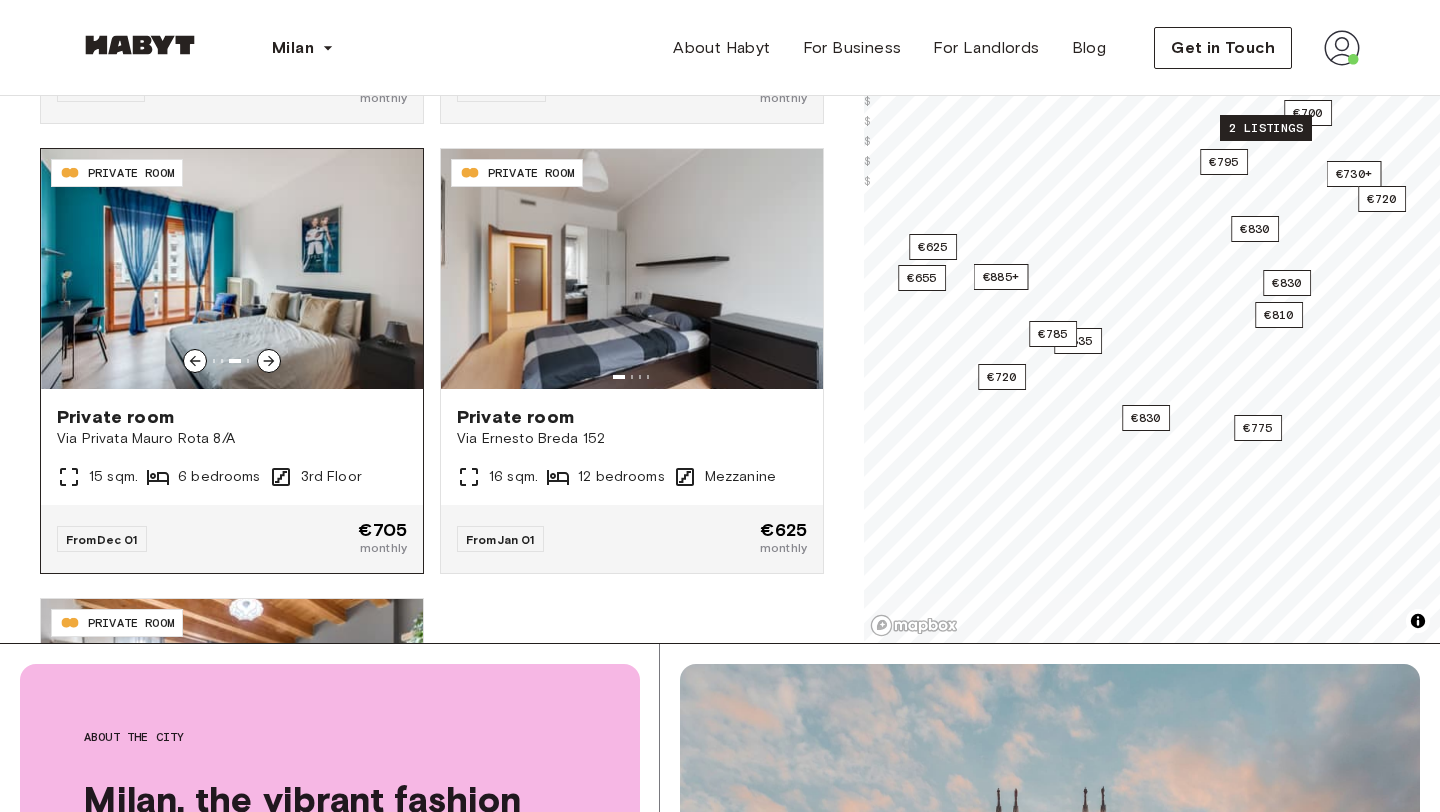 click 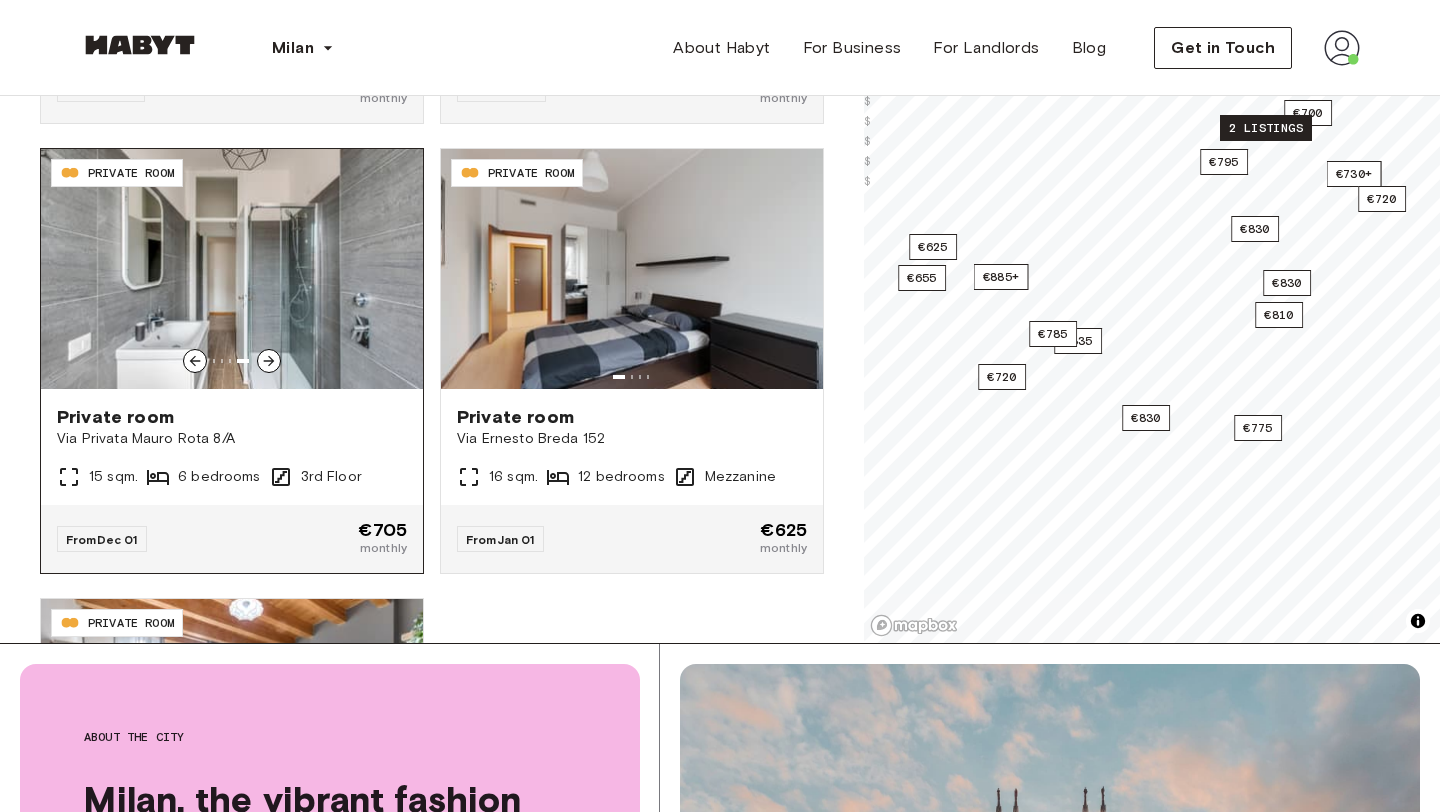 click 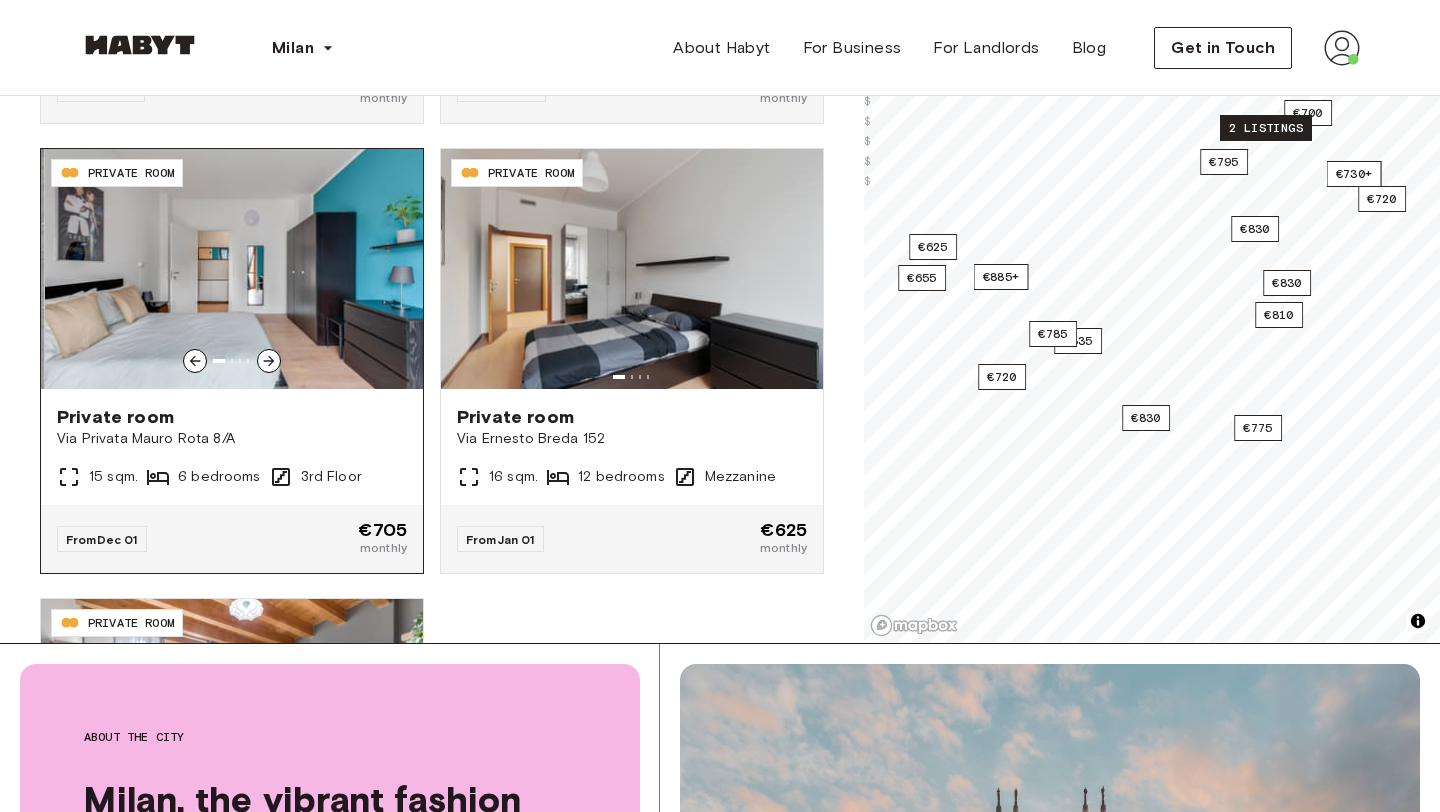 click 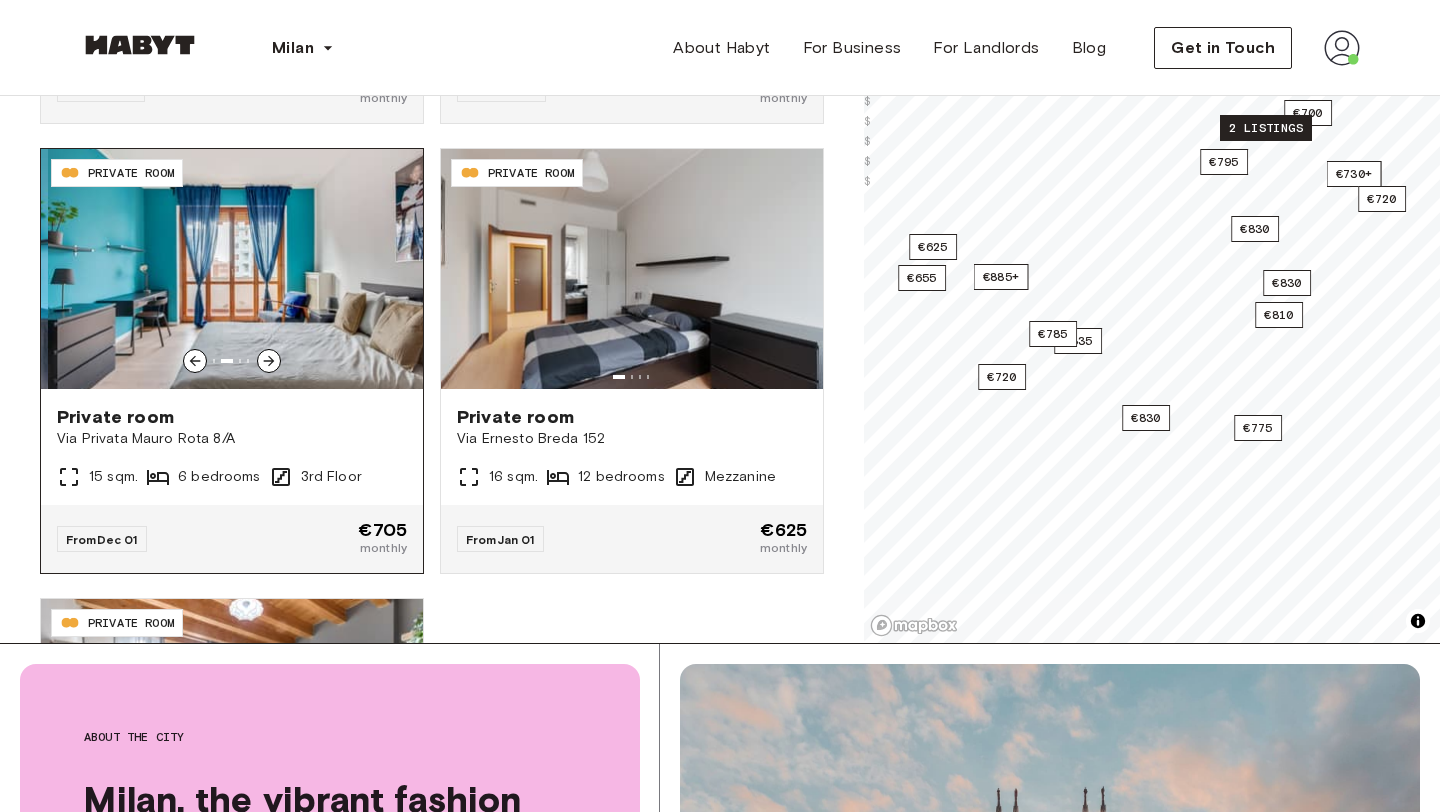 click 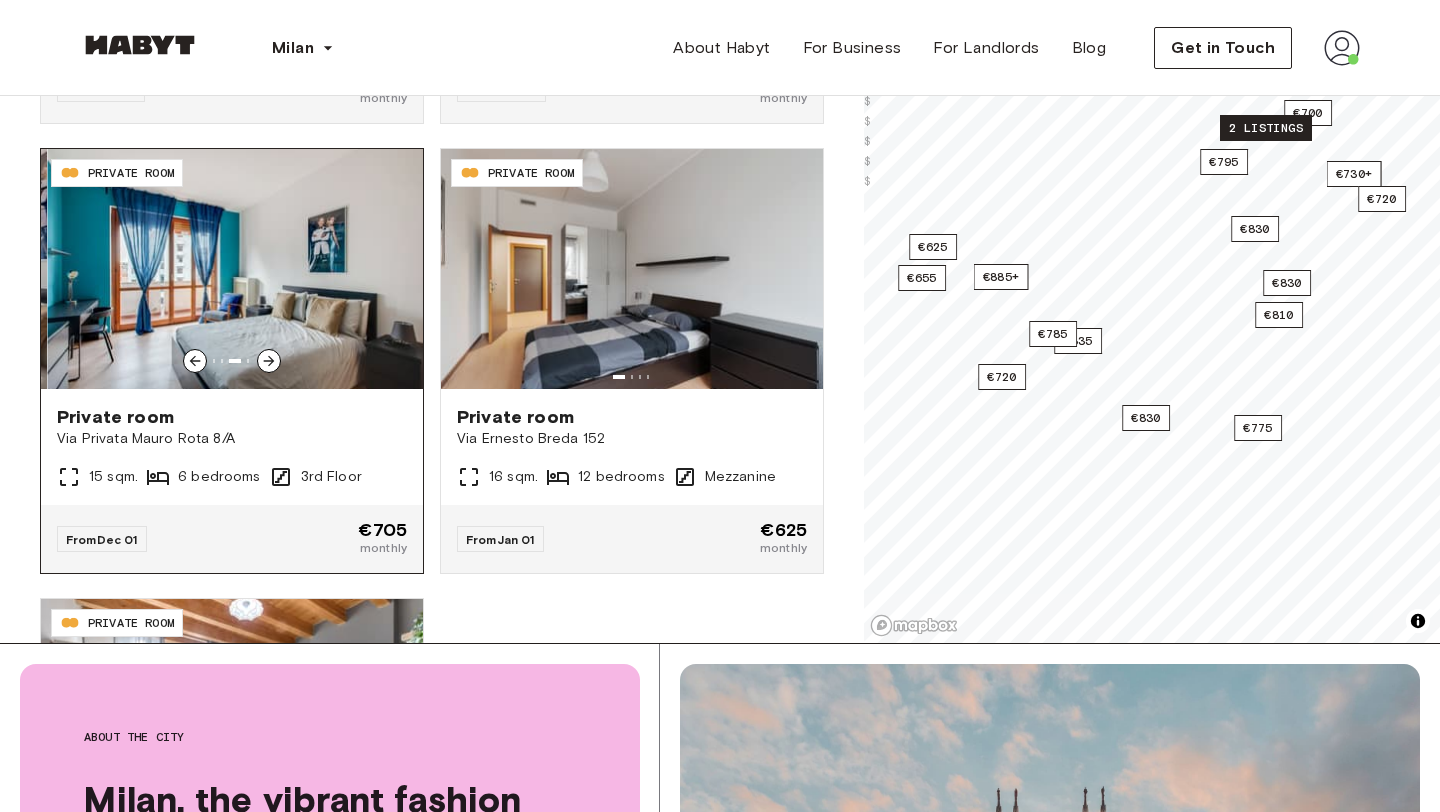 click 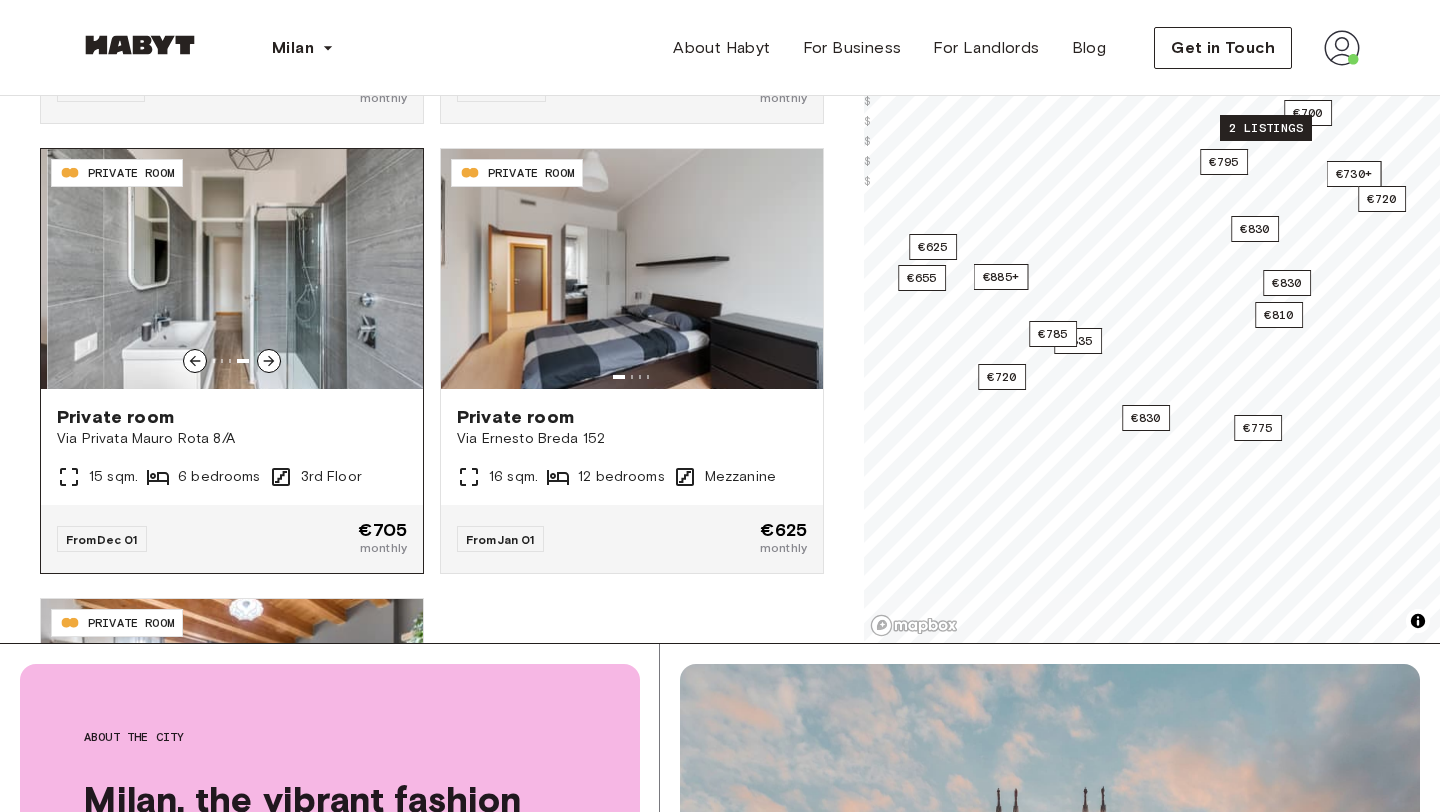 click 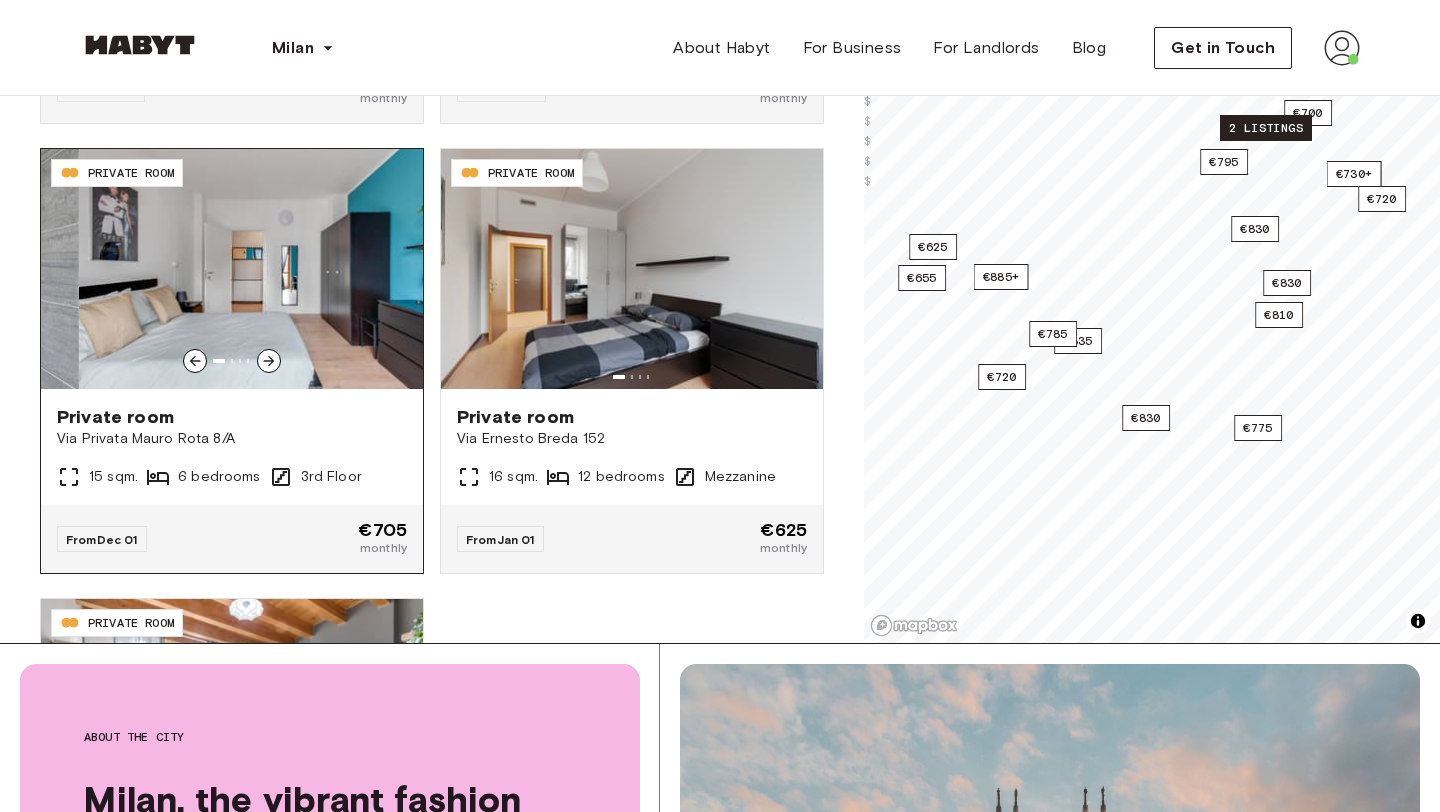 click 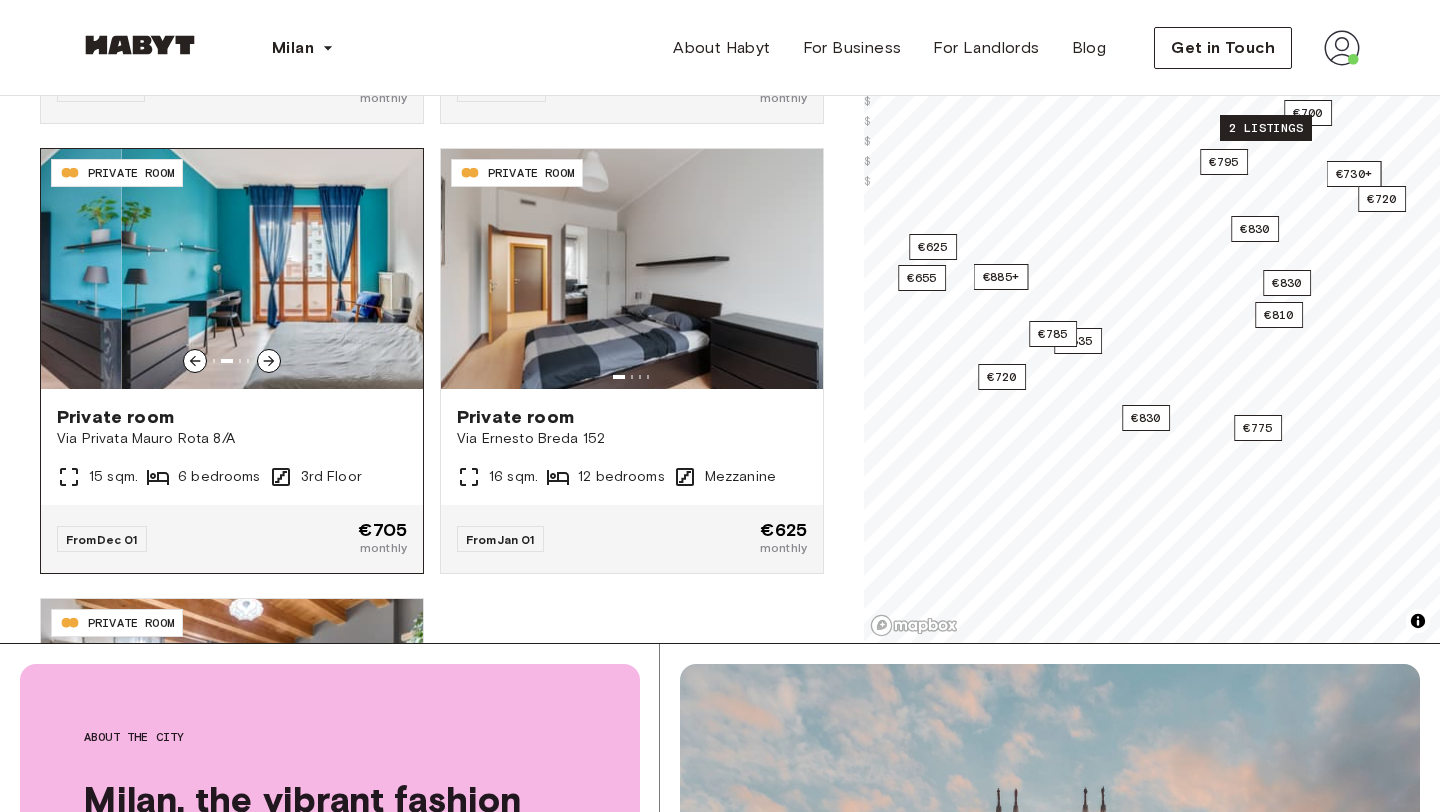 click 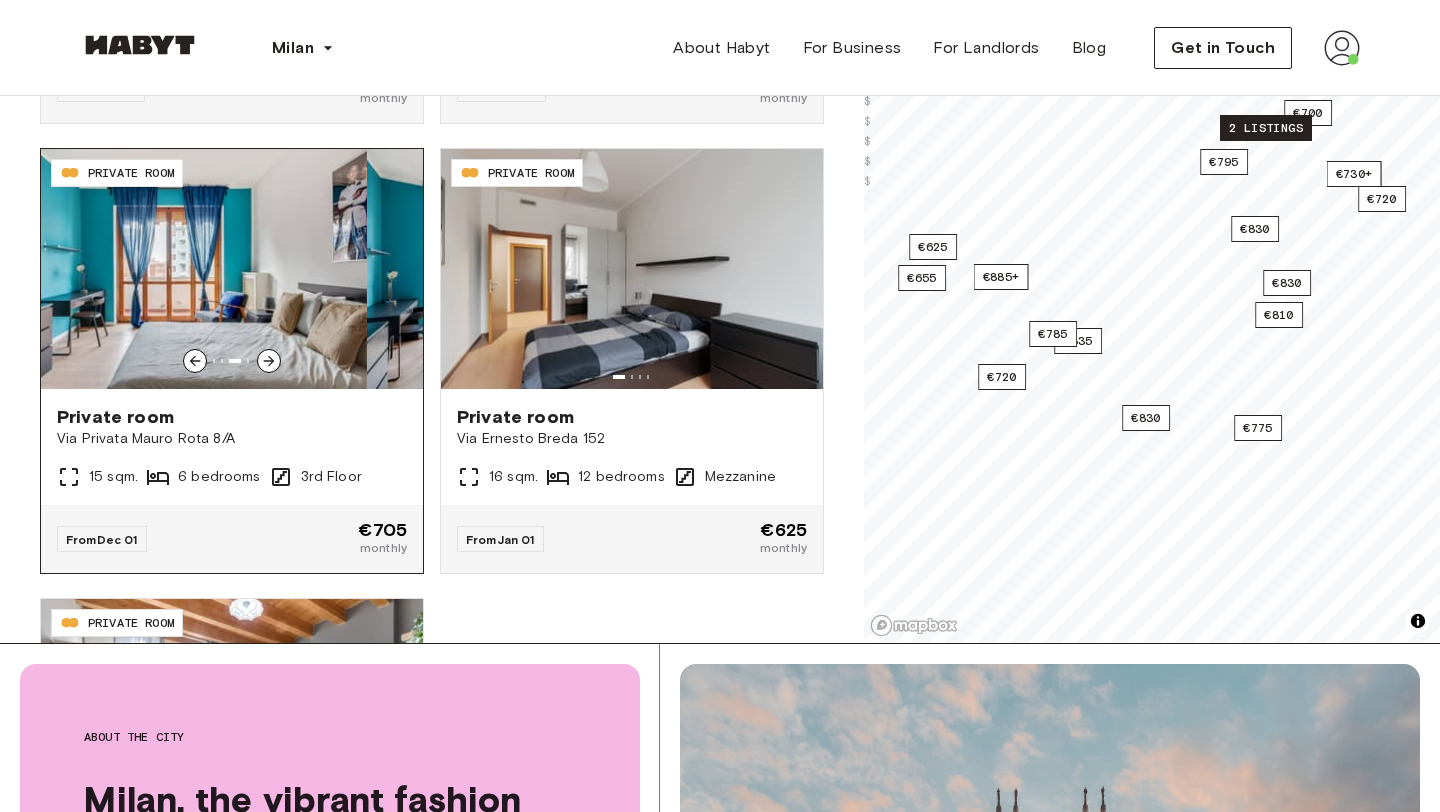 click 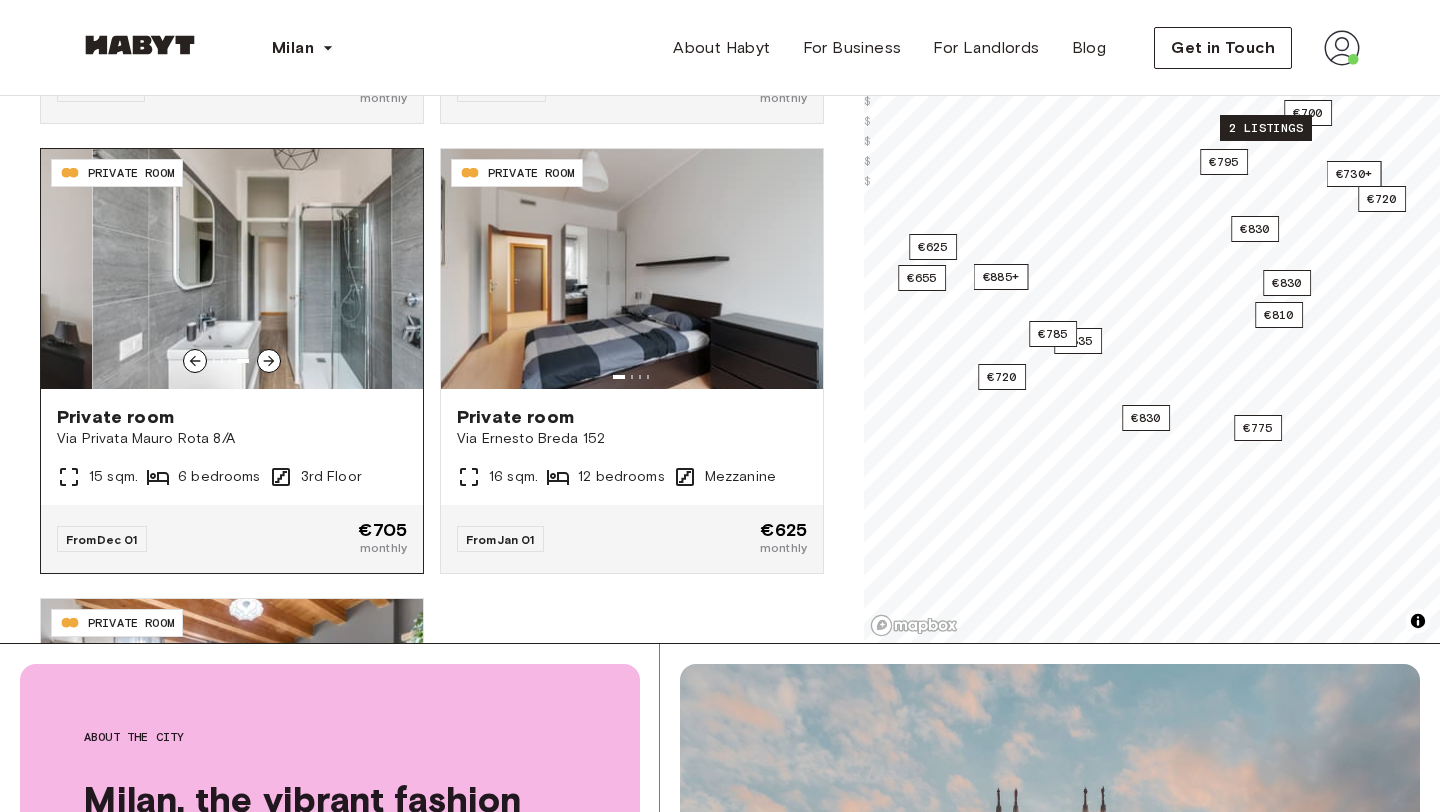 click 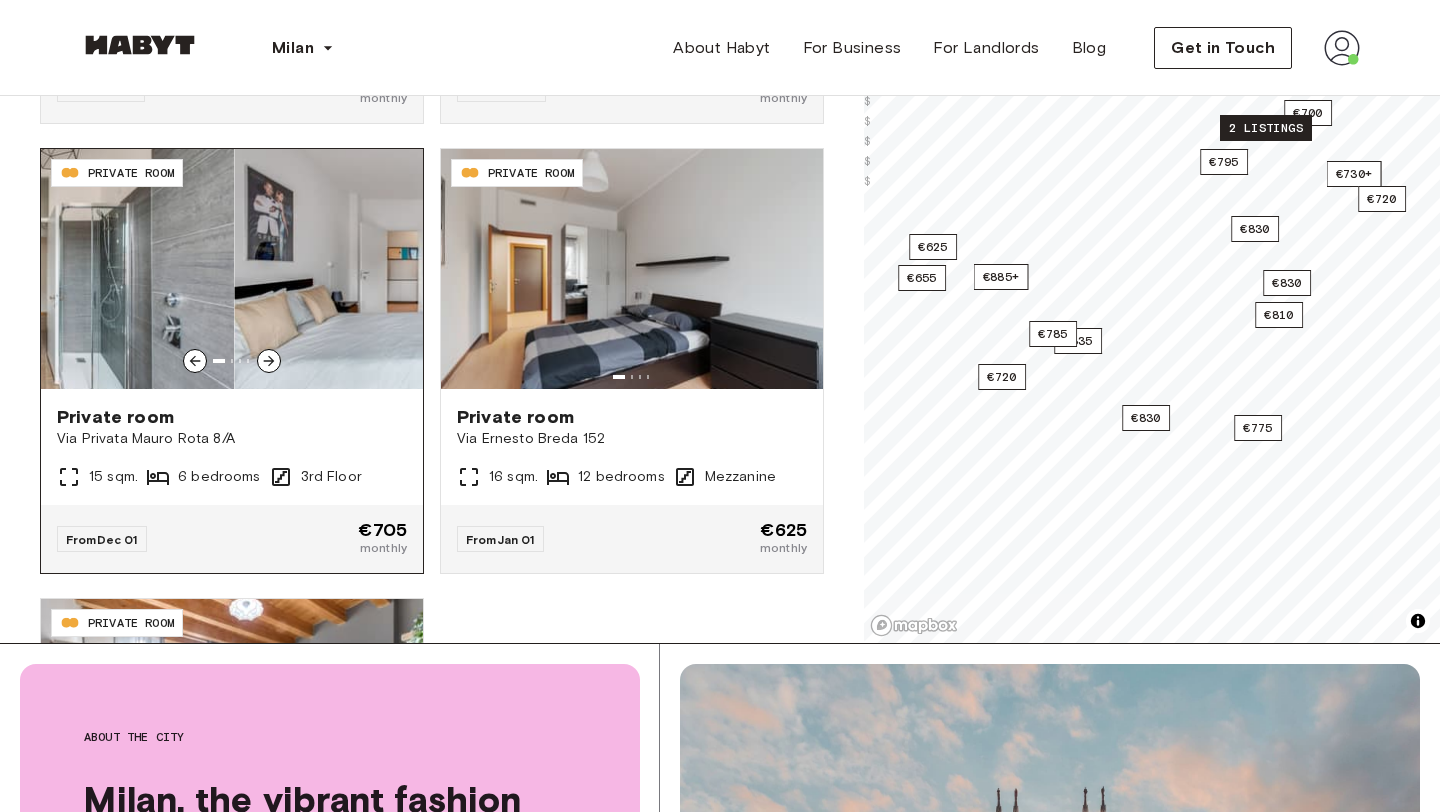 click 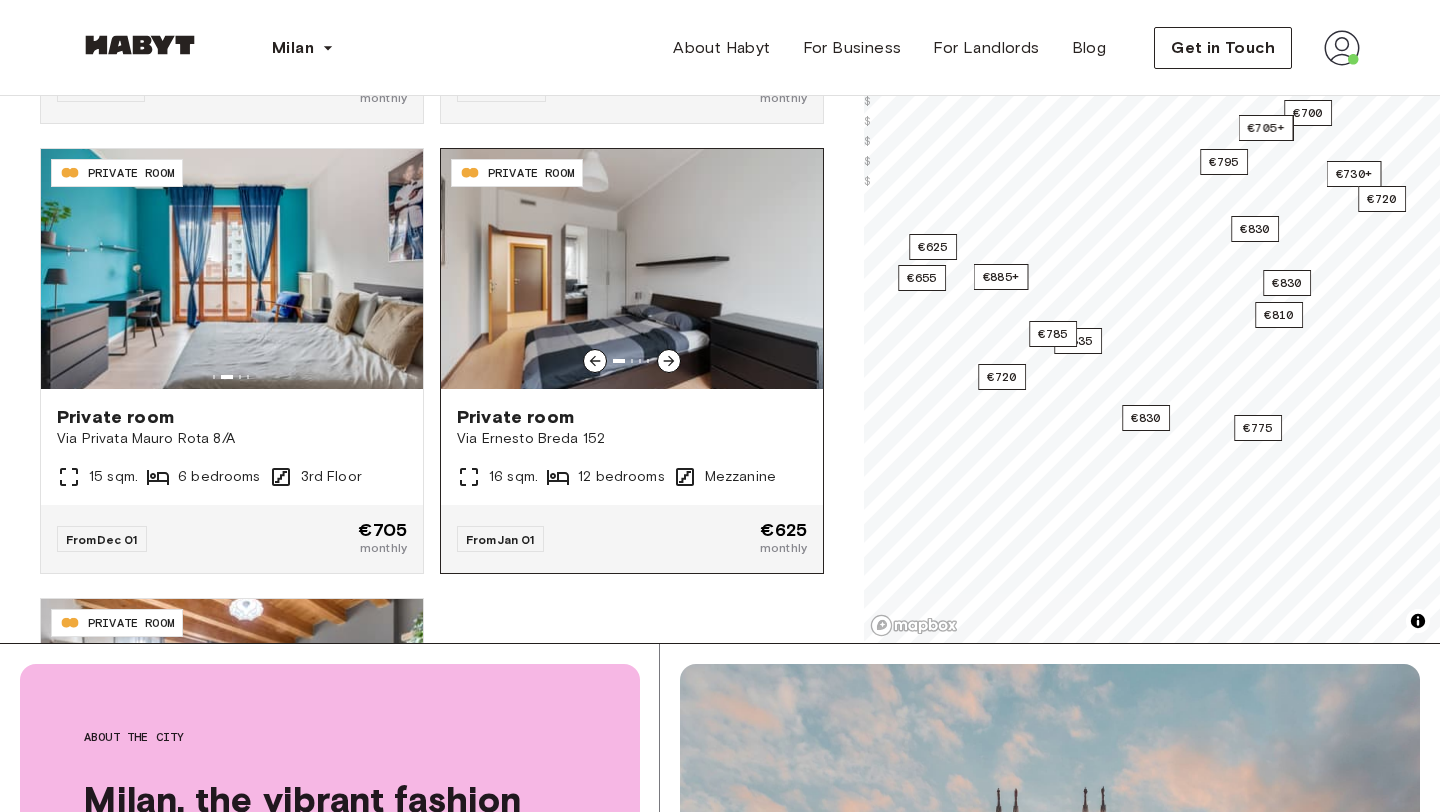click 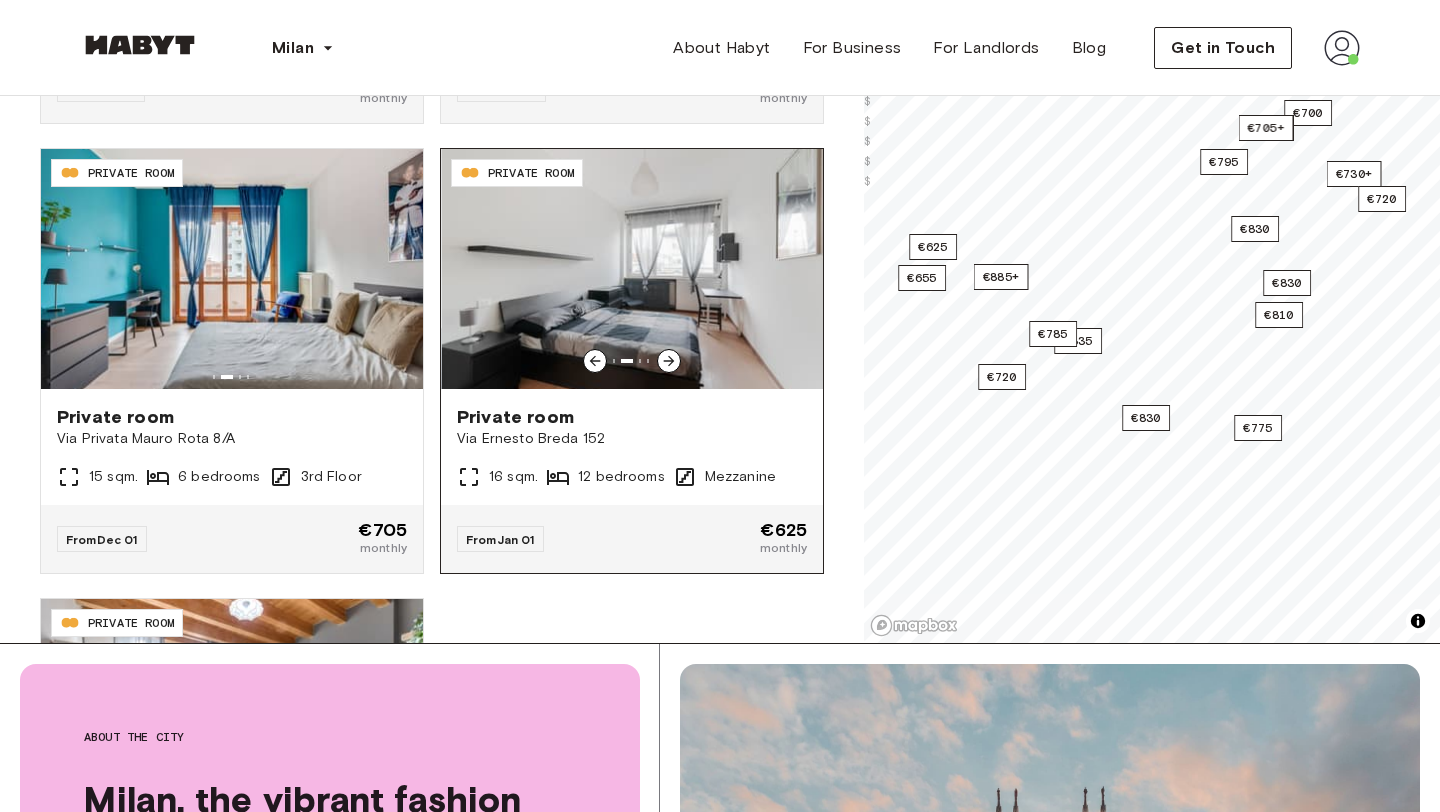 click 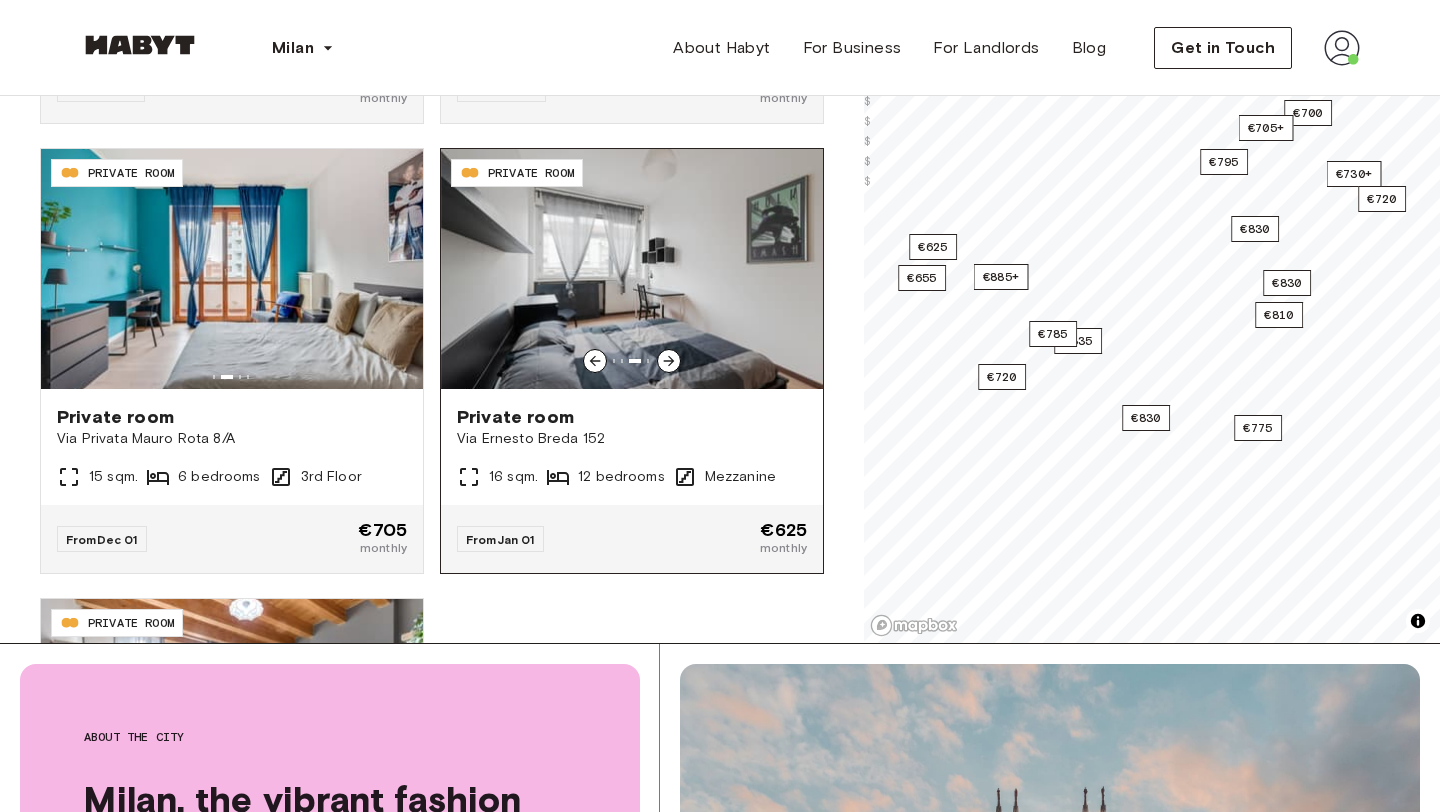 click 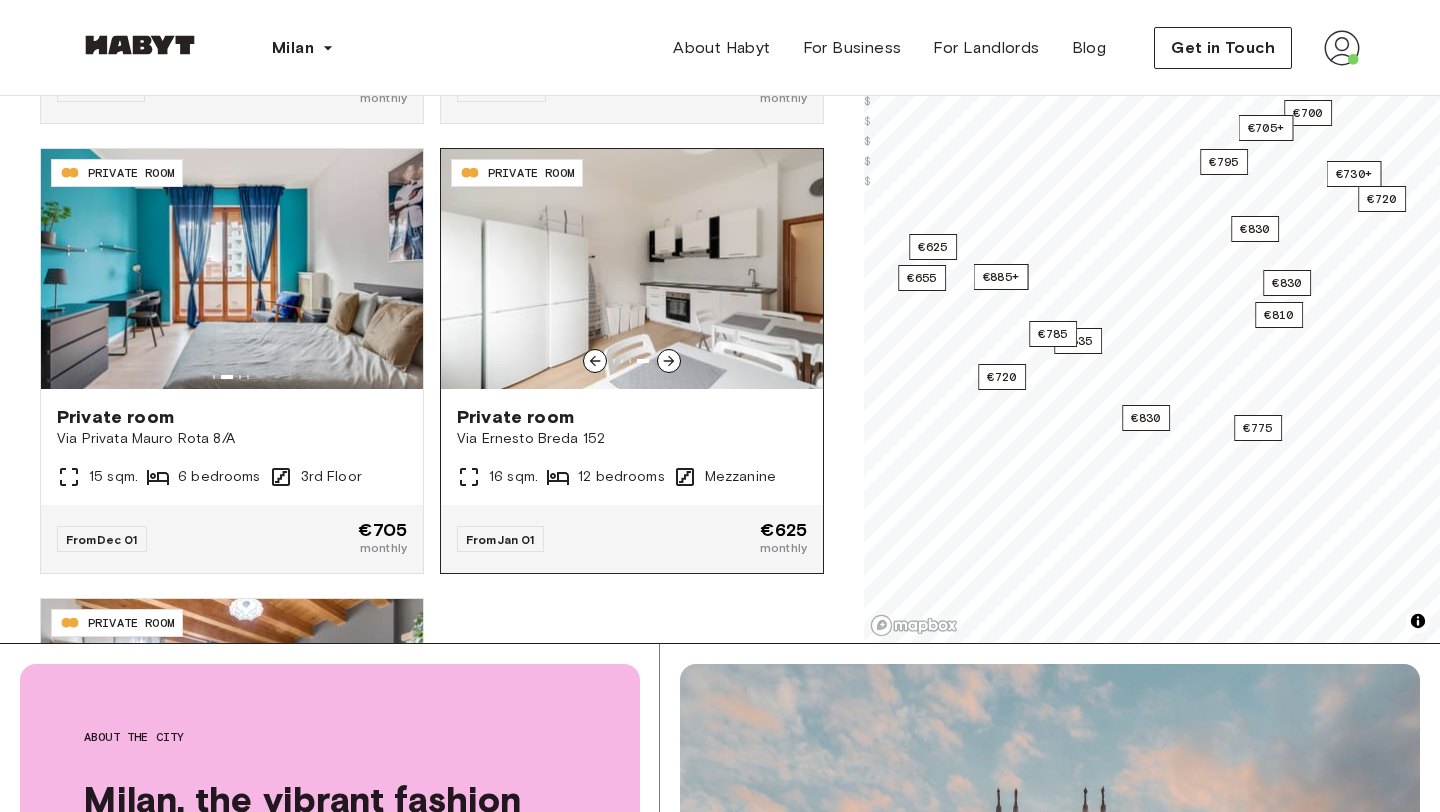 click 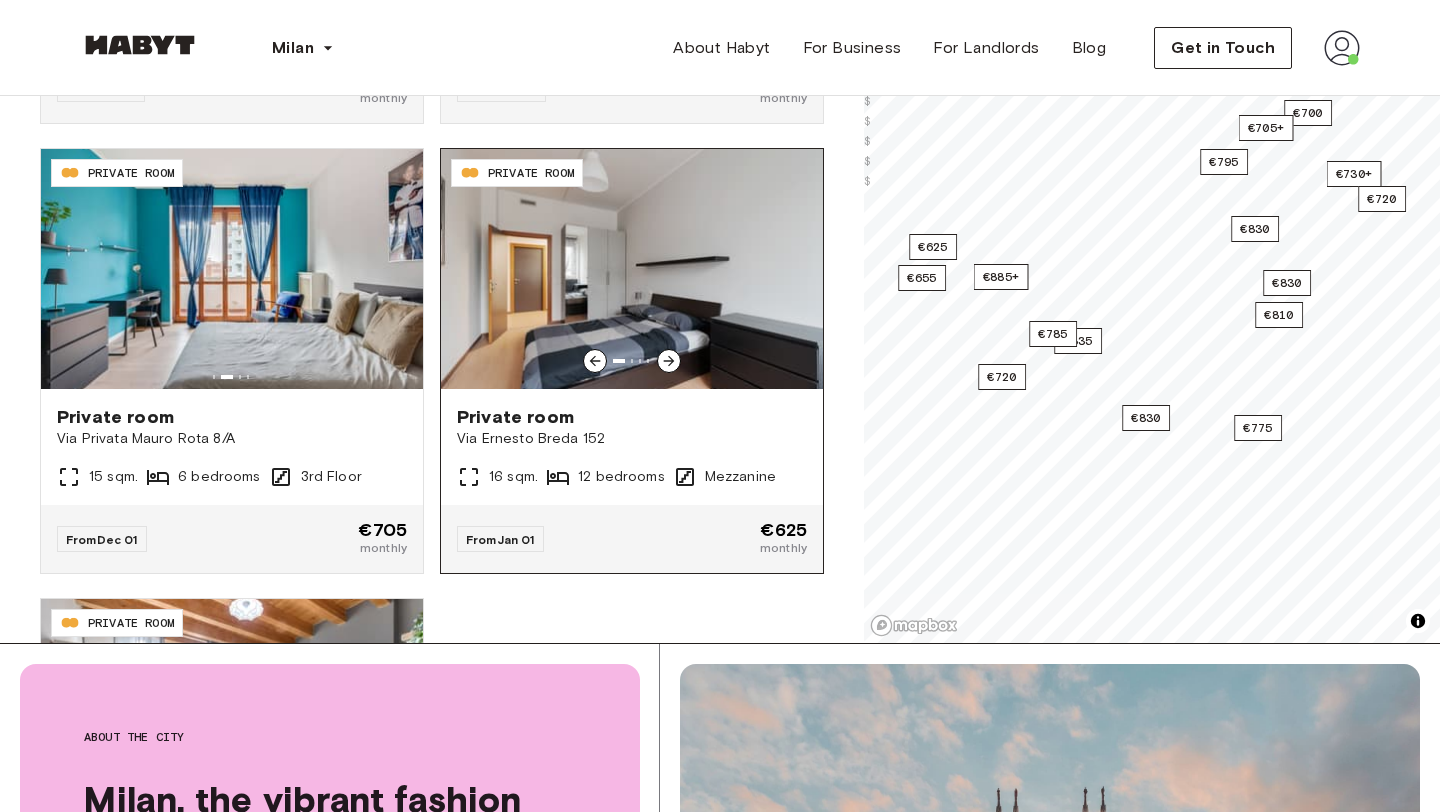 click 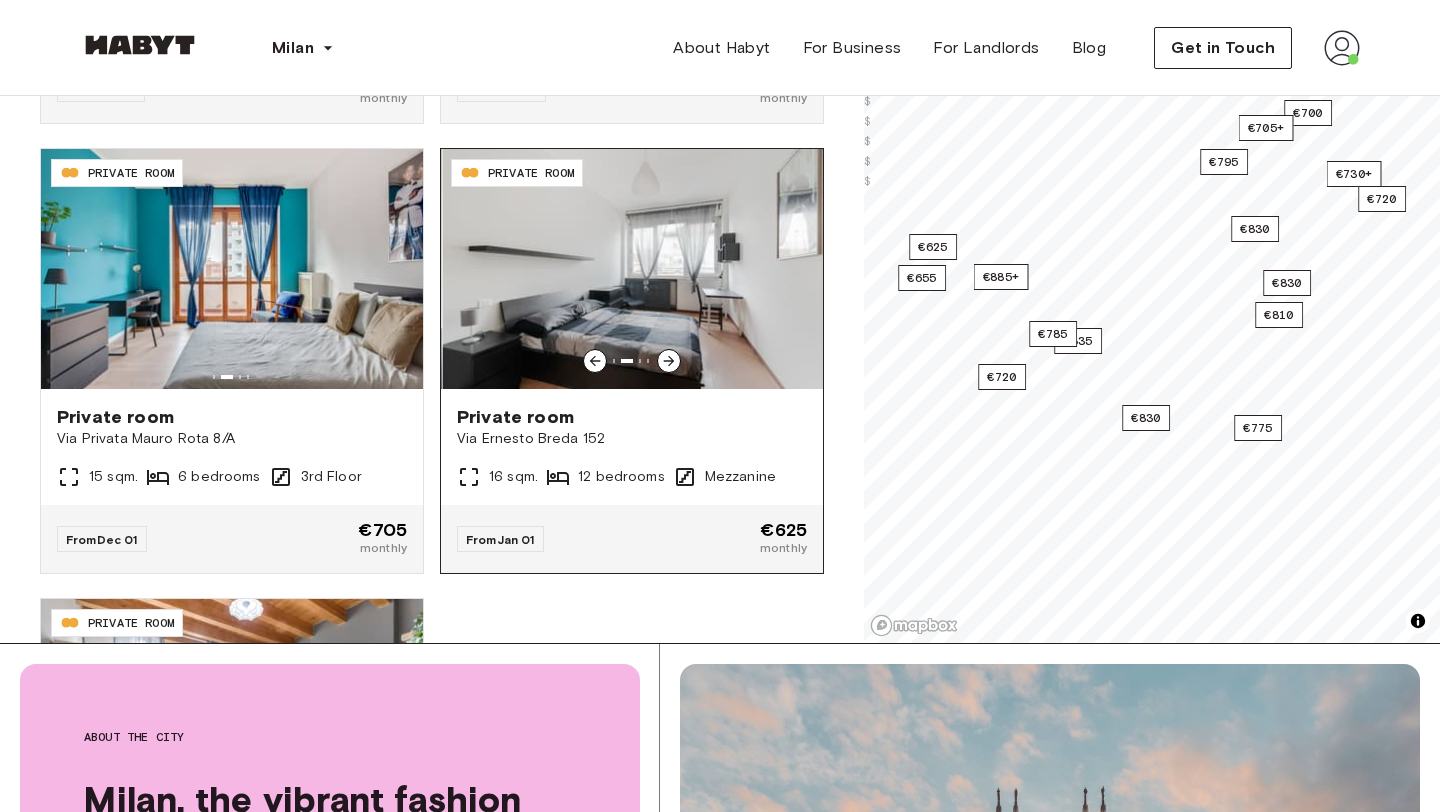 click 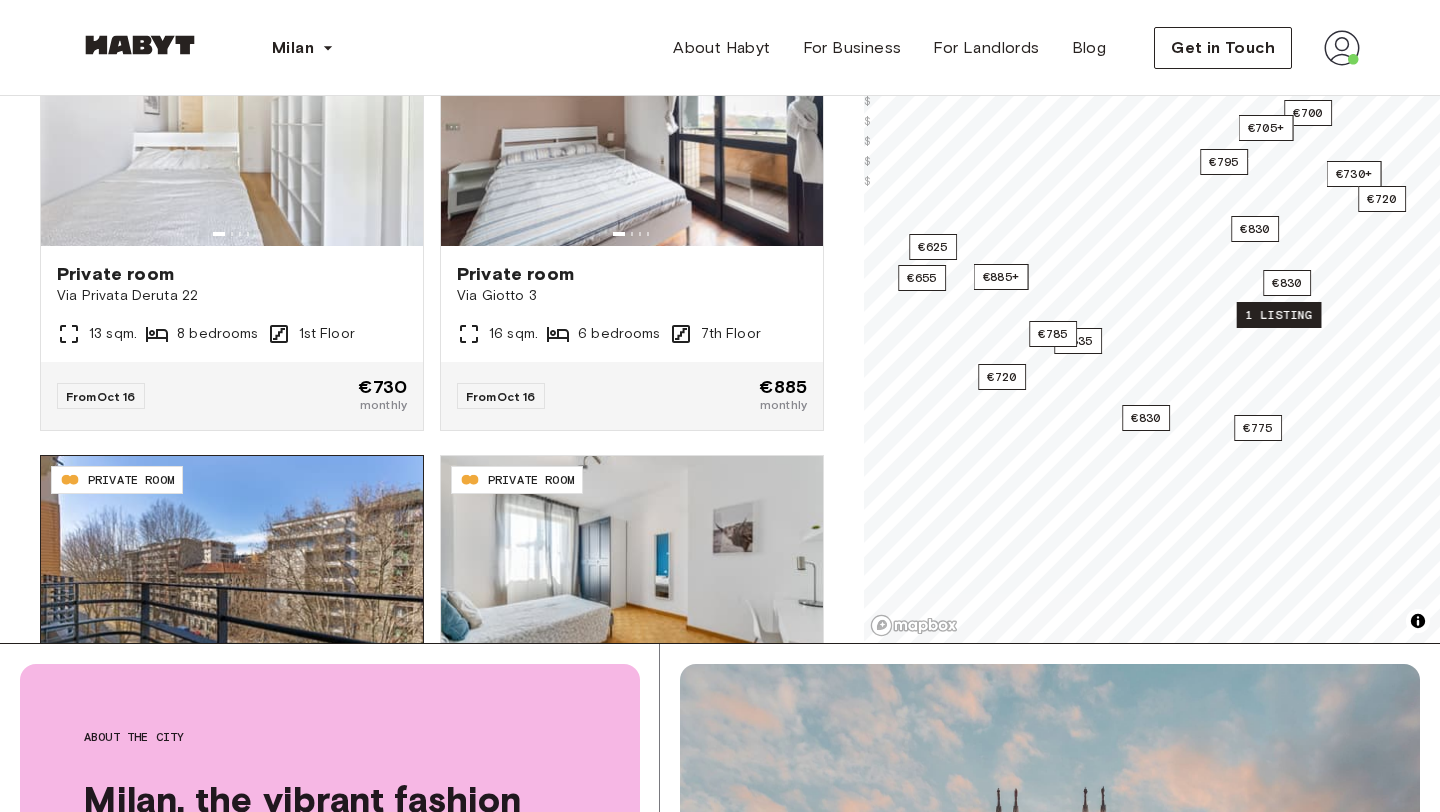 scroll, scrollTop: 3691, scrollLeft: 0, axis: vertical 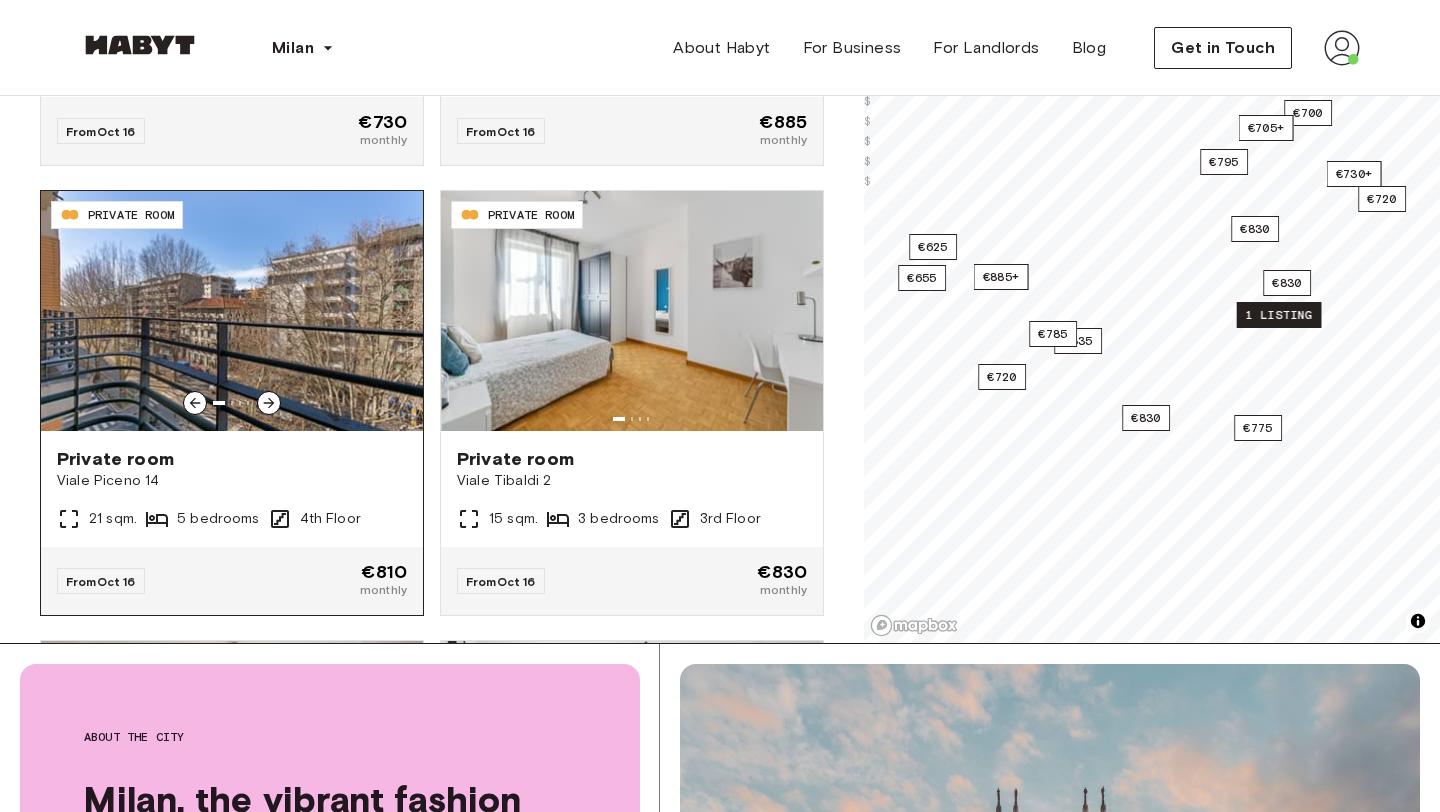 click 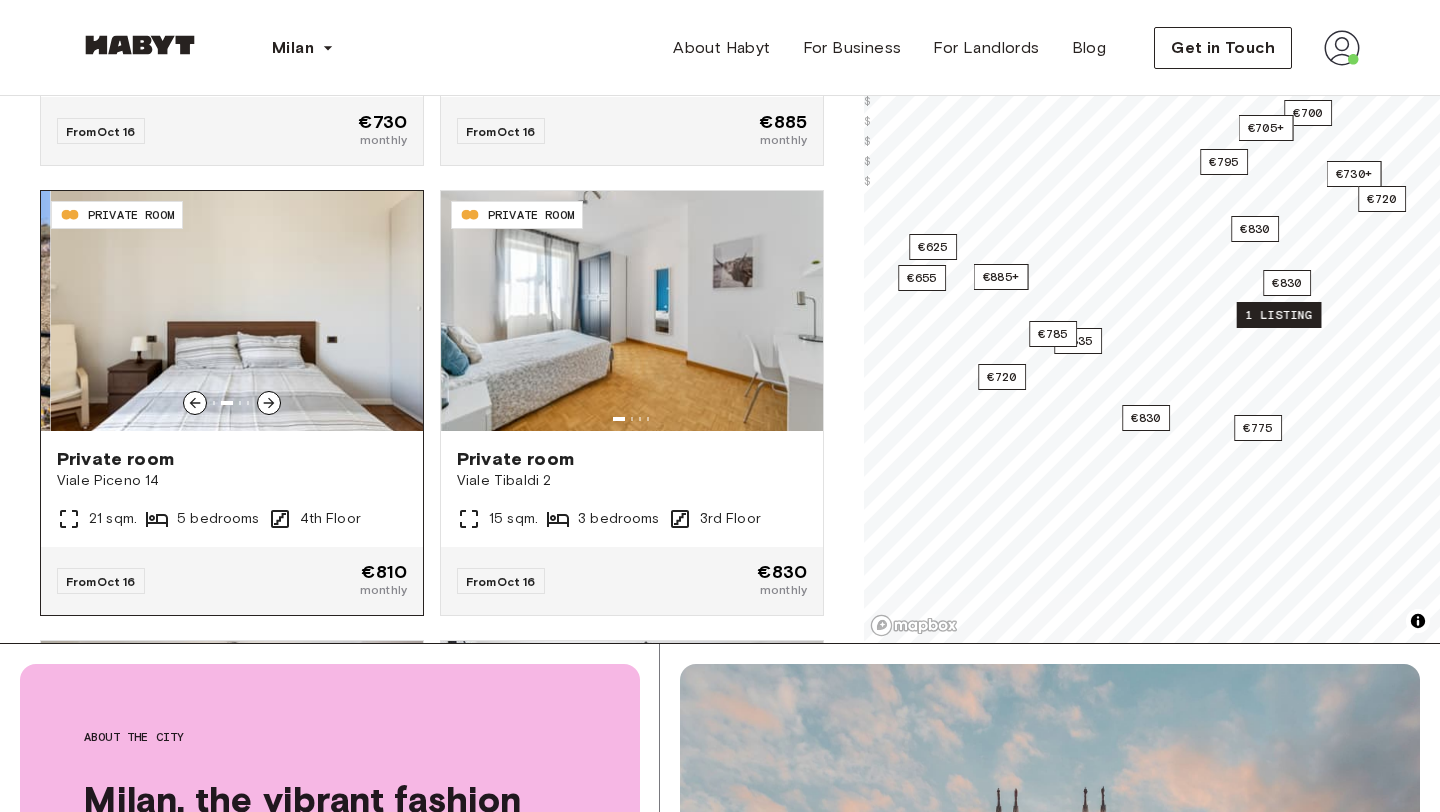 click 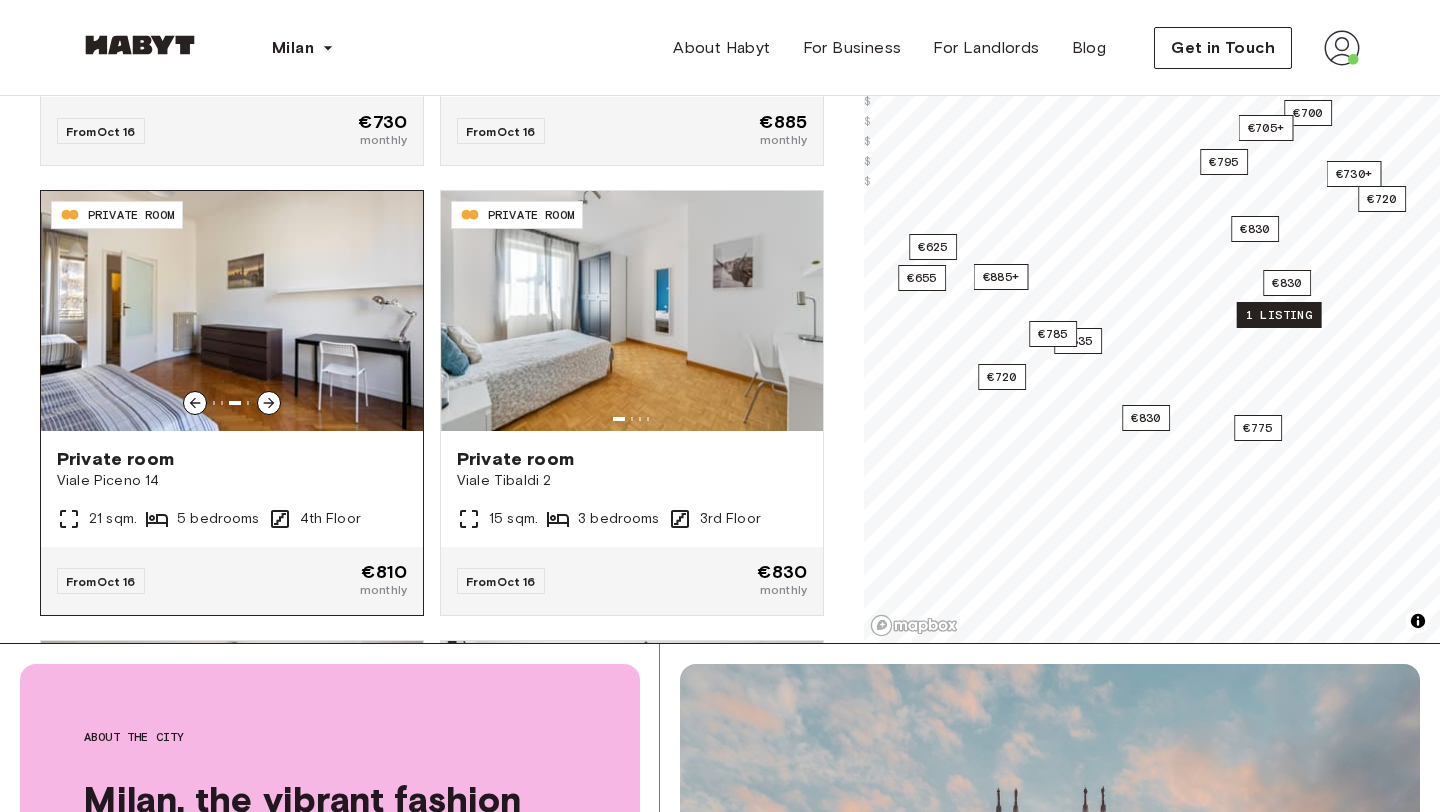 click 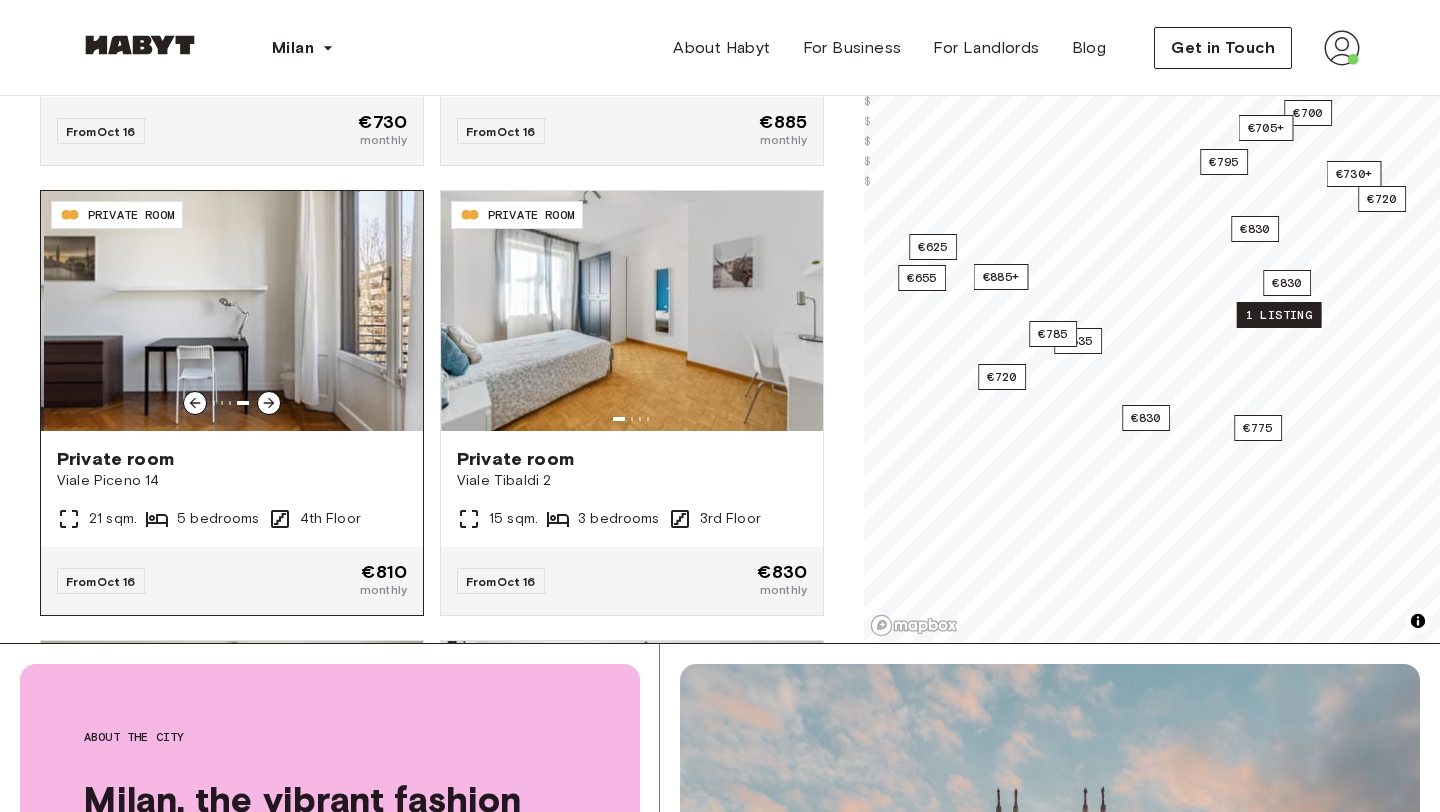 click 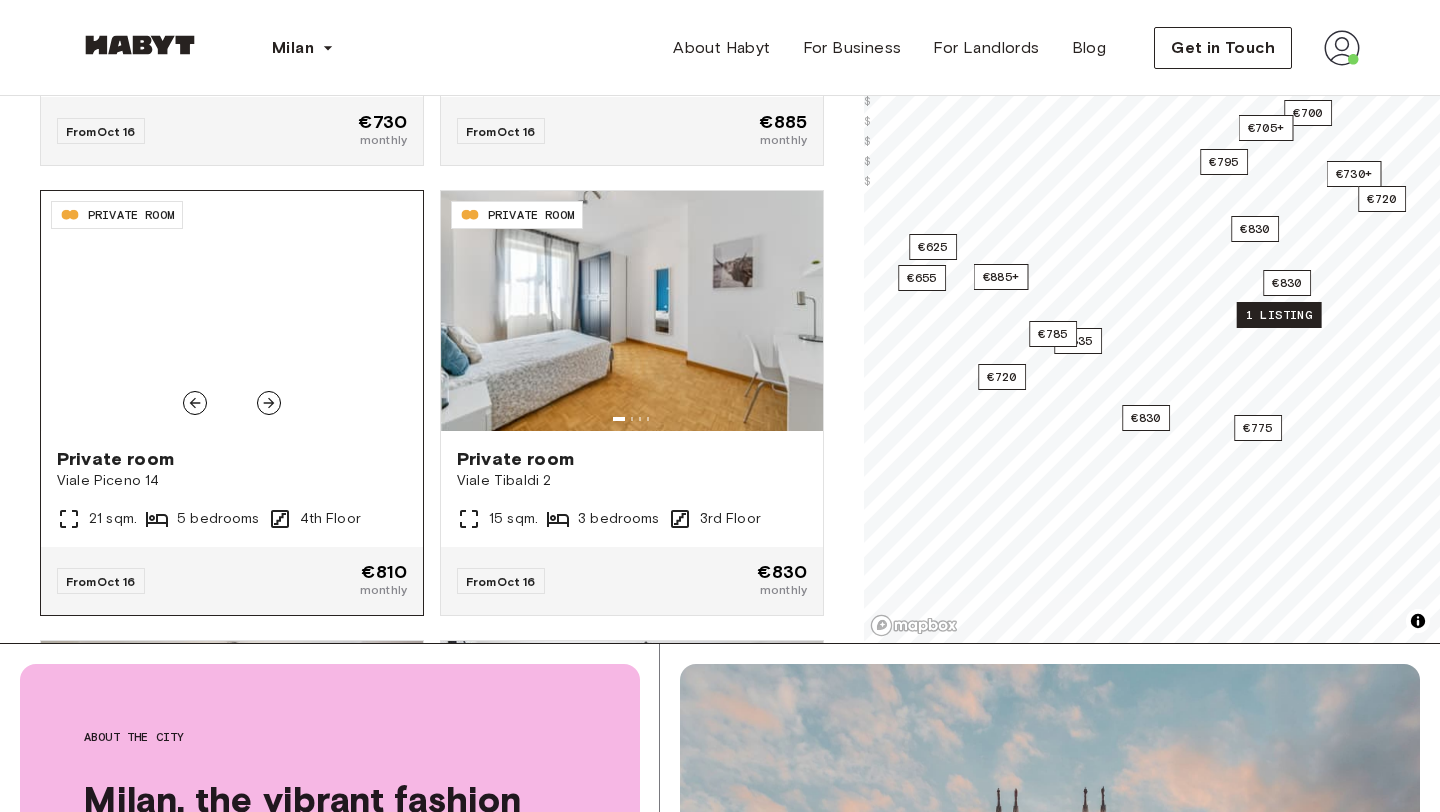click 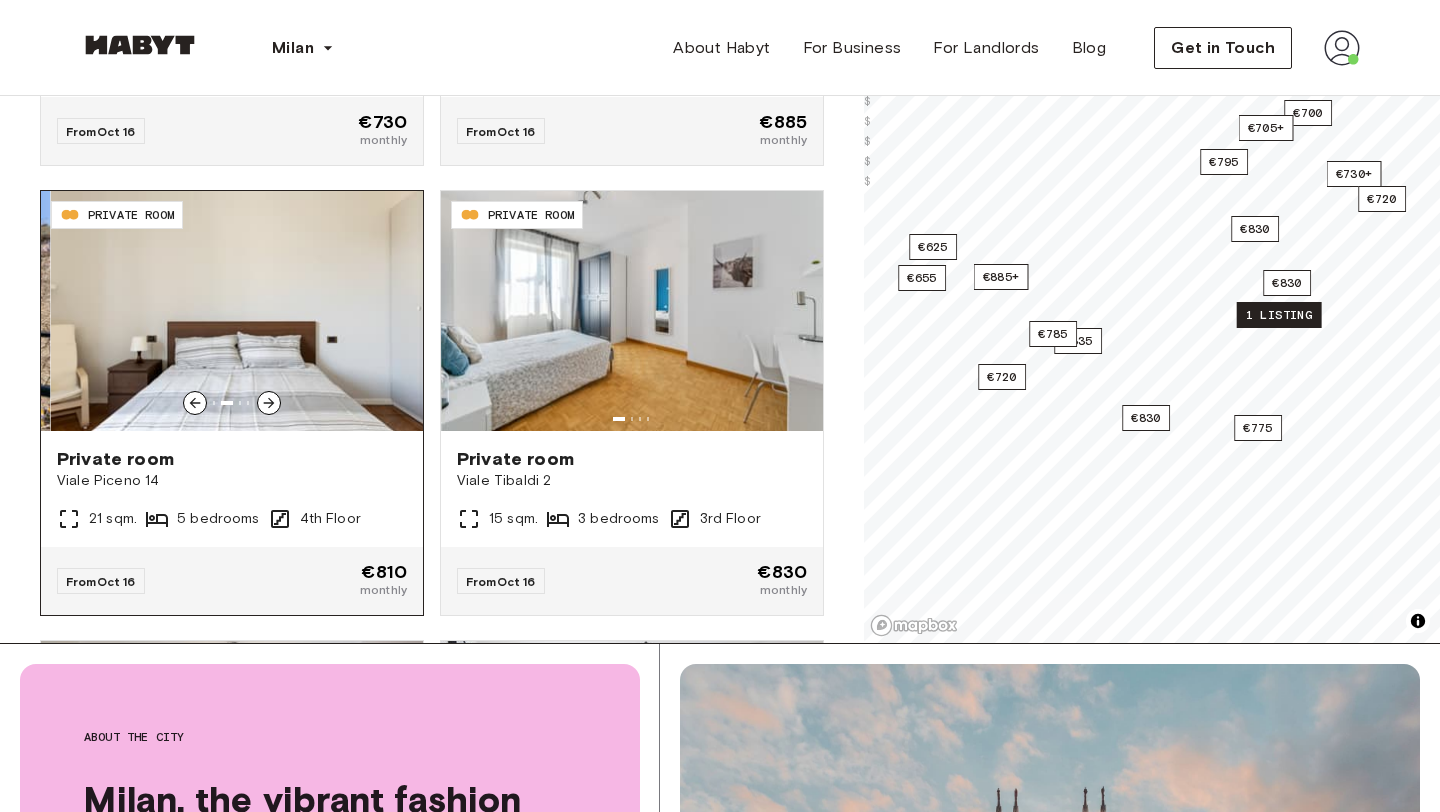 click 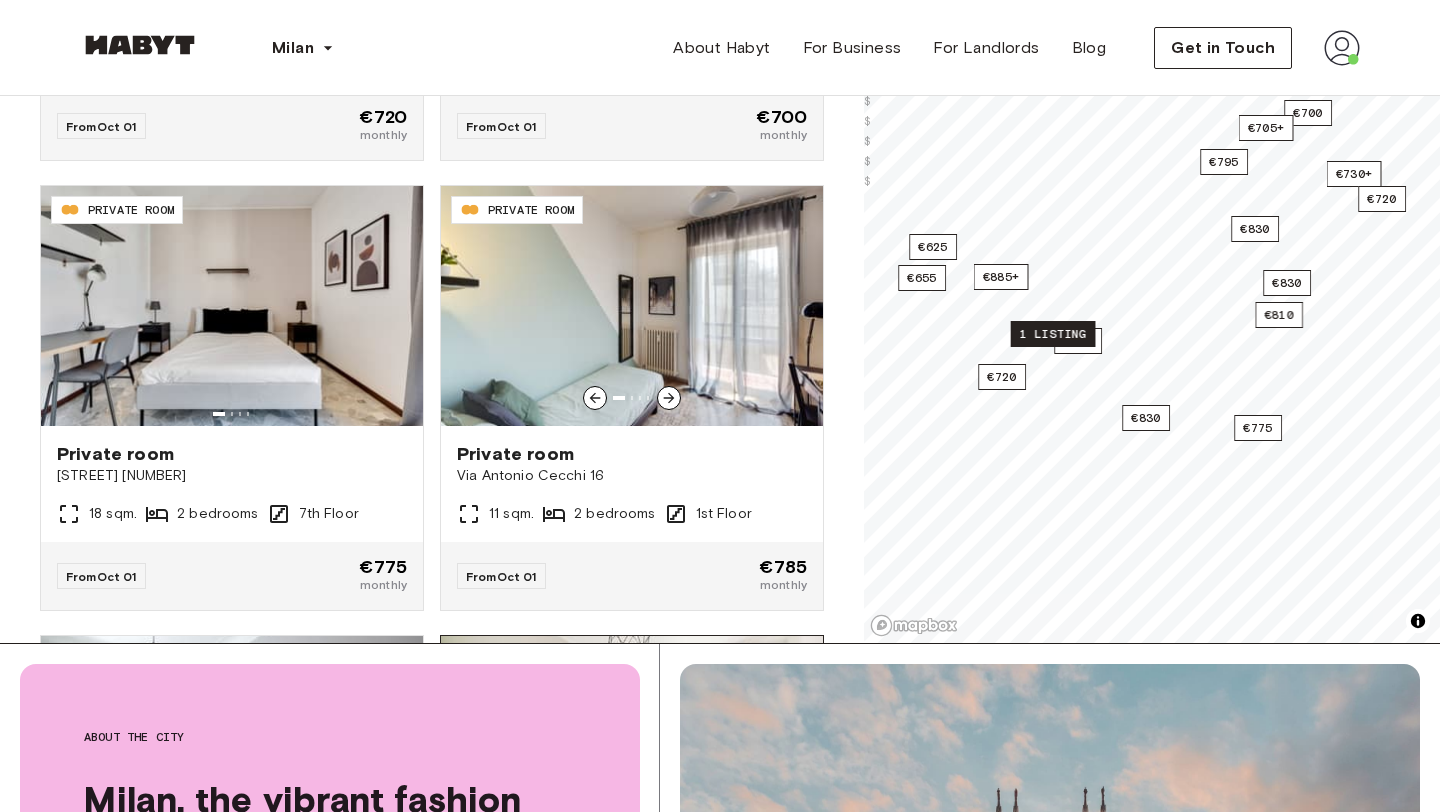scroll, scrollTop: 2345, scrollLeft: 0, axis: vertical 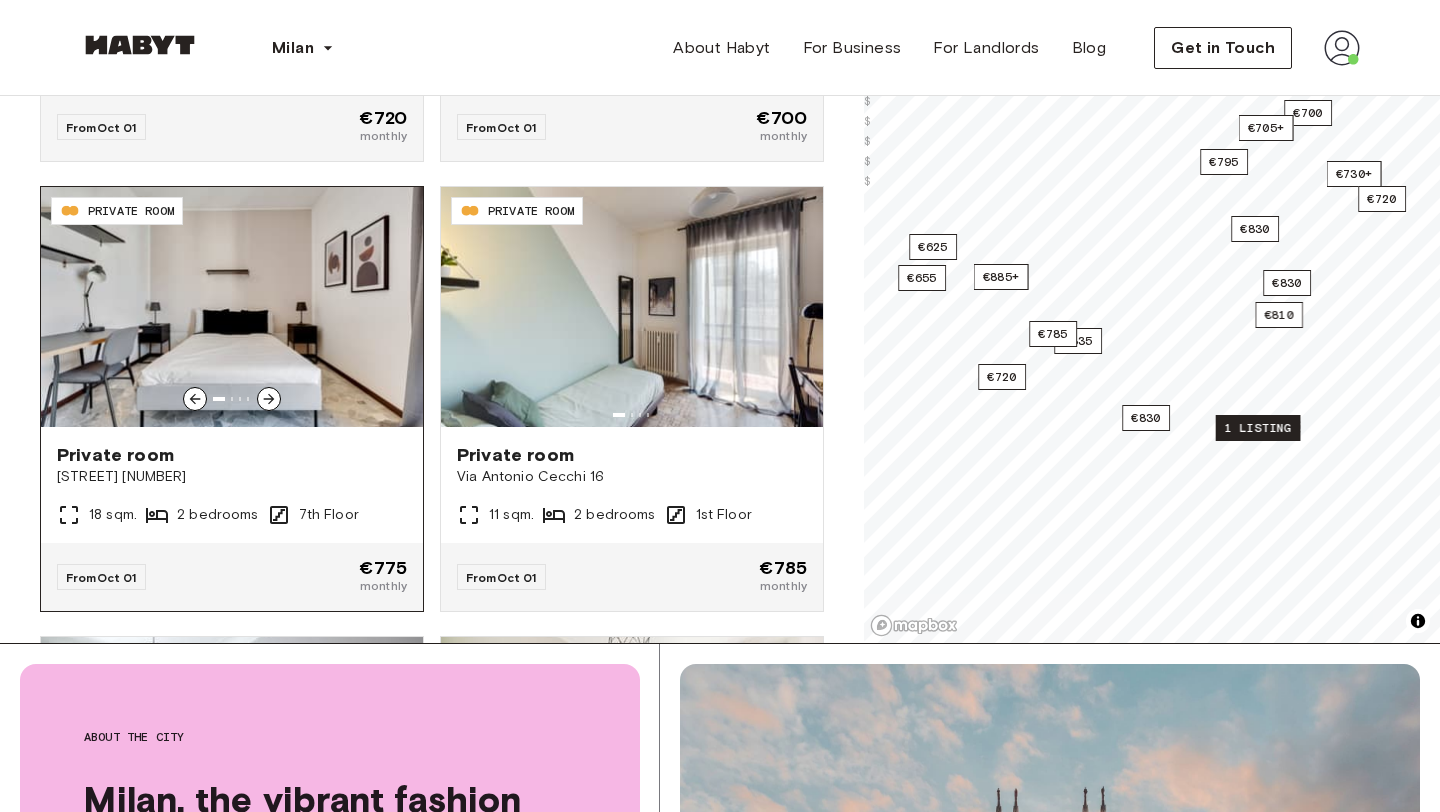 click 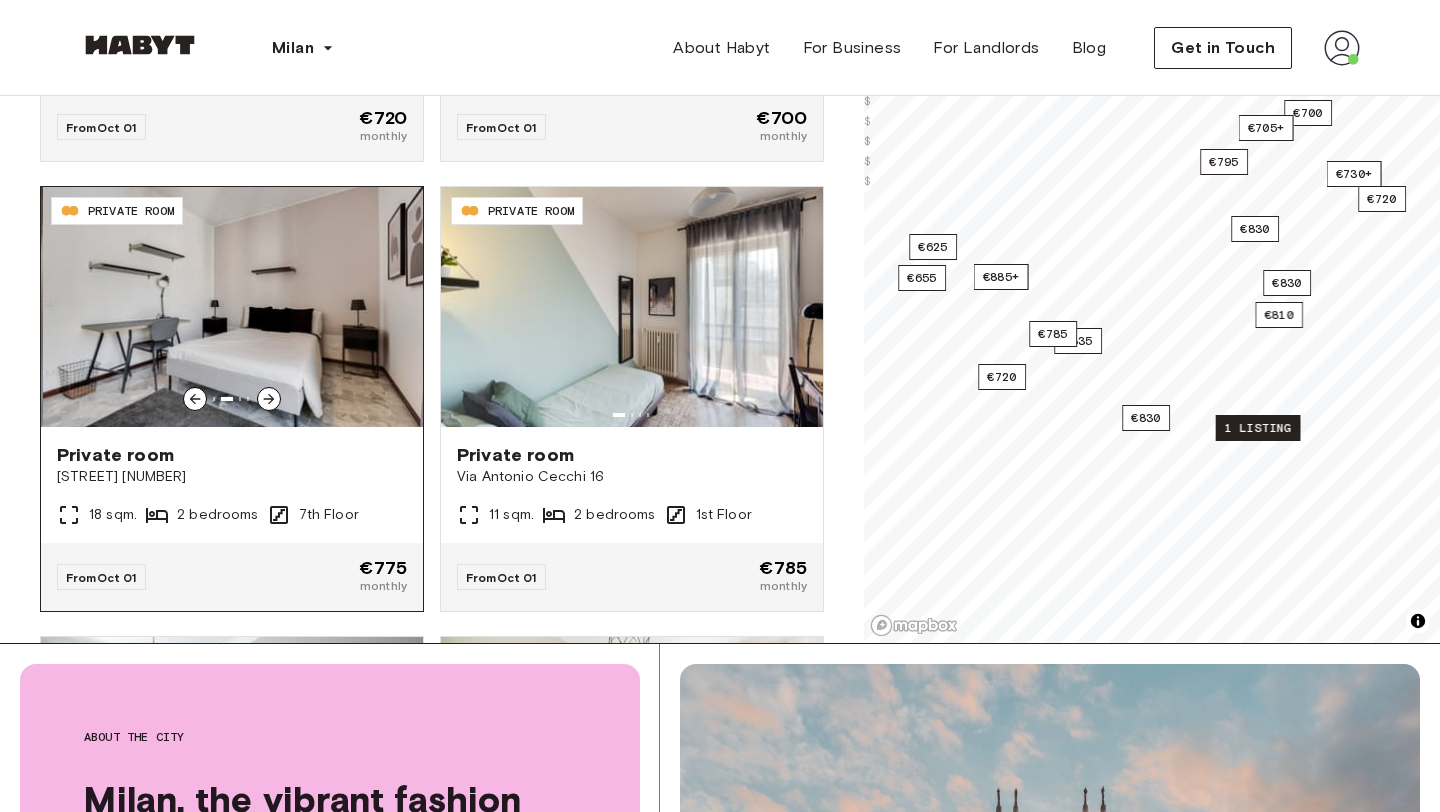 click 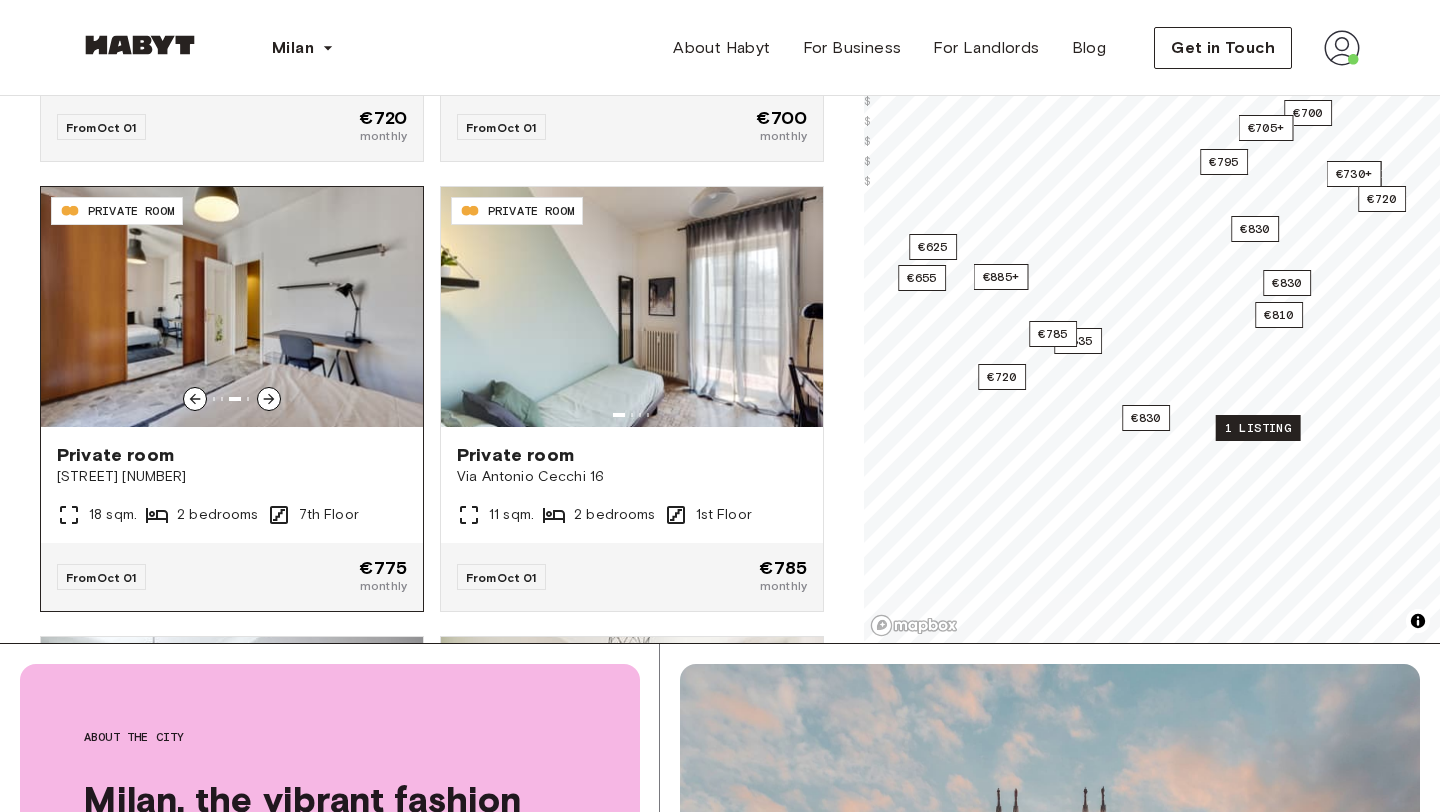 click 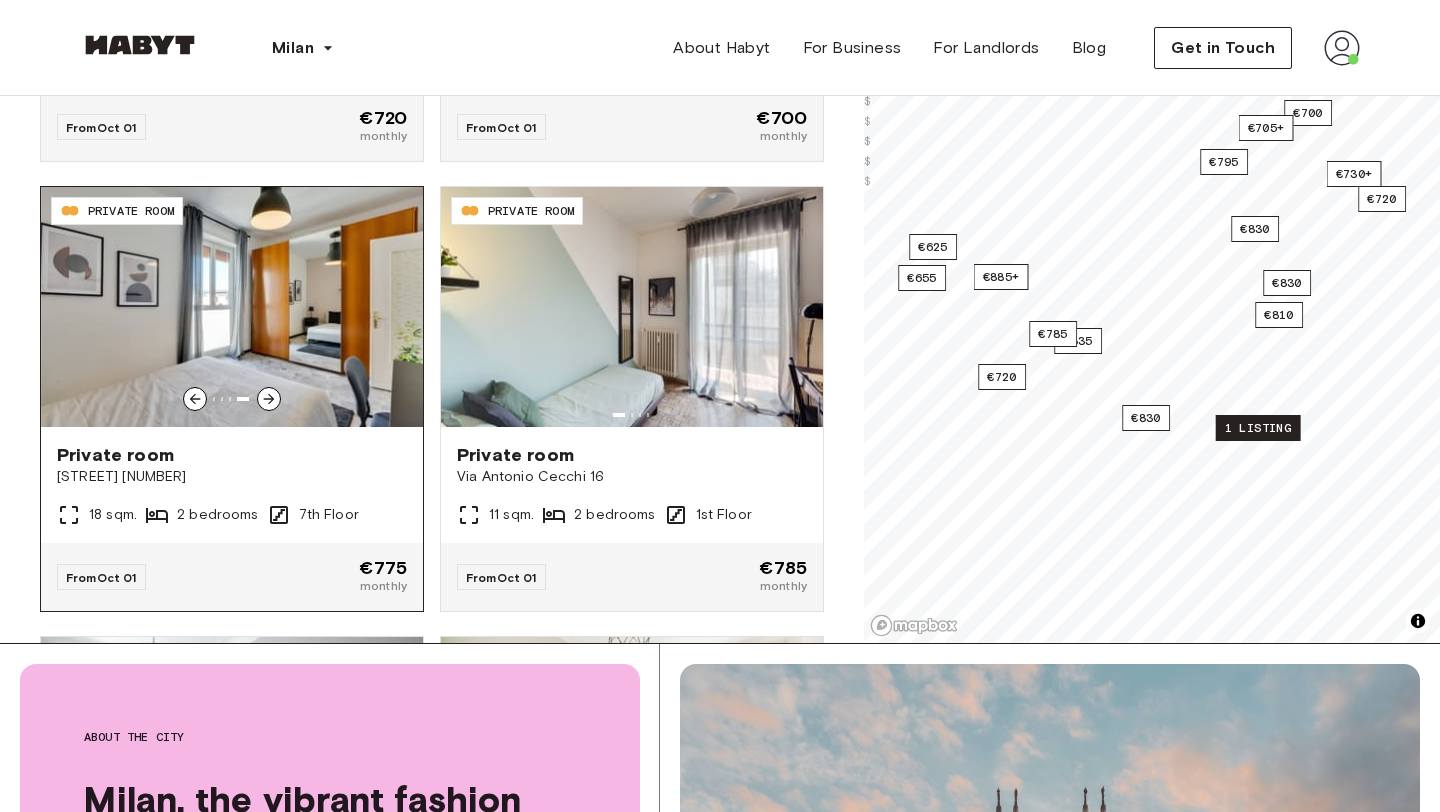 click 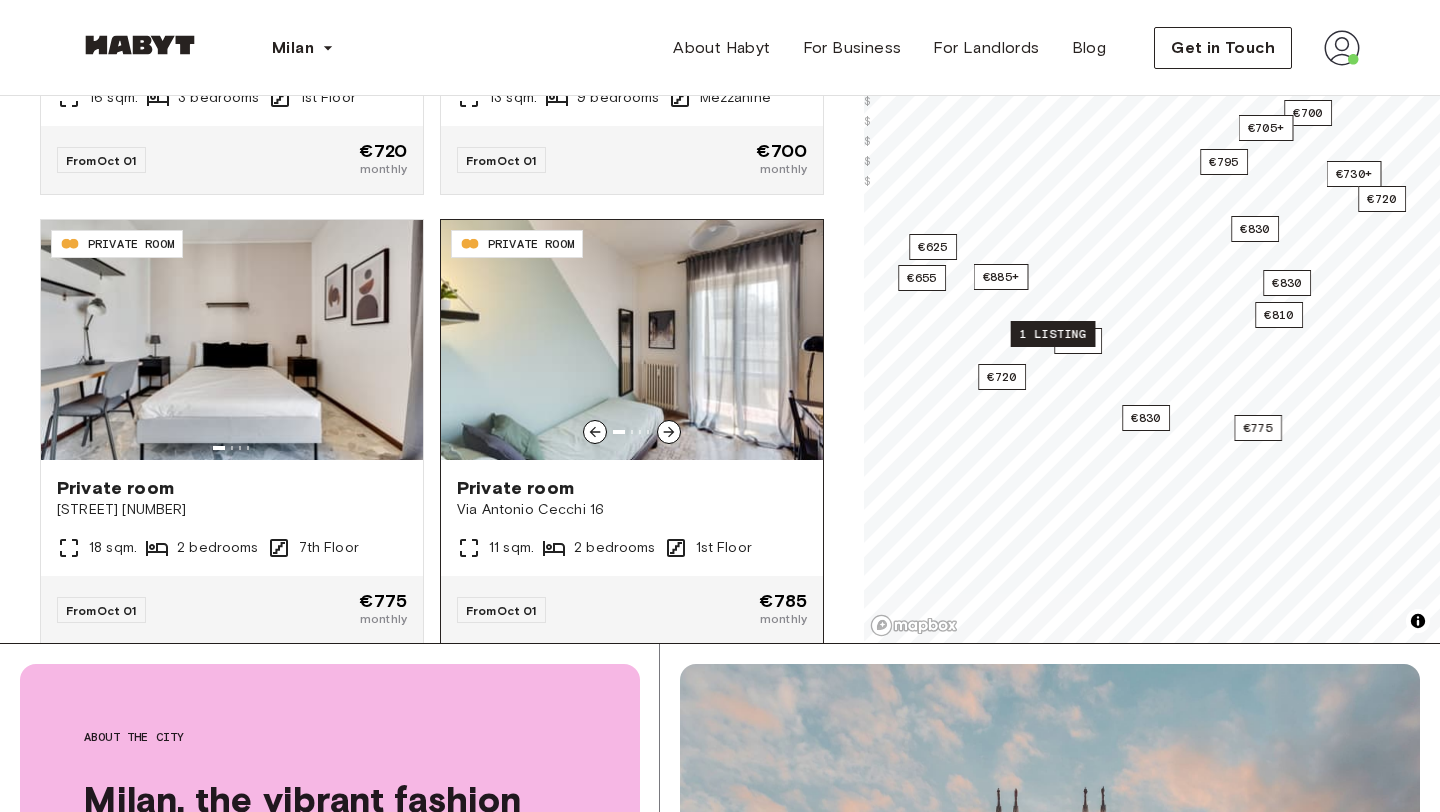 scroll, scrollTop: 2313, scrollLeft: 0, axis: vertical 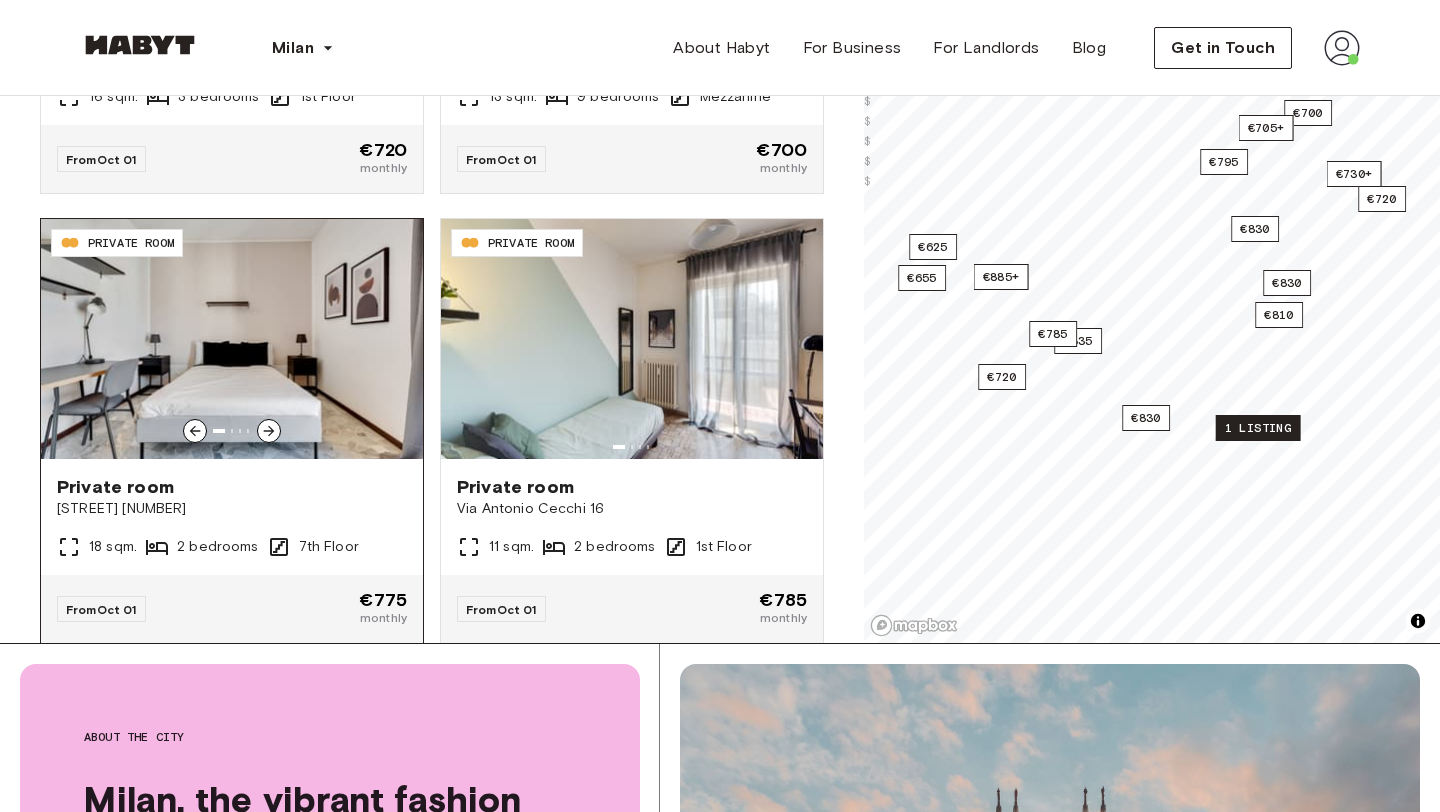 click at bounding box center (232, 339) 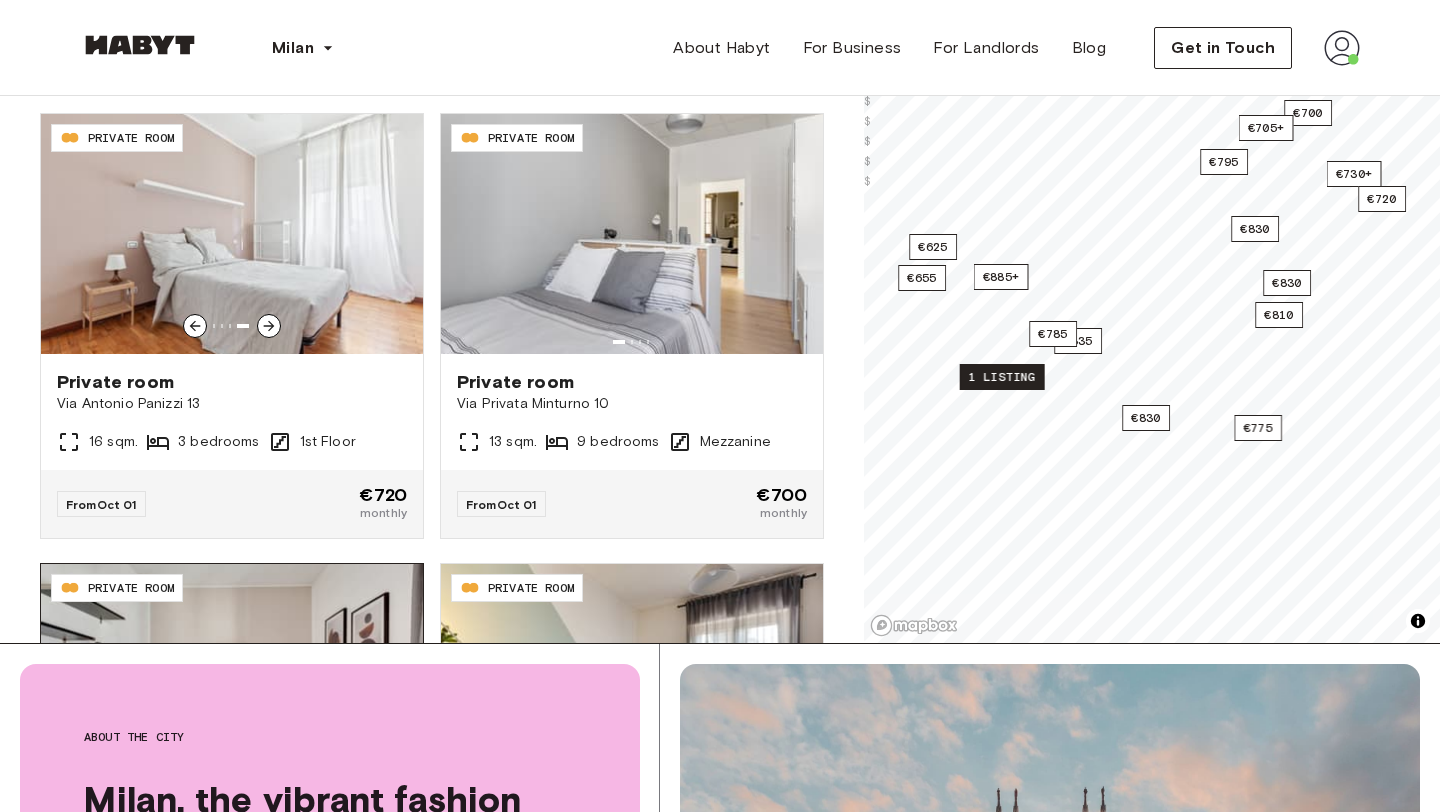 scroll, scrollTop: 1967, scrollLeft: 0, axis: vertical 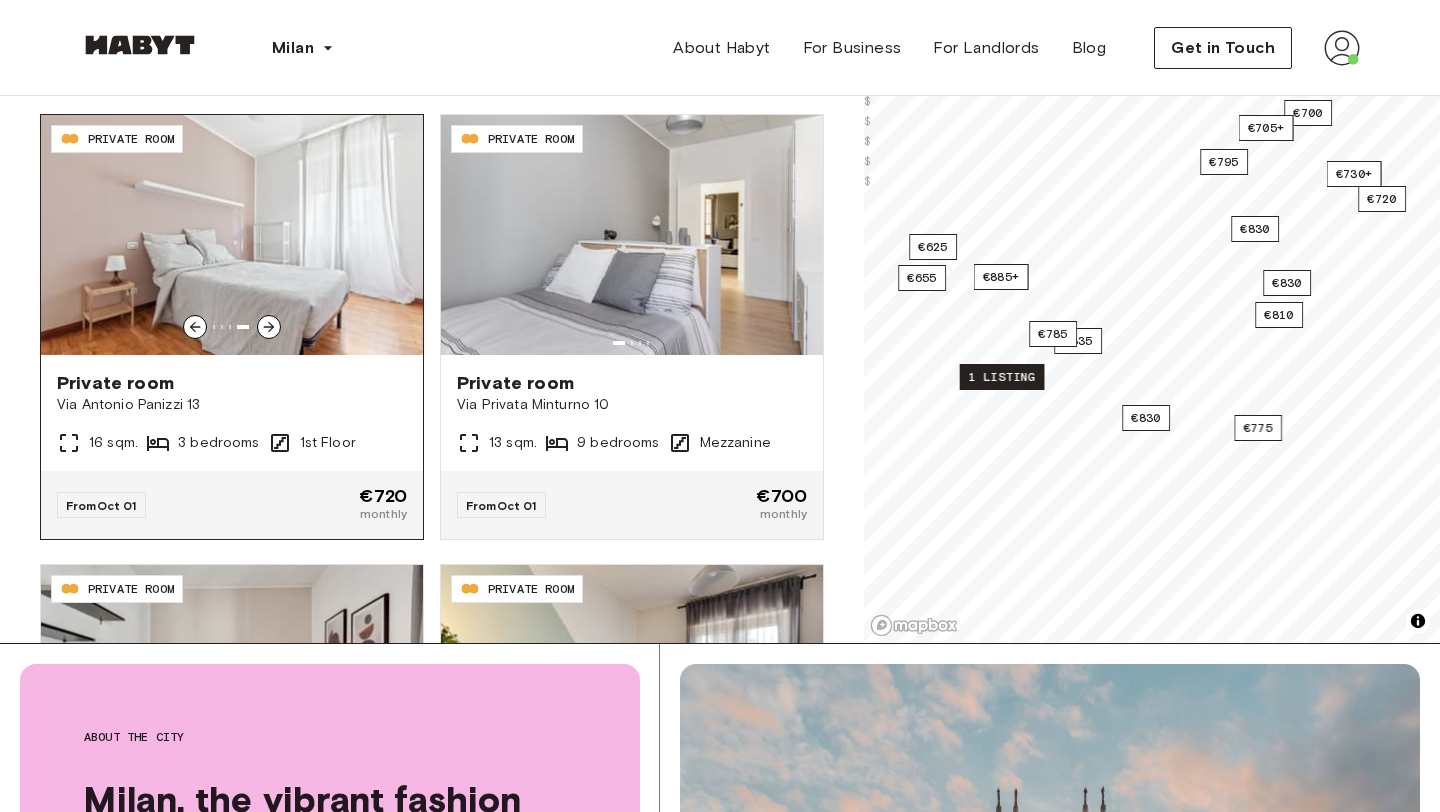 click 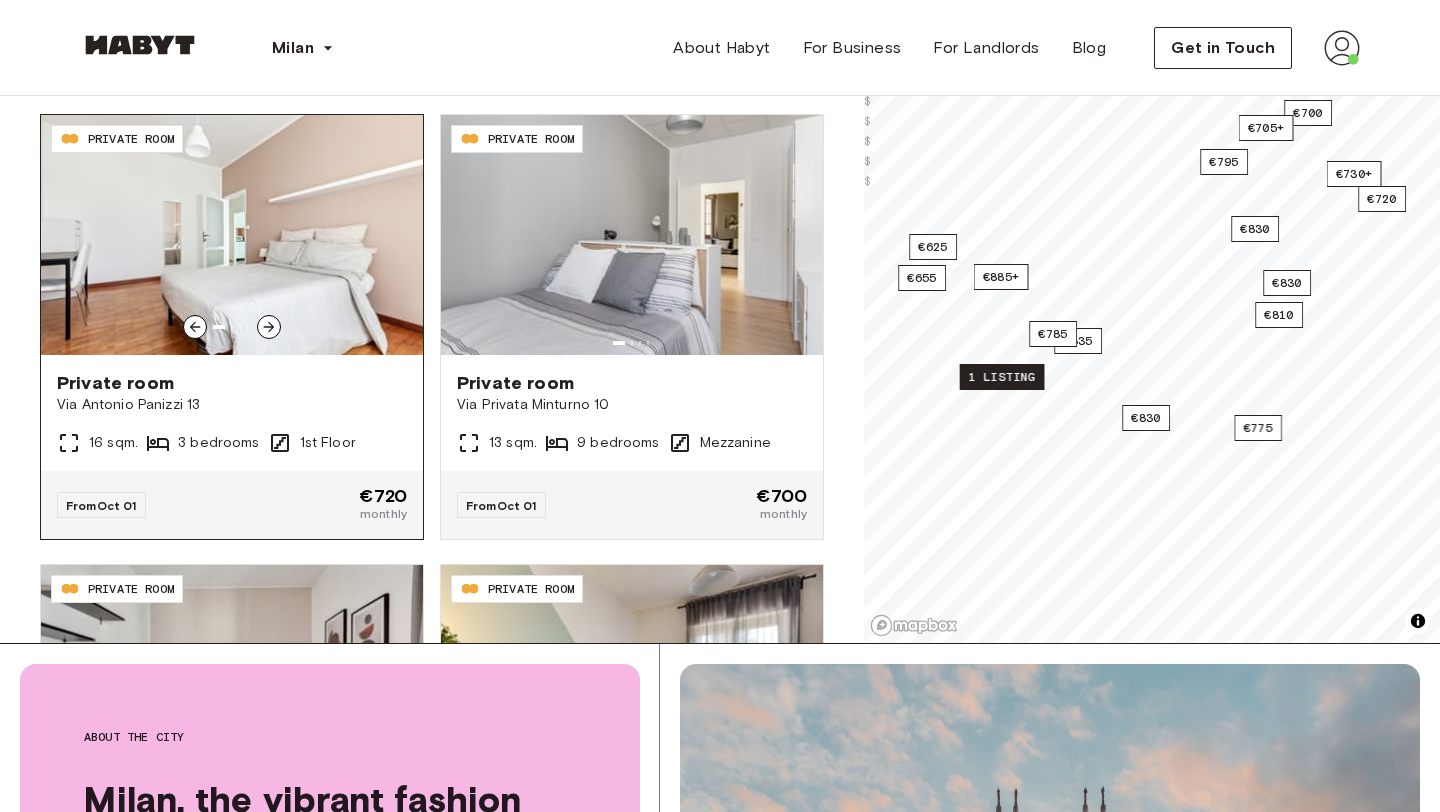 click 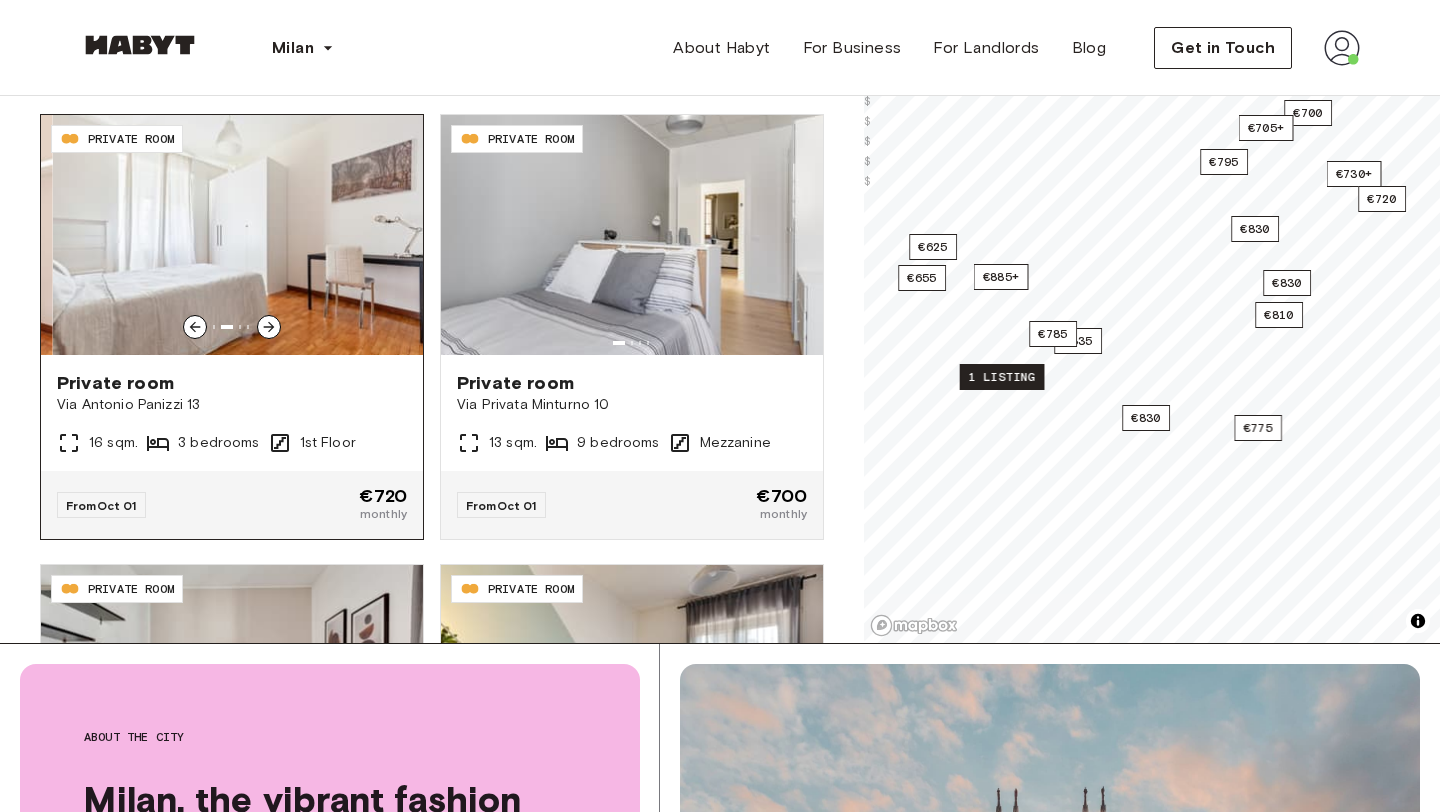 click 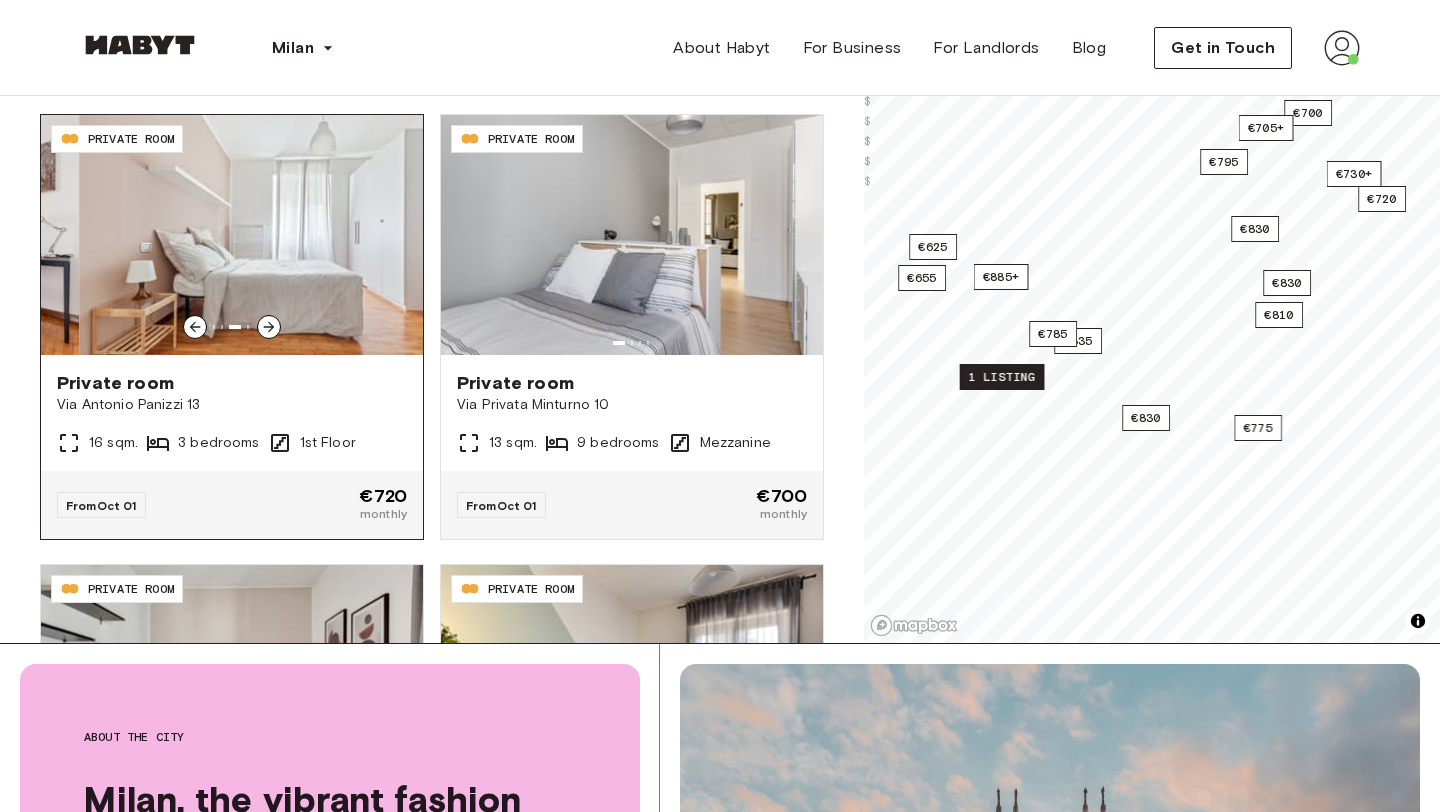click 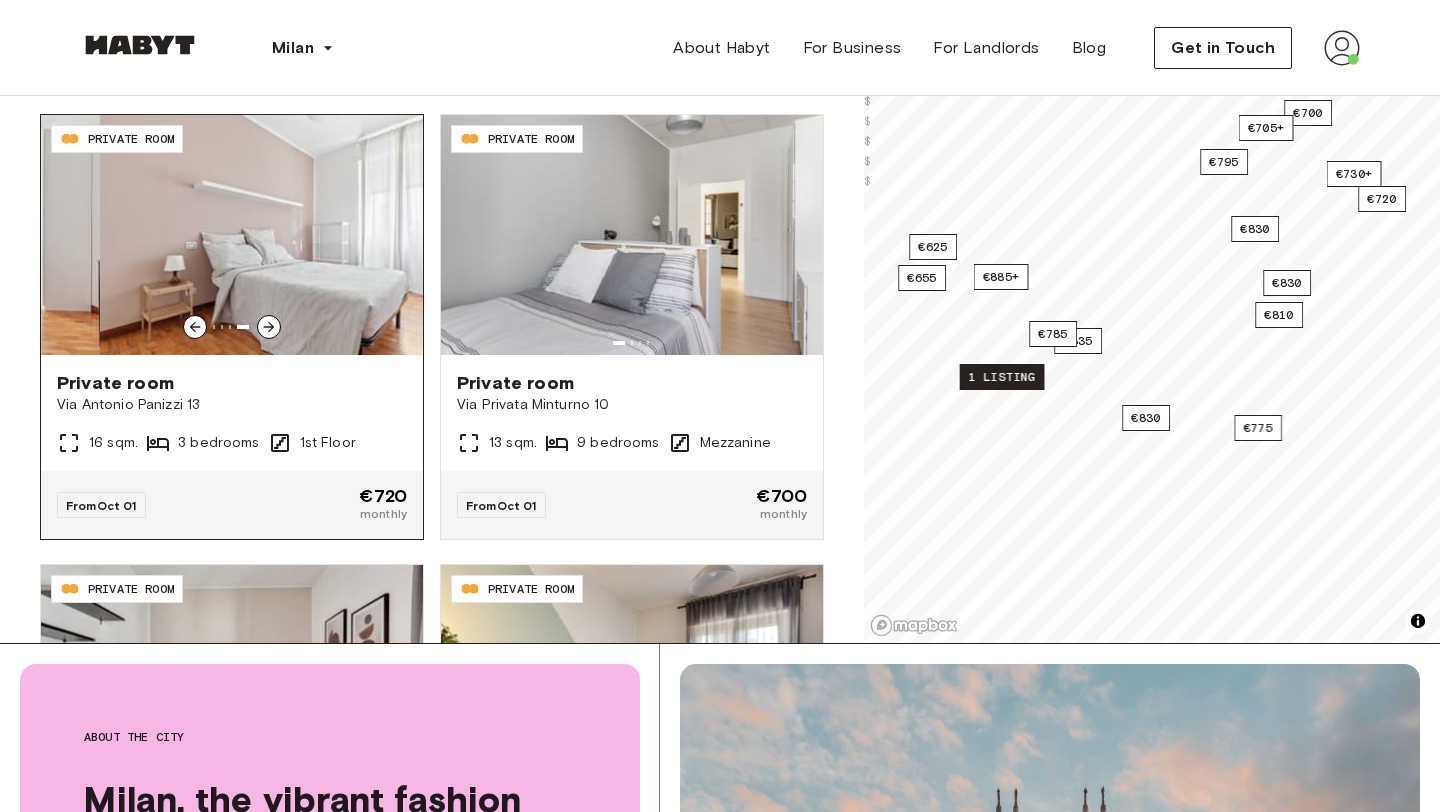 click 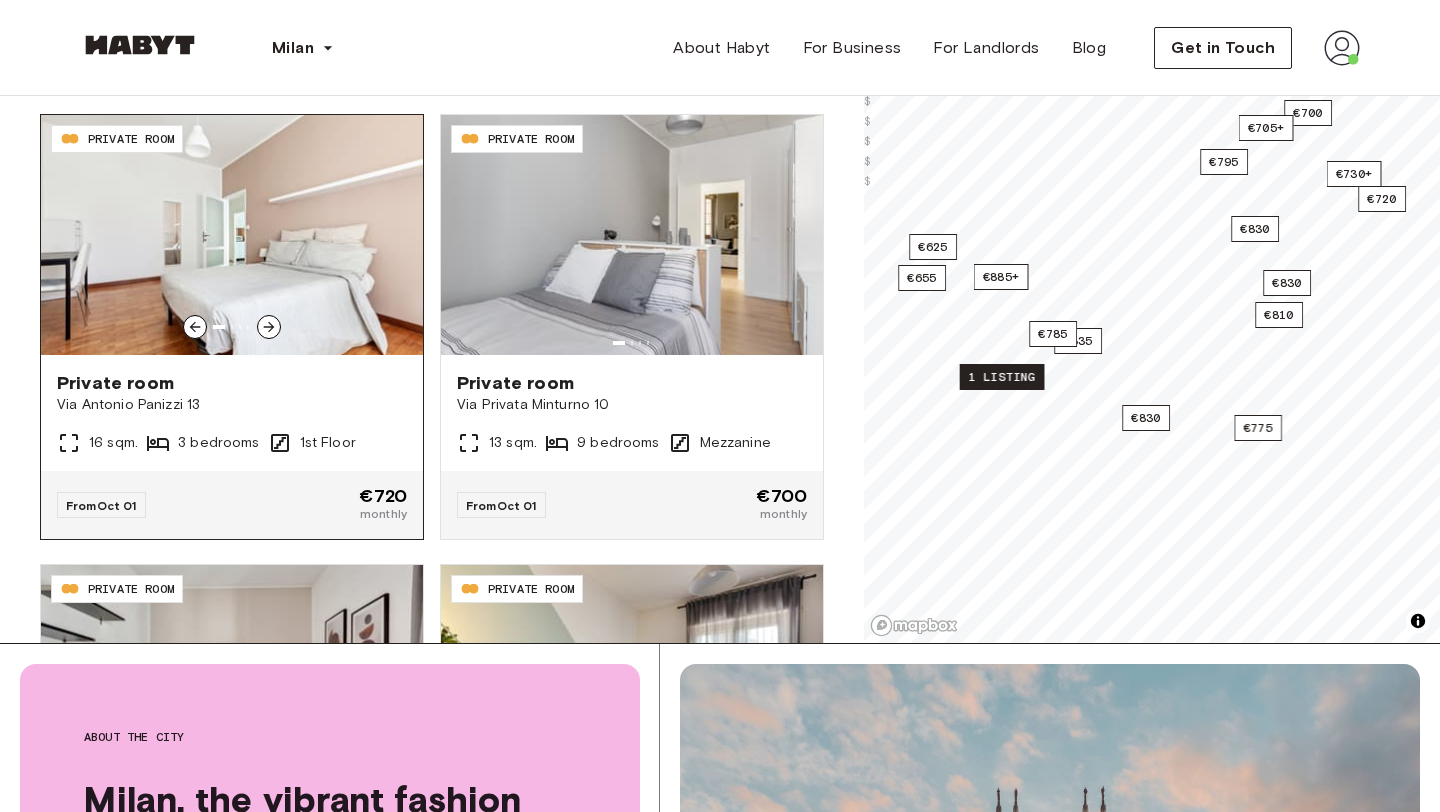 click 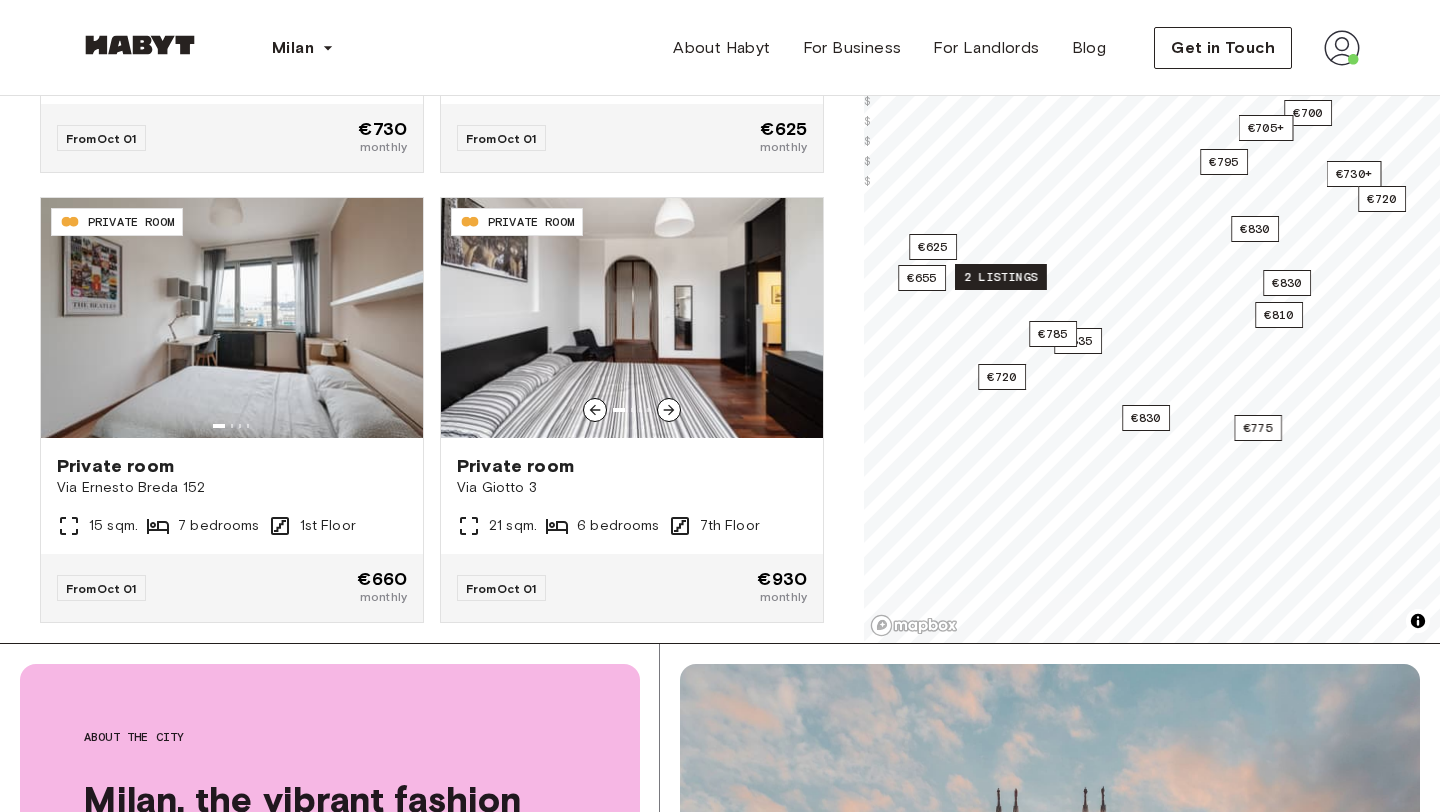 scroll, scrollTop: 1432, scrollLeft: 0, axis: vertical 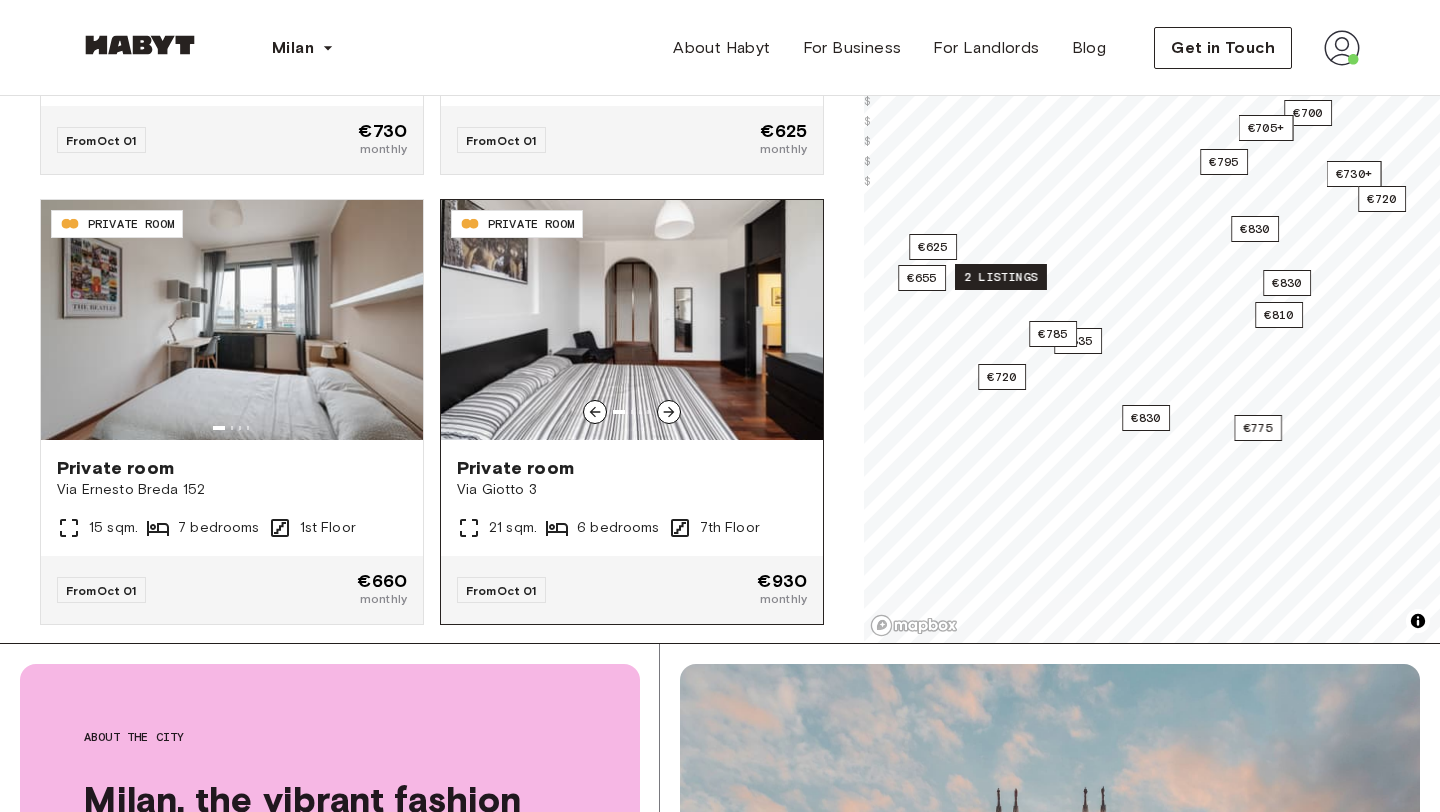click 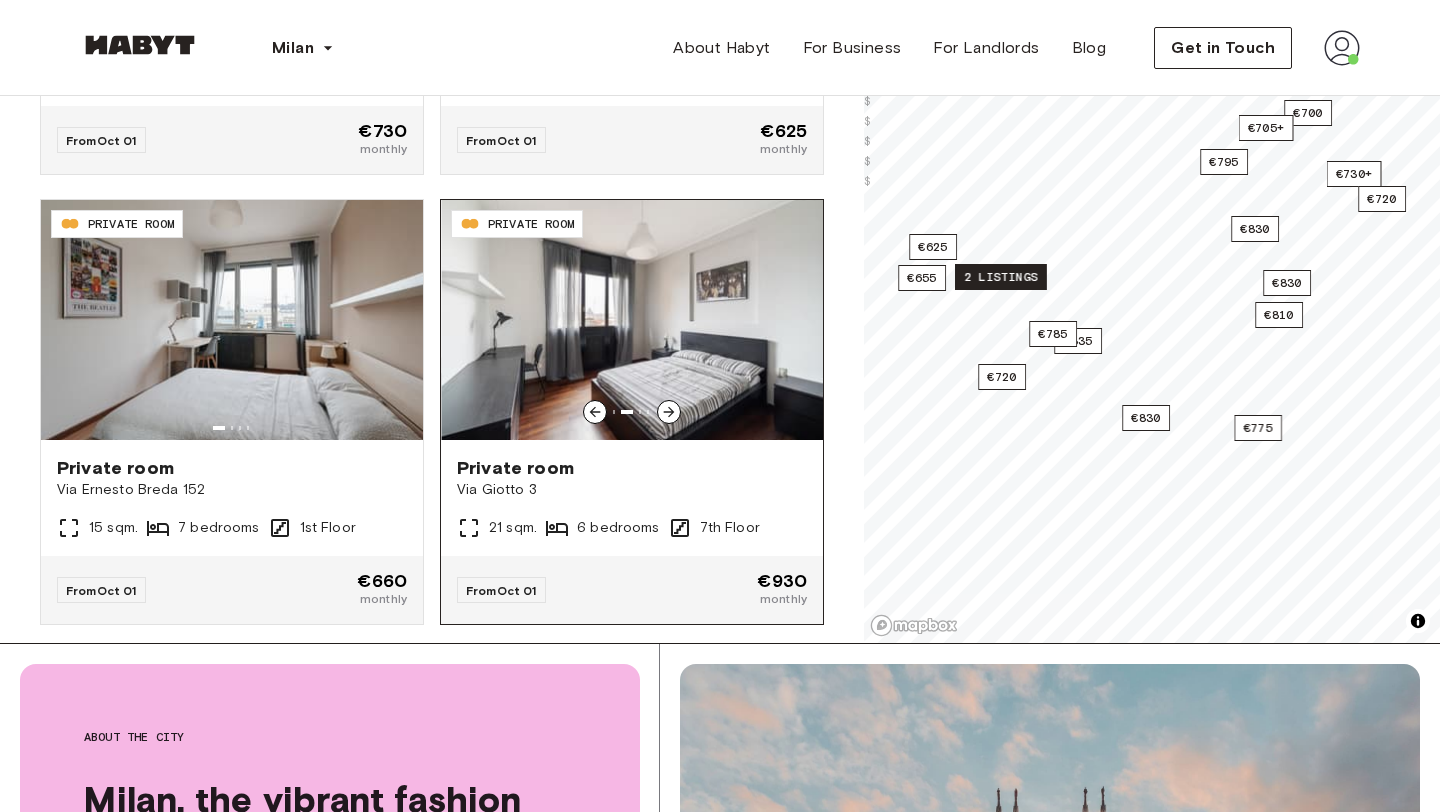 click 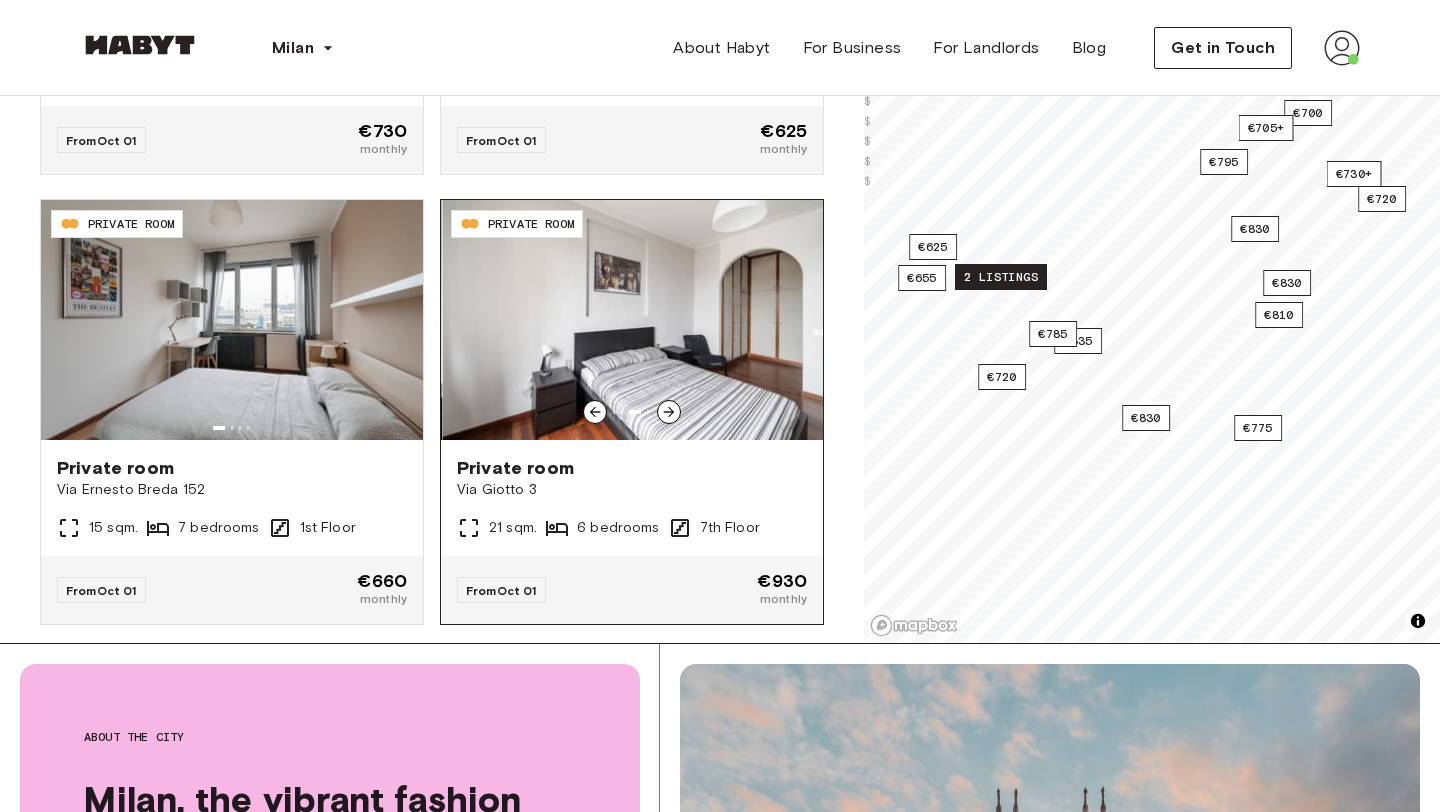click 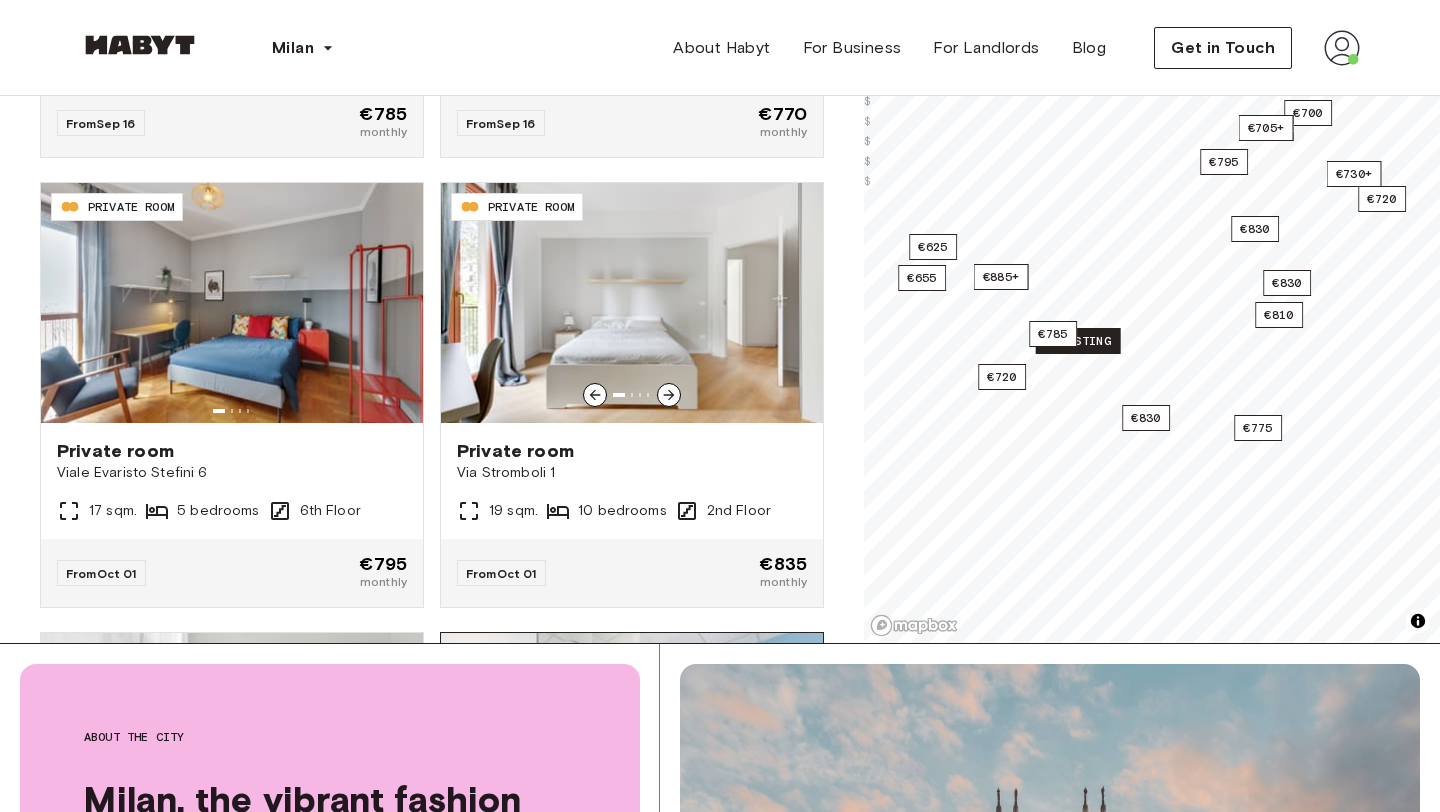 scroll, scrollTop: 0, scrollLeft: 0, axis: both 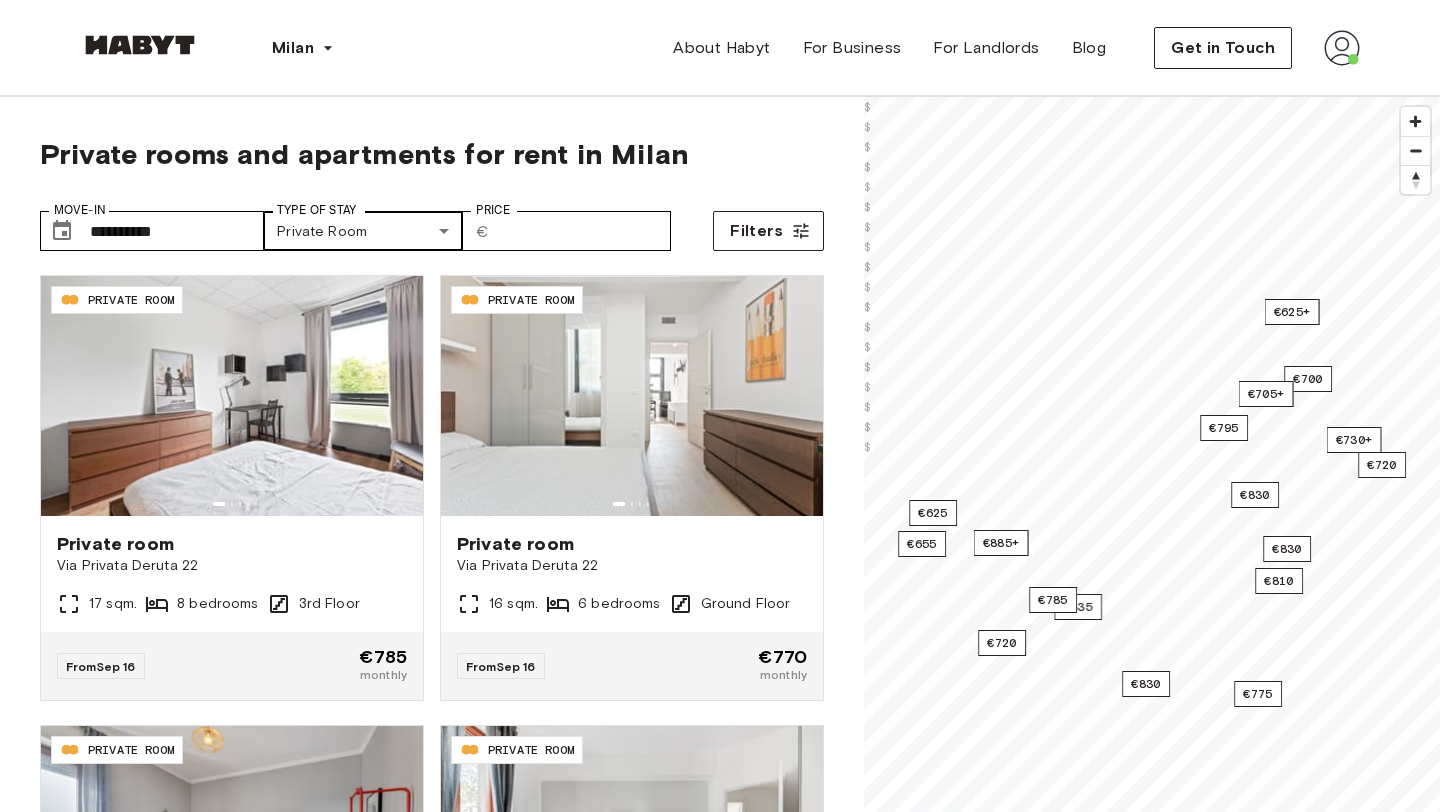 click on "**********" at bounding box center (720, 2437) 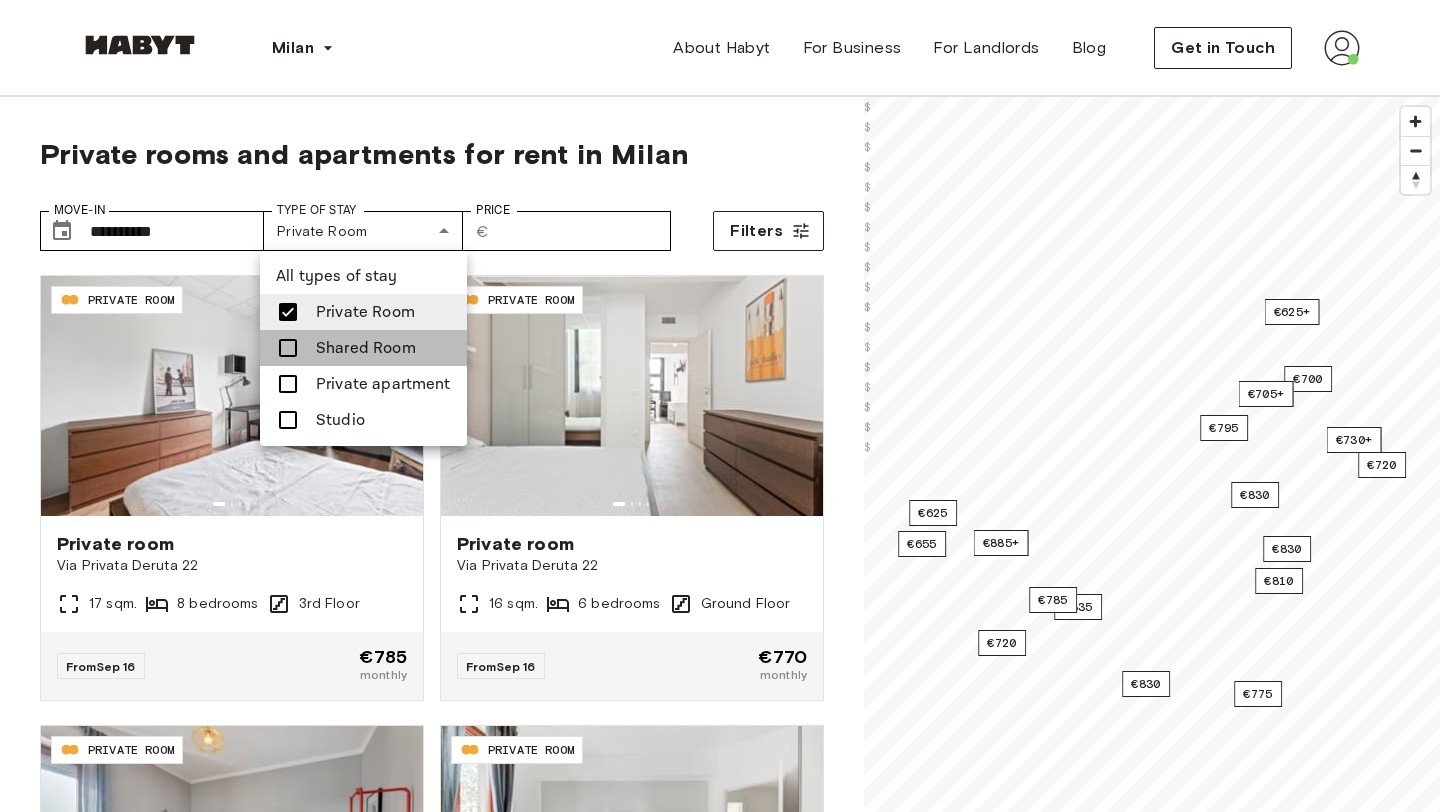 click on "Shared Room" at bounding box center [366, 348] 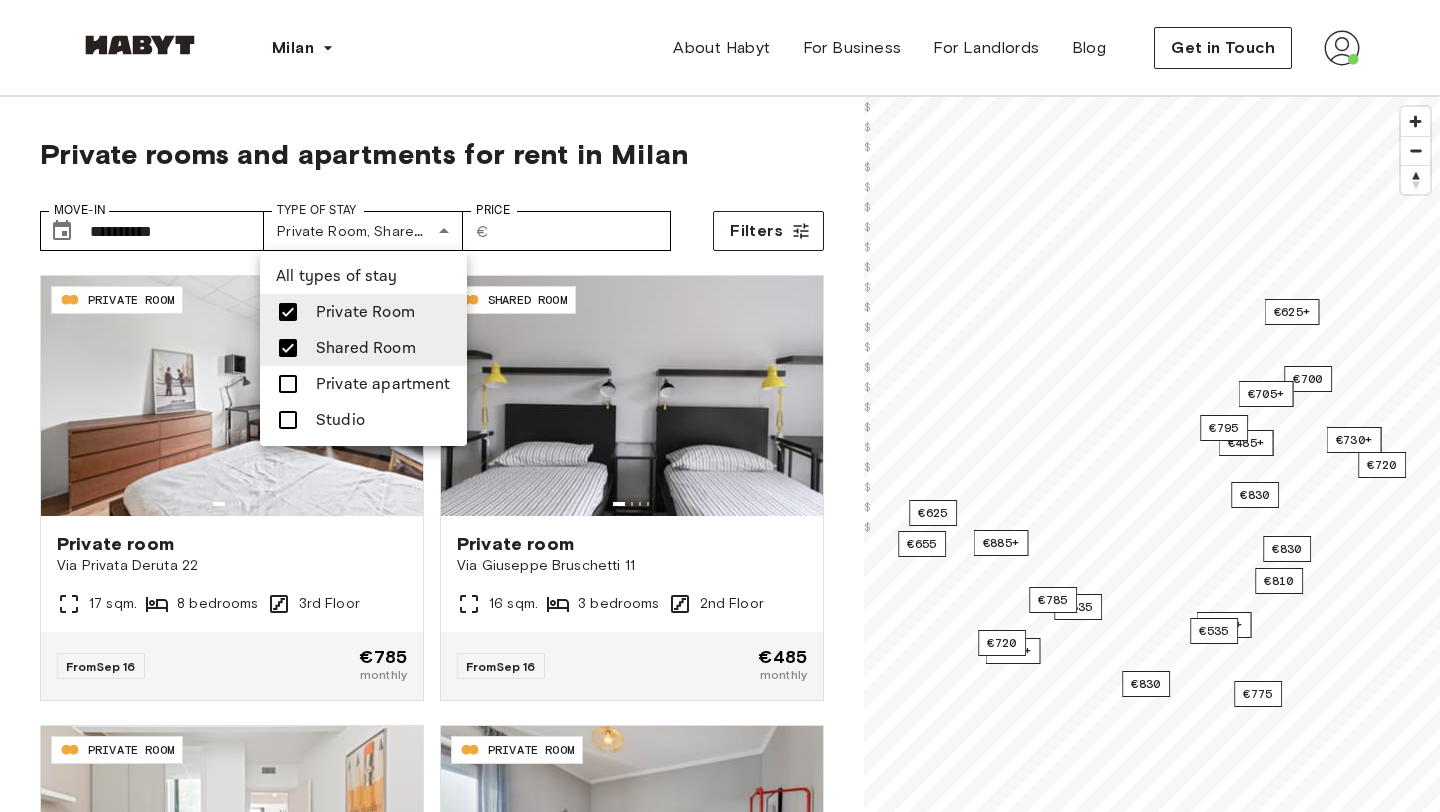click on "Private Room" at bounding box center (363, 312) 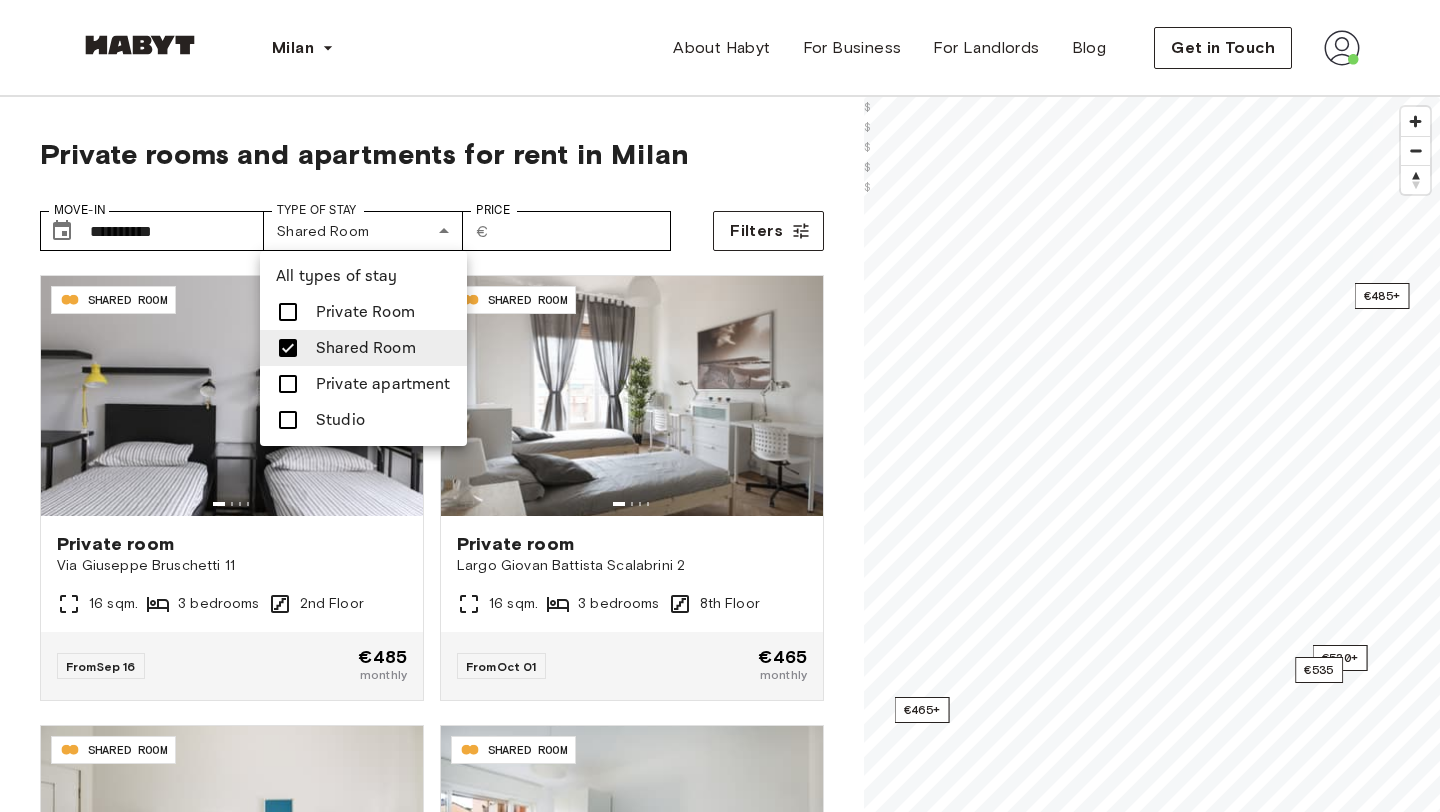 click at bounding box center [720, 406] 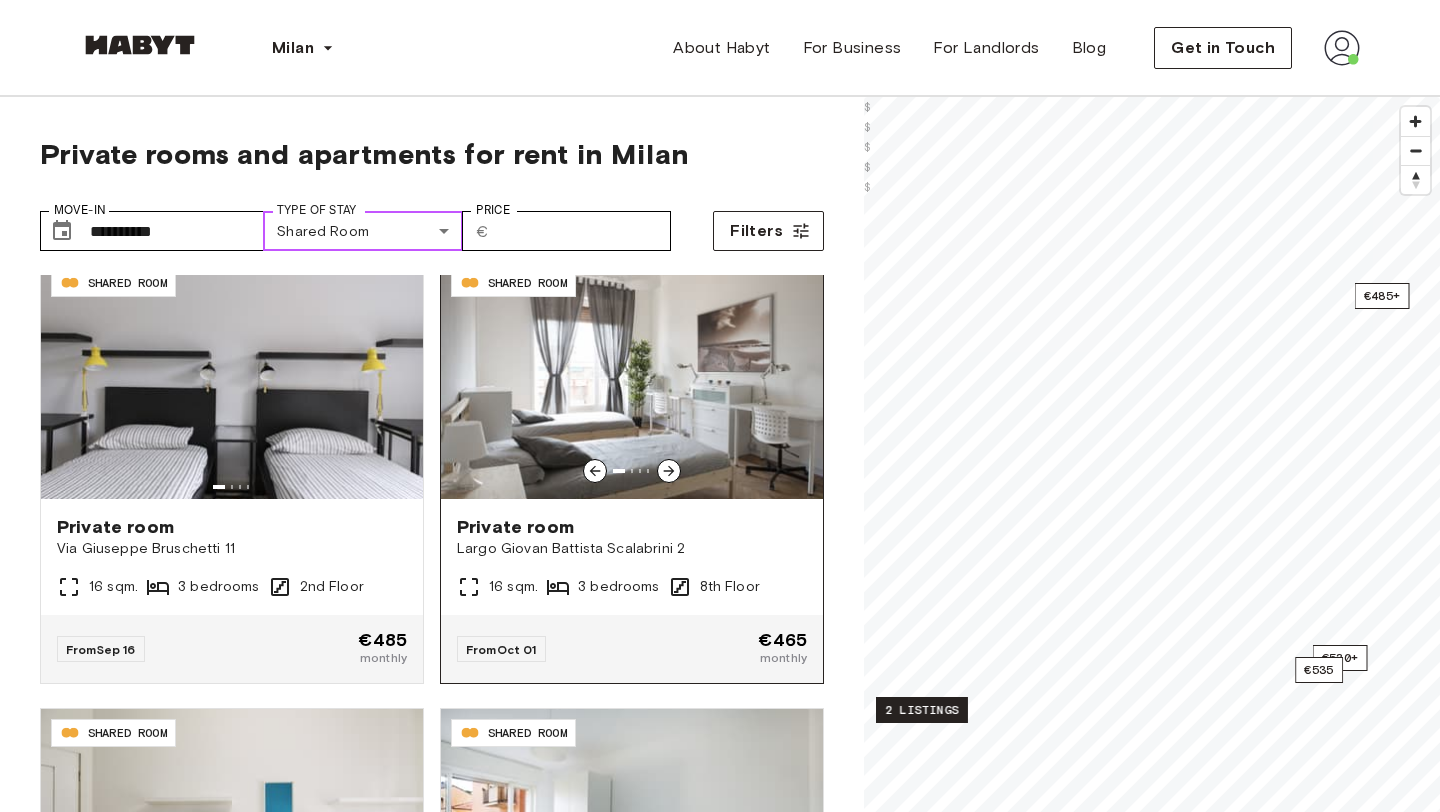scroll, scrollTop: 0, scrollLeft: 0, axis: both 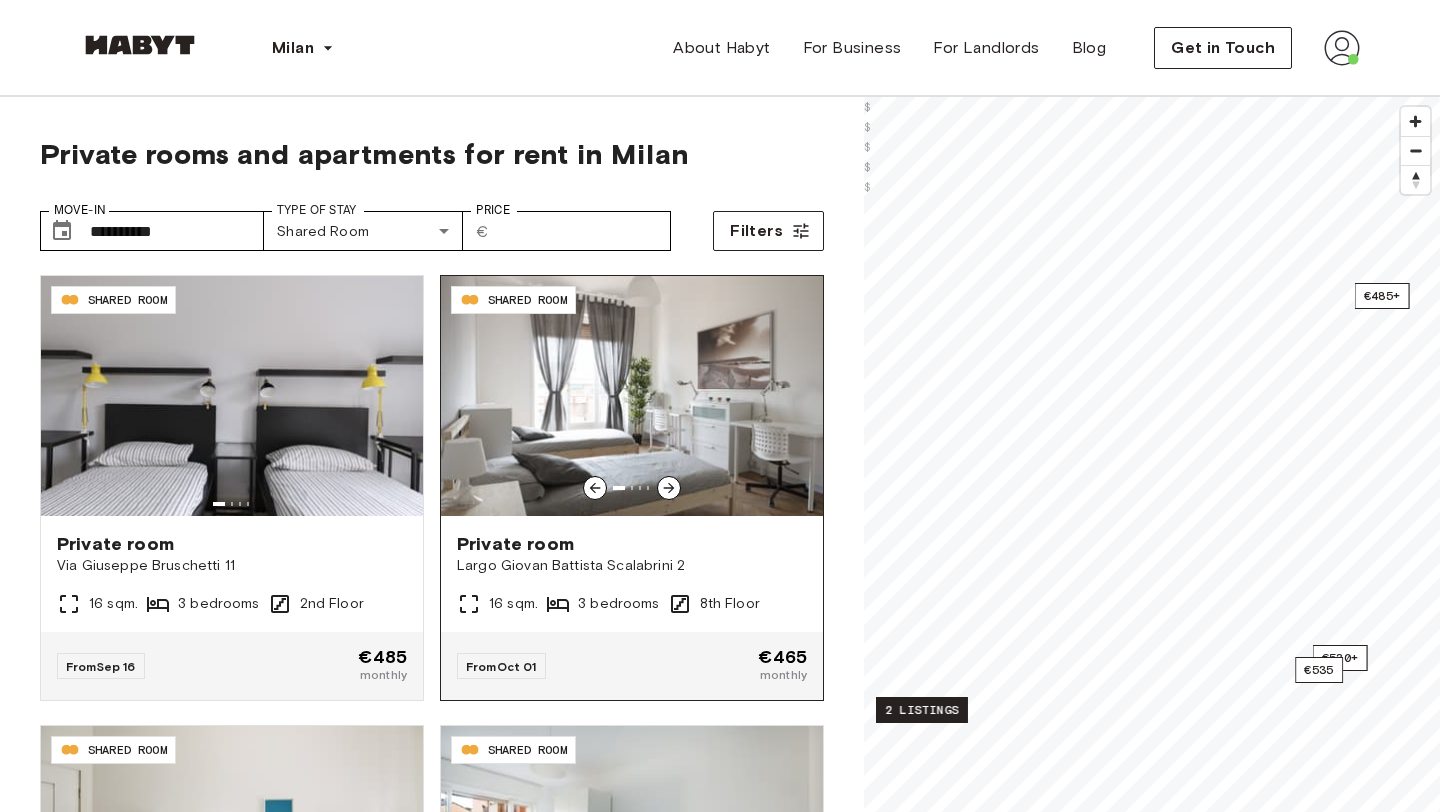 click 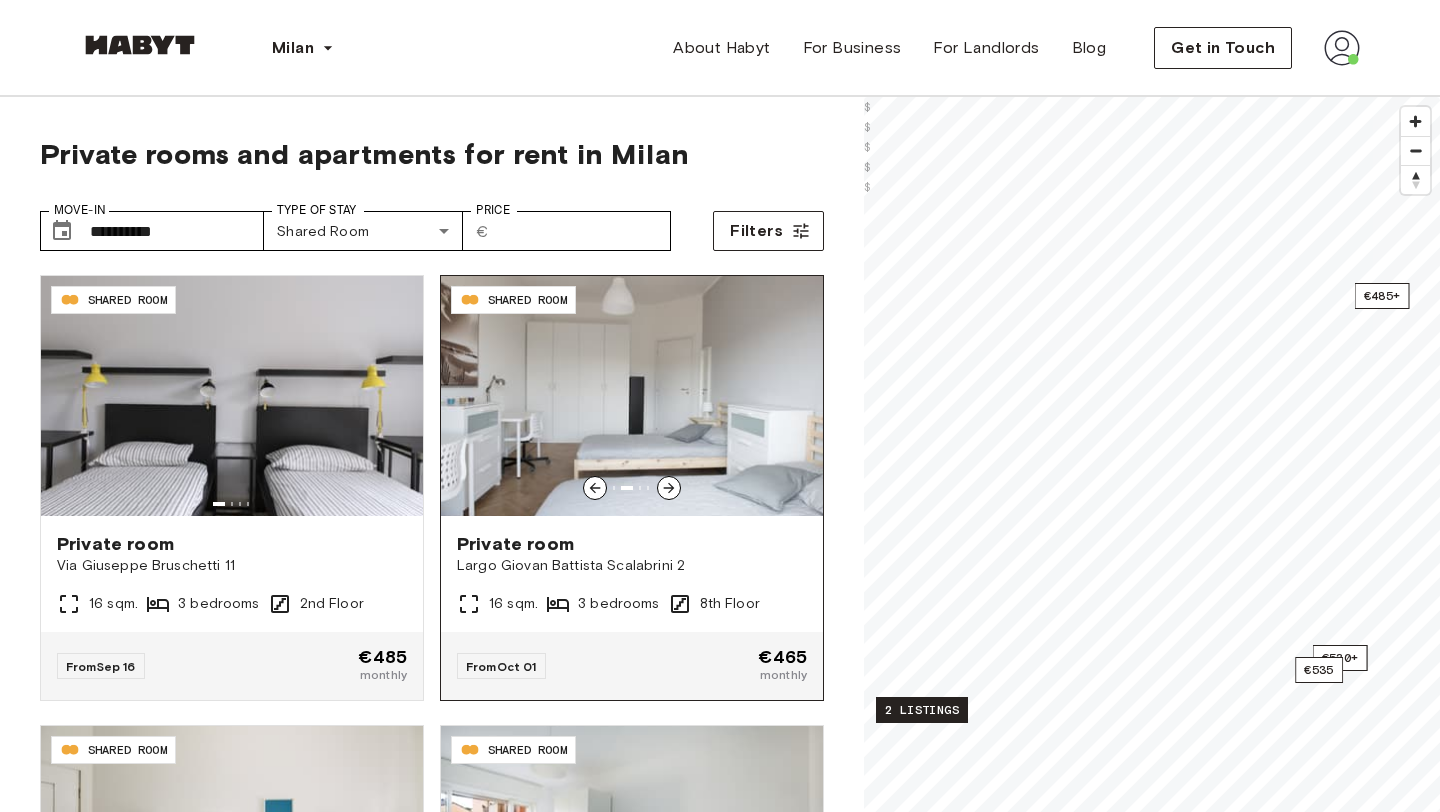 click 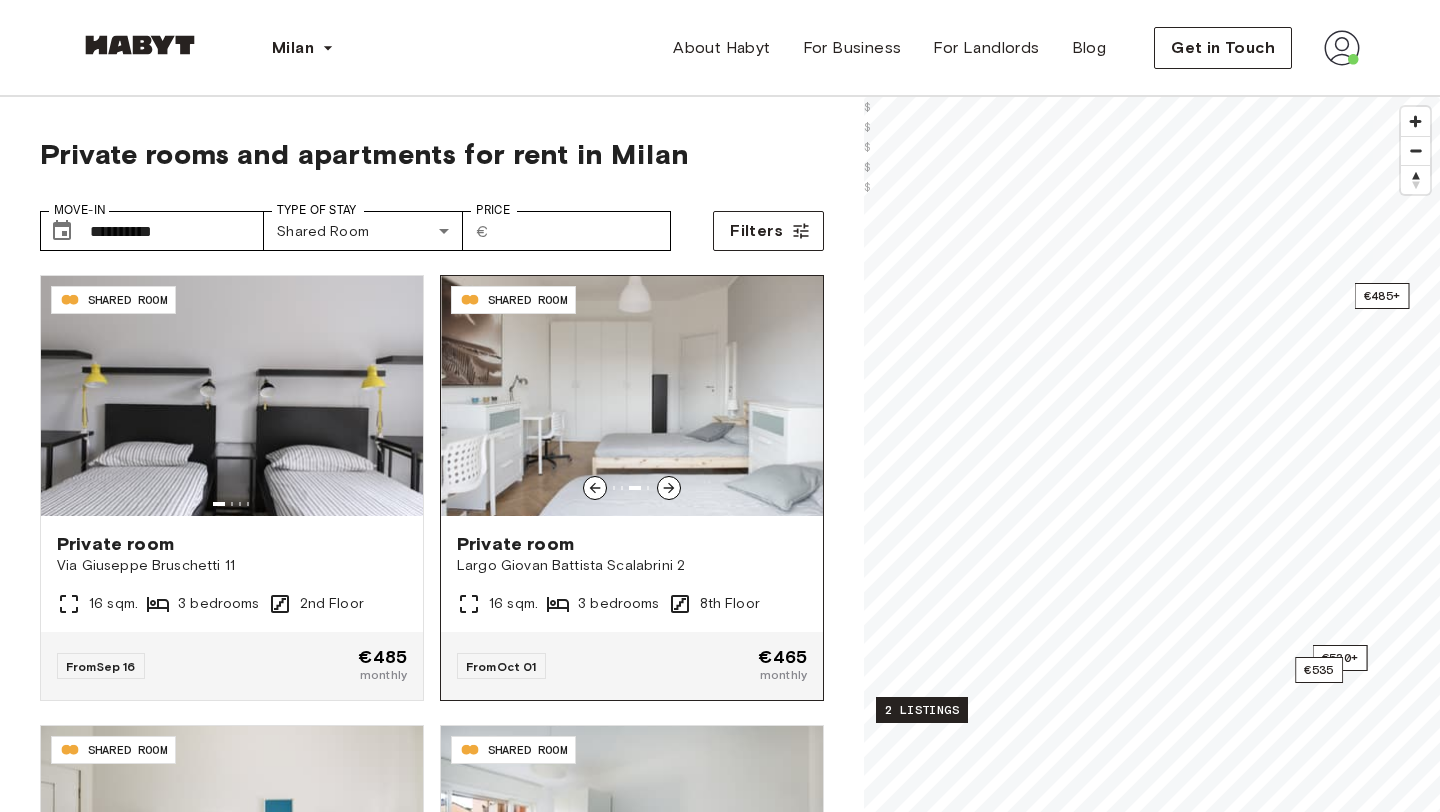 click 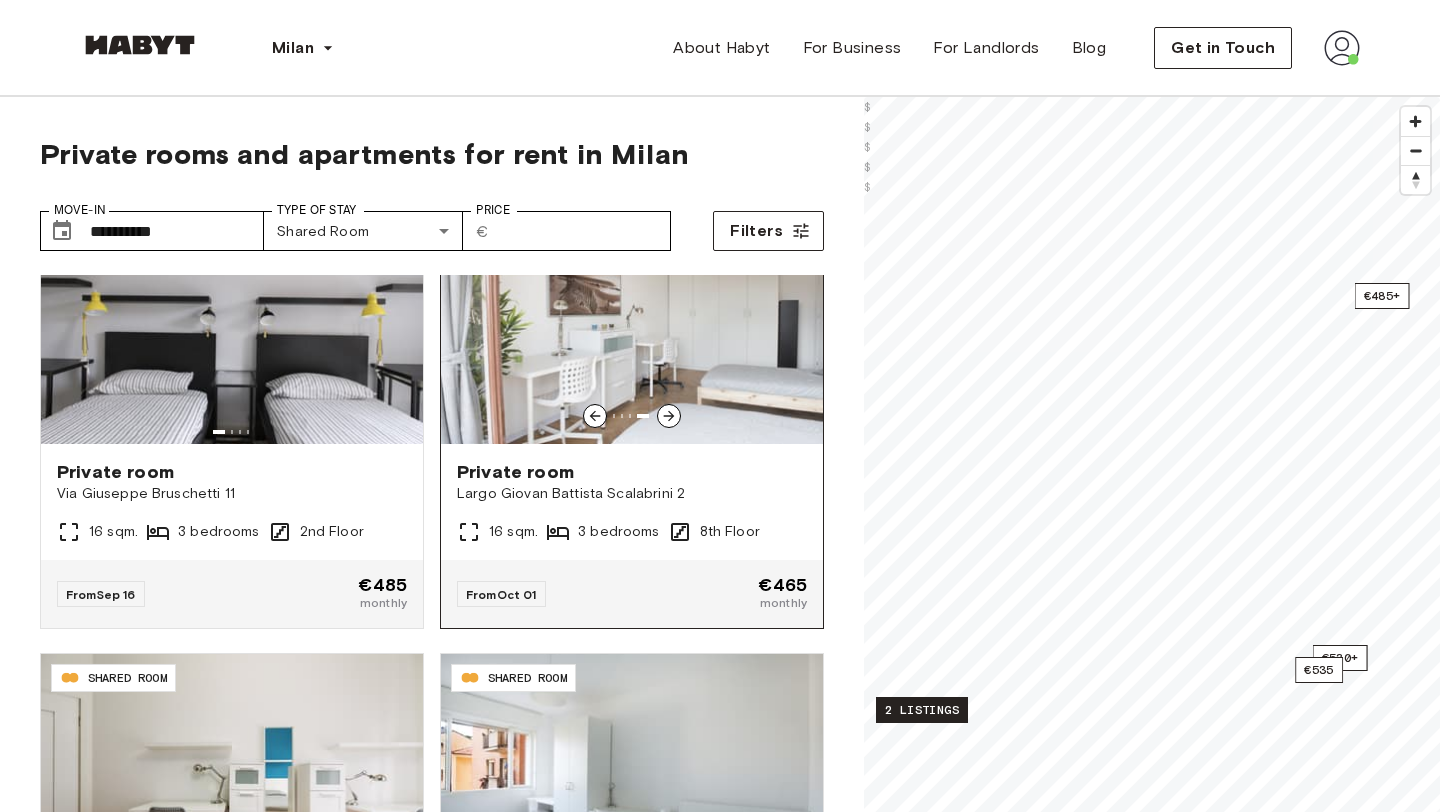scroll, scrollTop: 0, scrollLeft: 0, axis: both 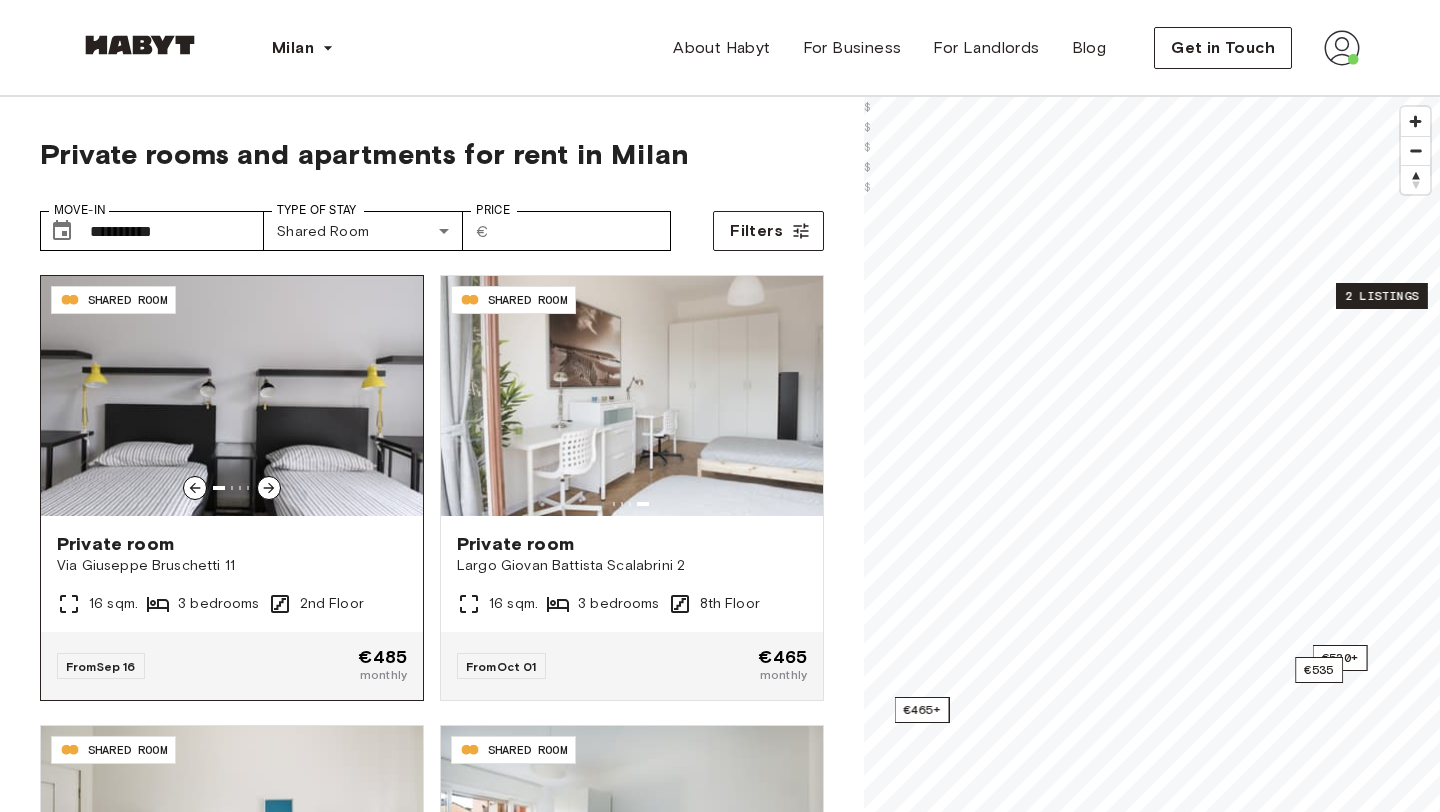 click 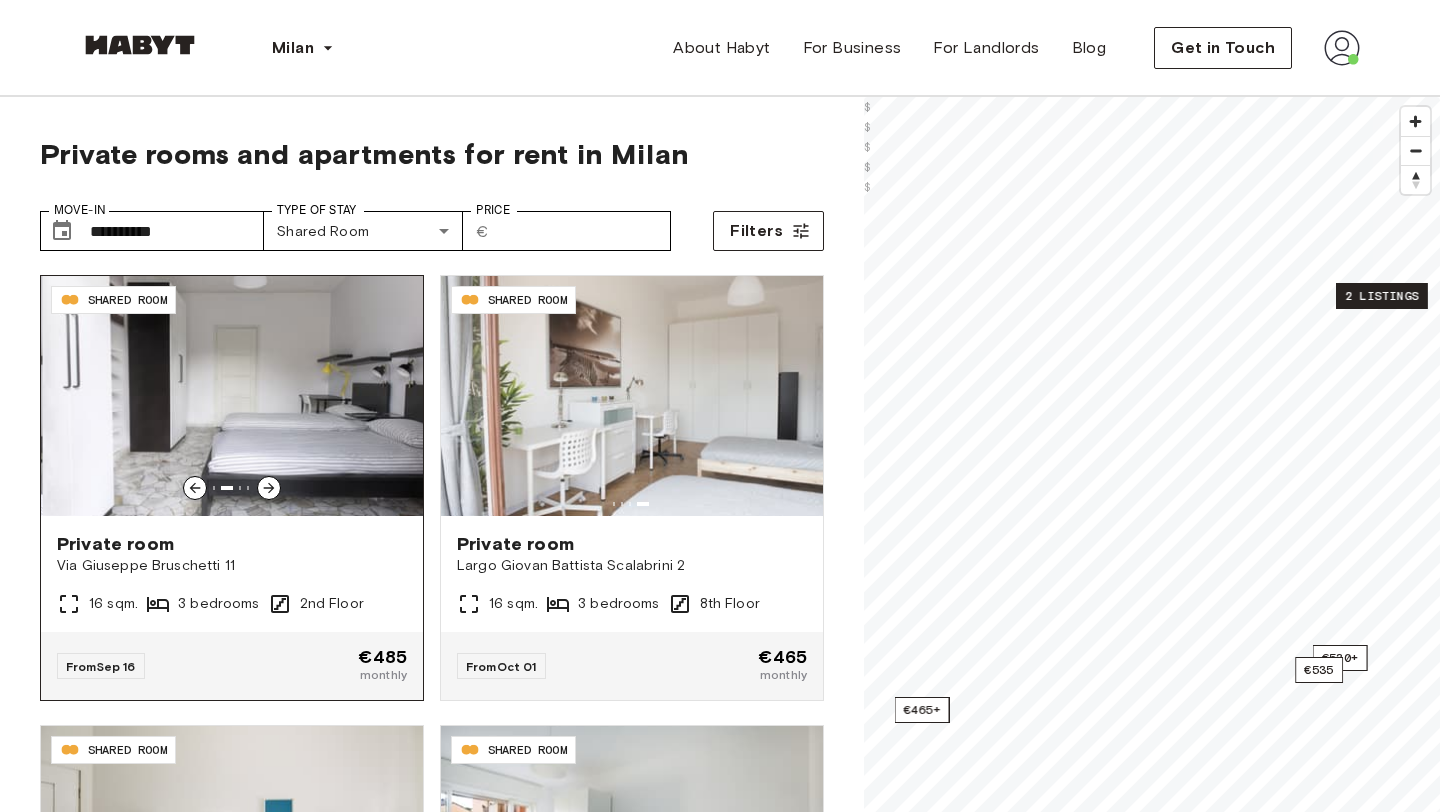 click 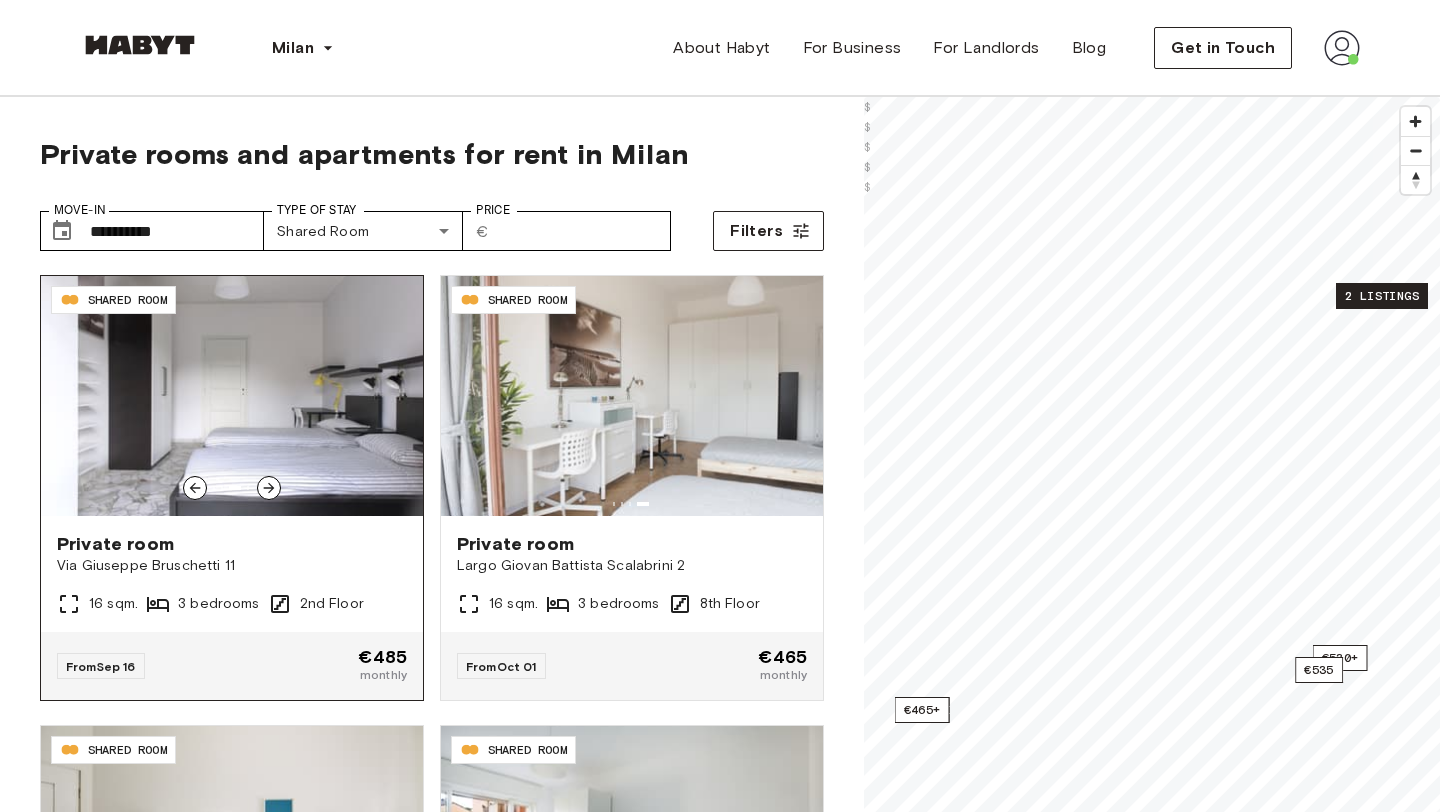 click 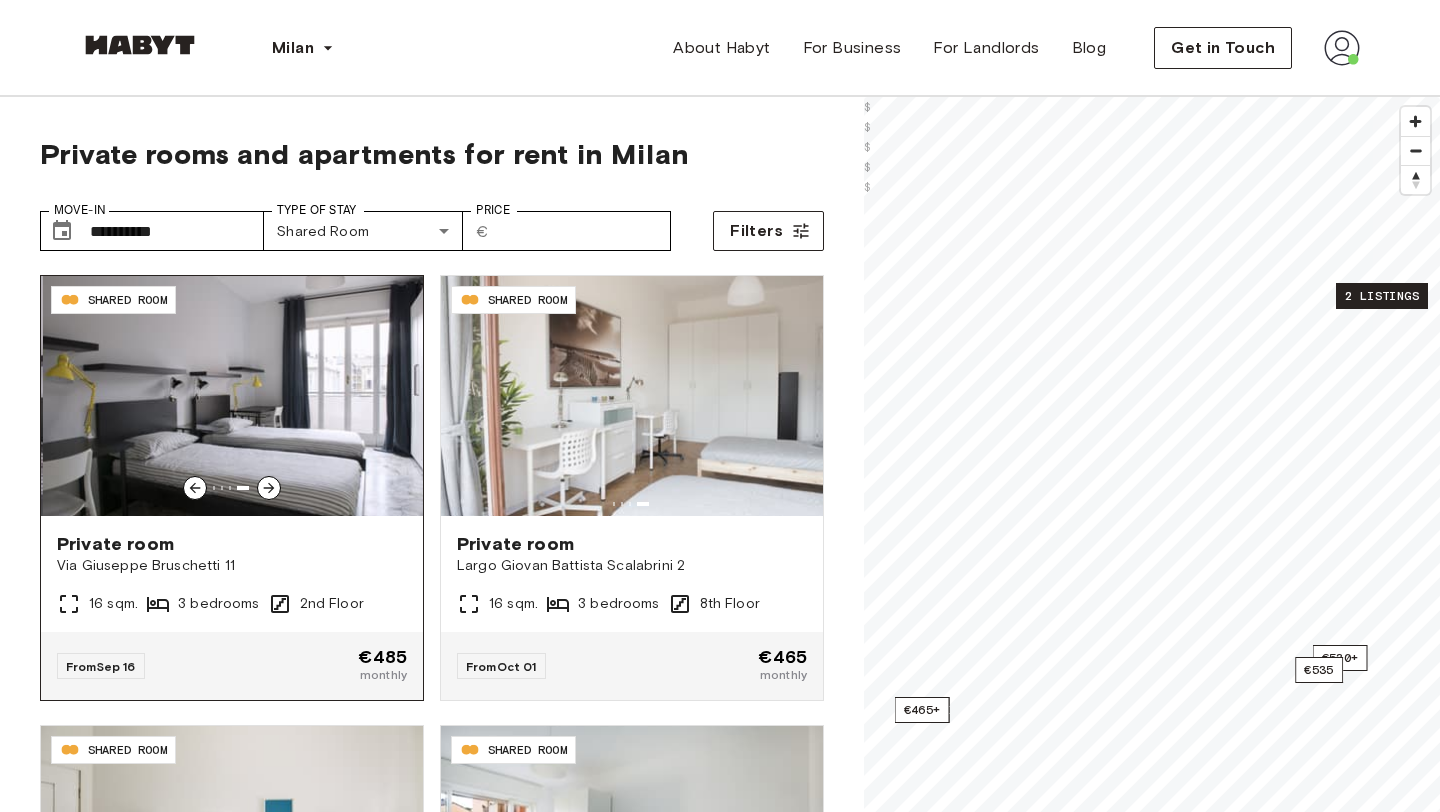 click 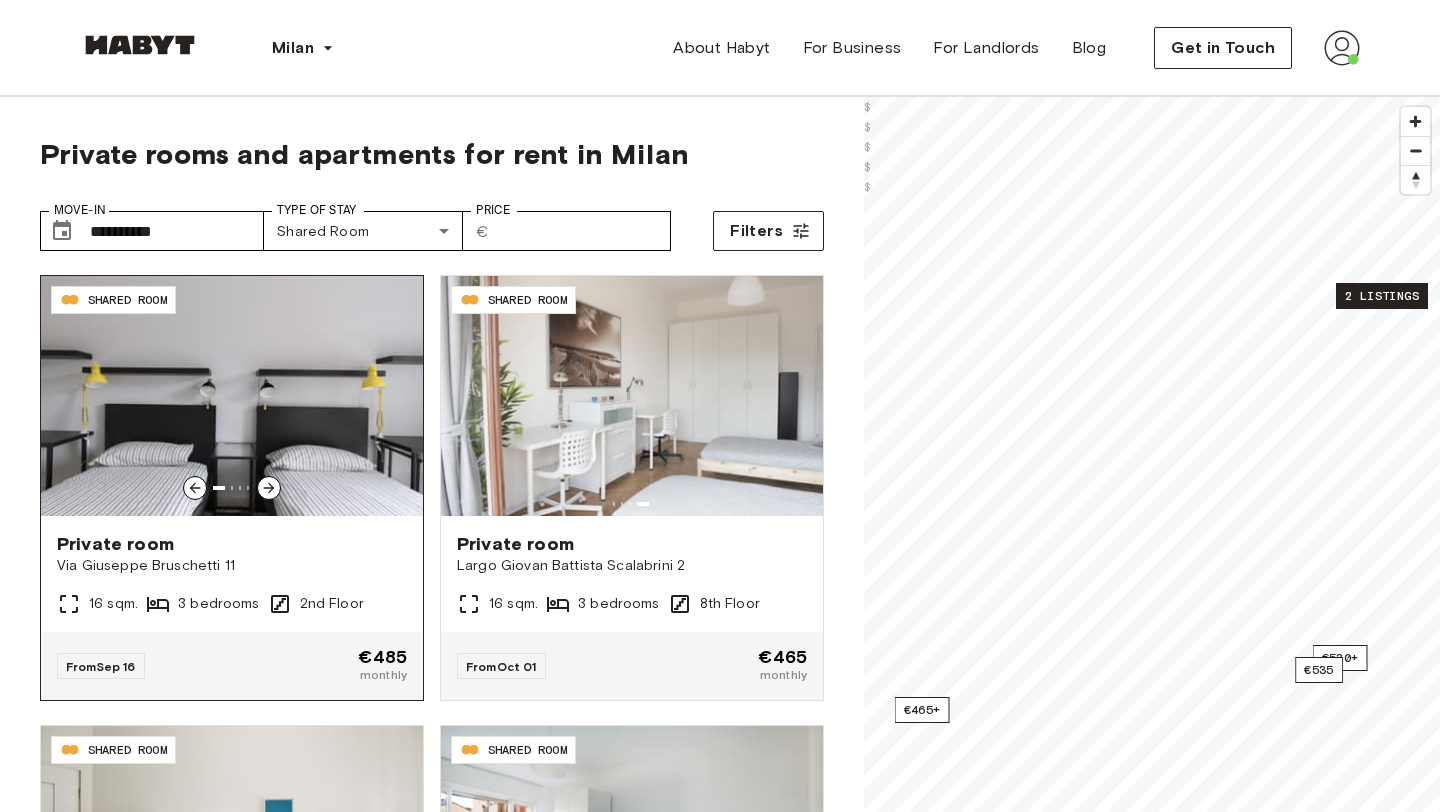 click 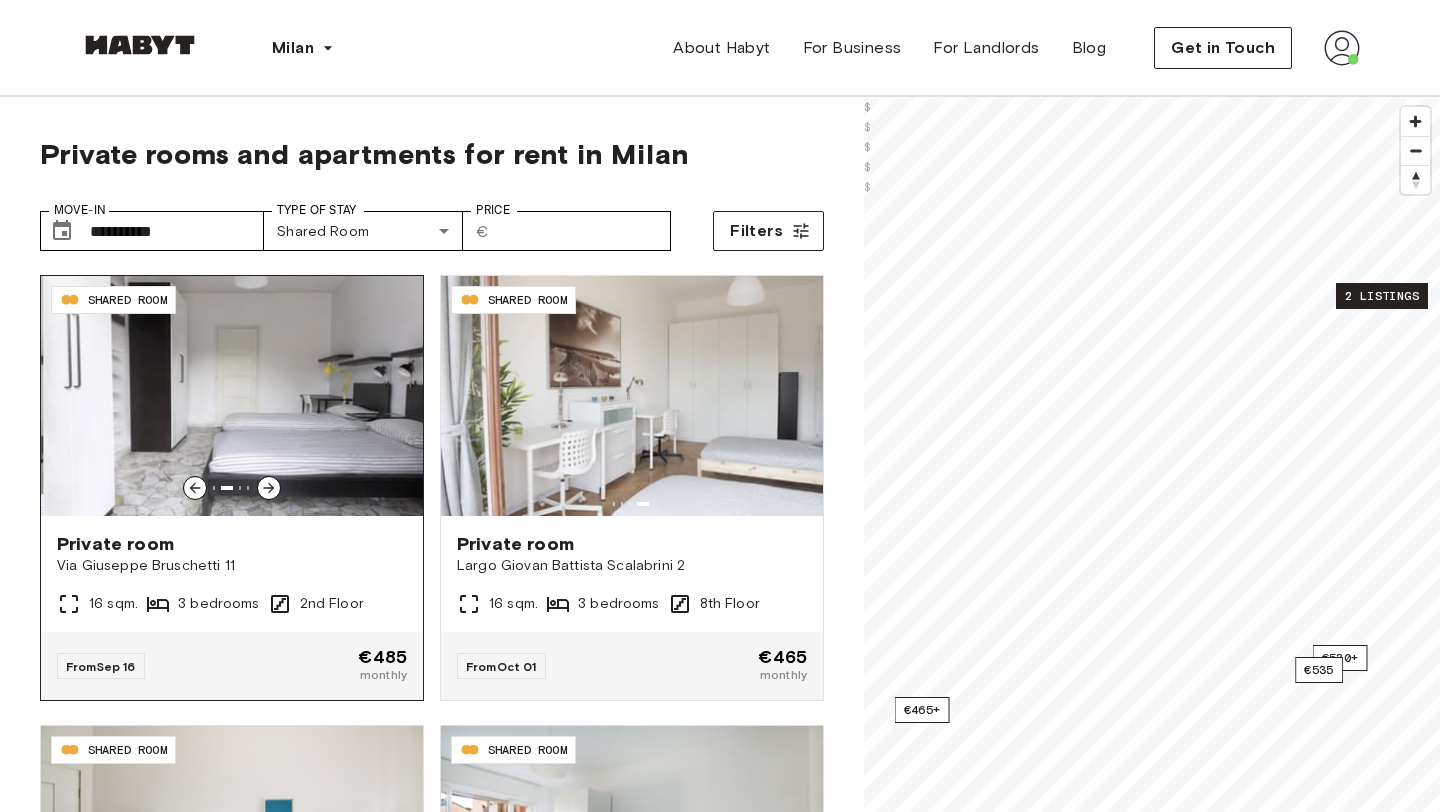 click 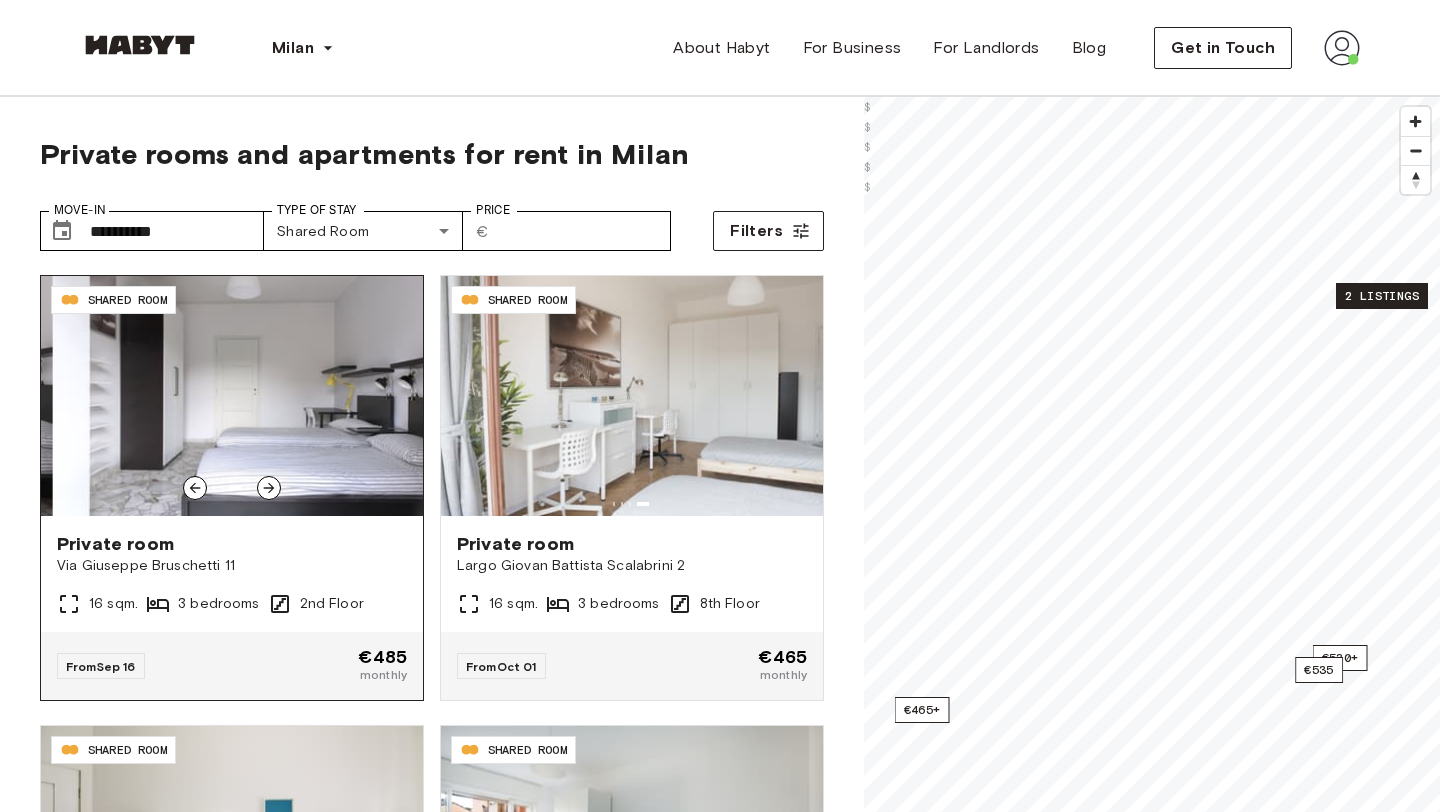 click 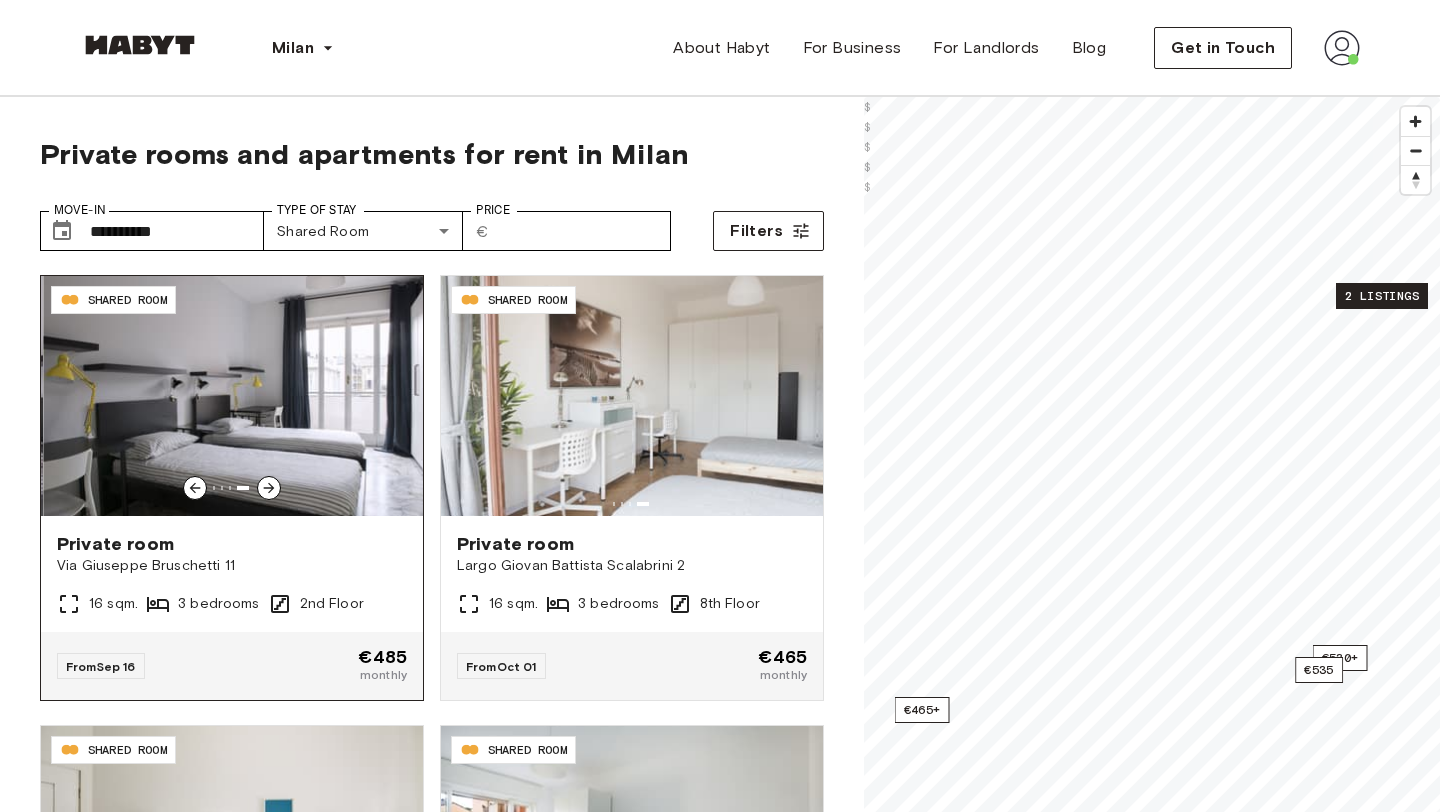 click 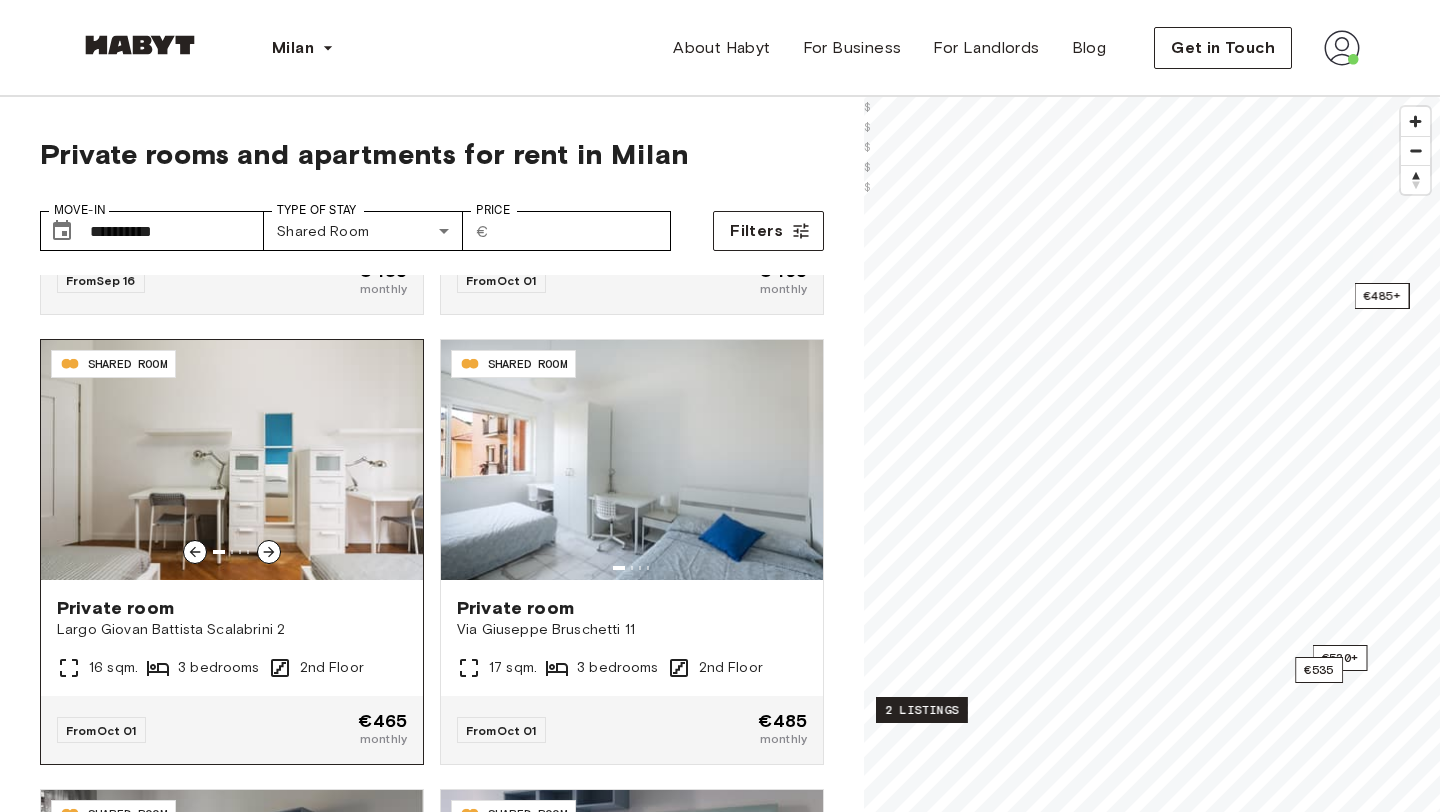 scroll, scrollTop: 484, scrollLeft: 0, axis: vertical 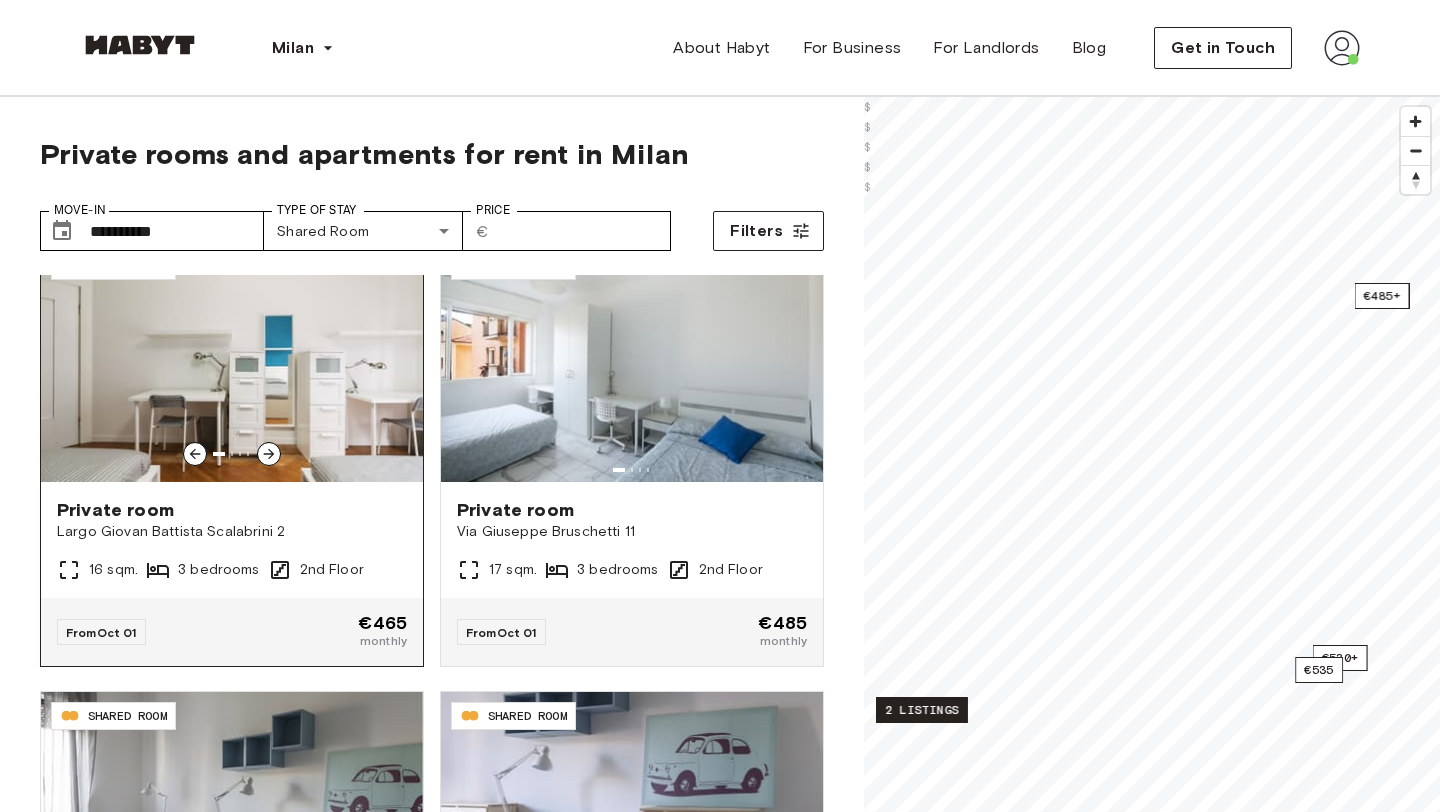click 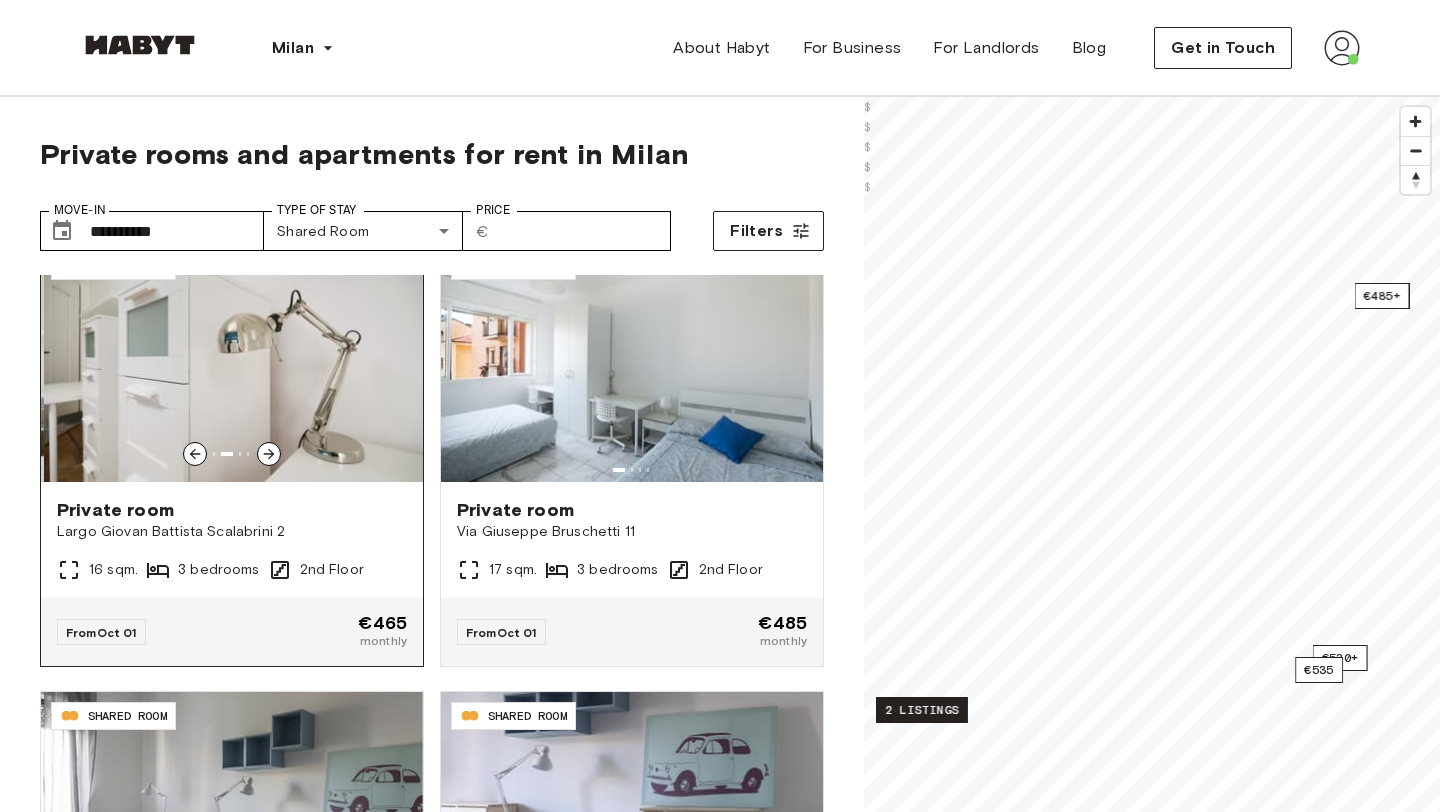 click 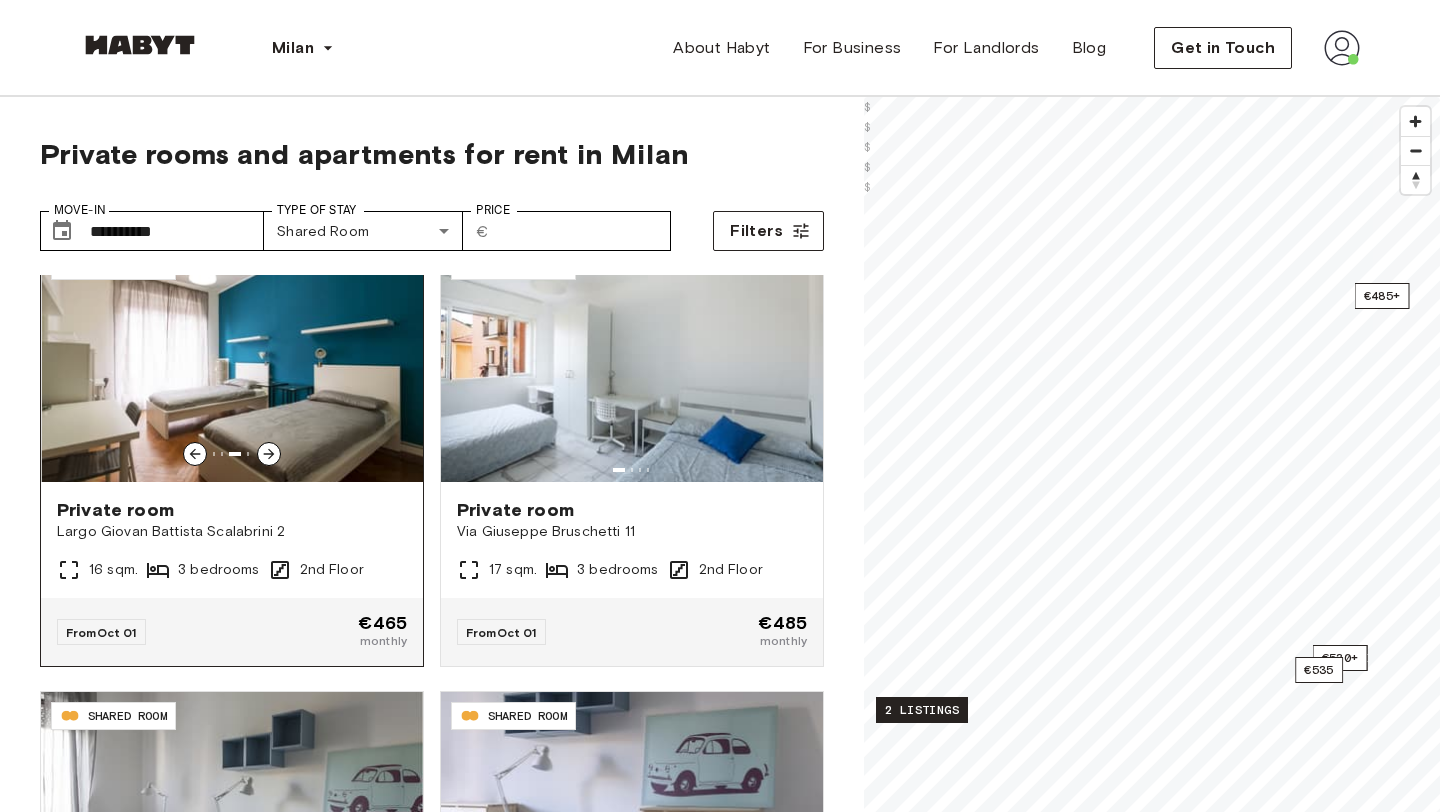click 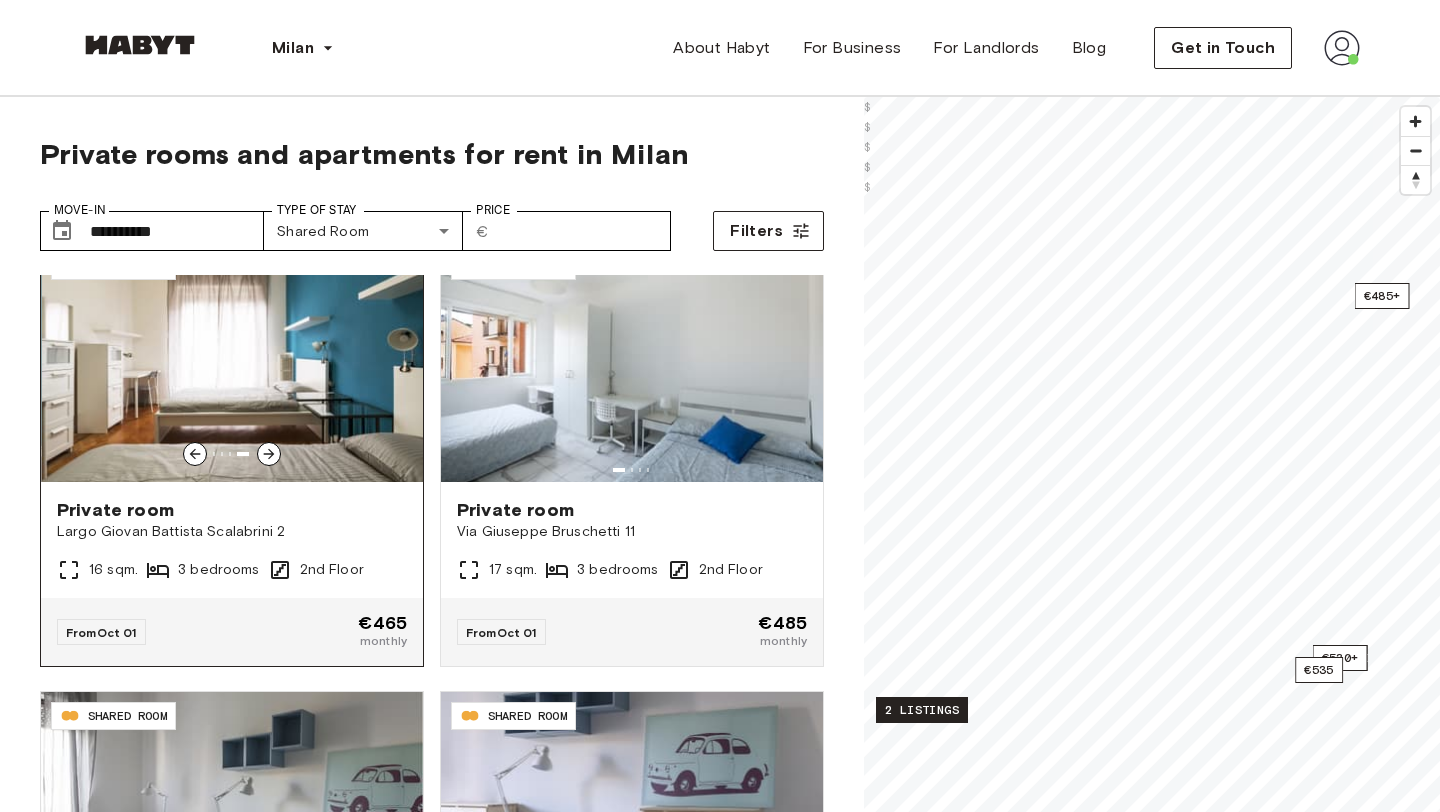 click 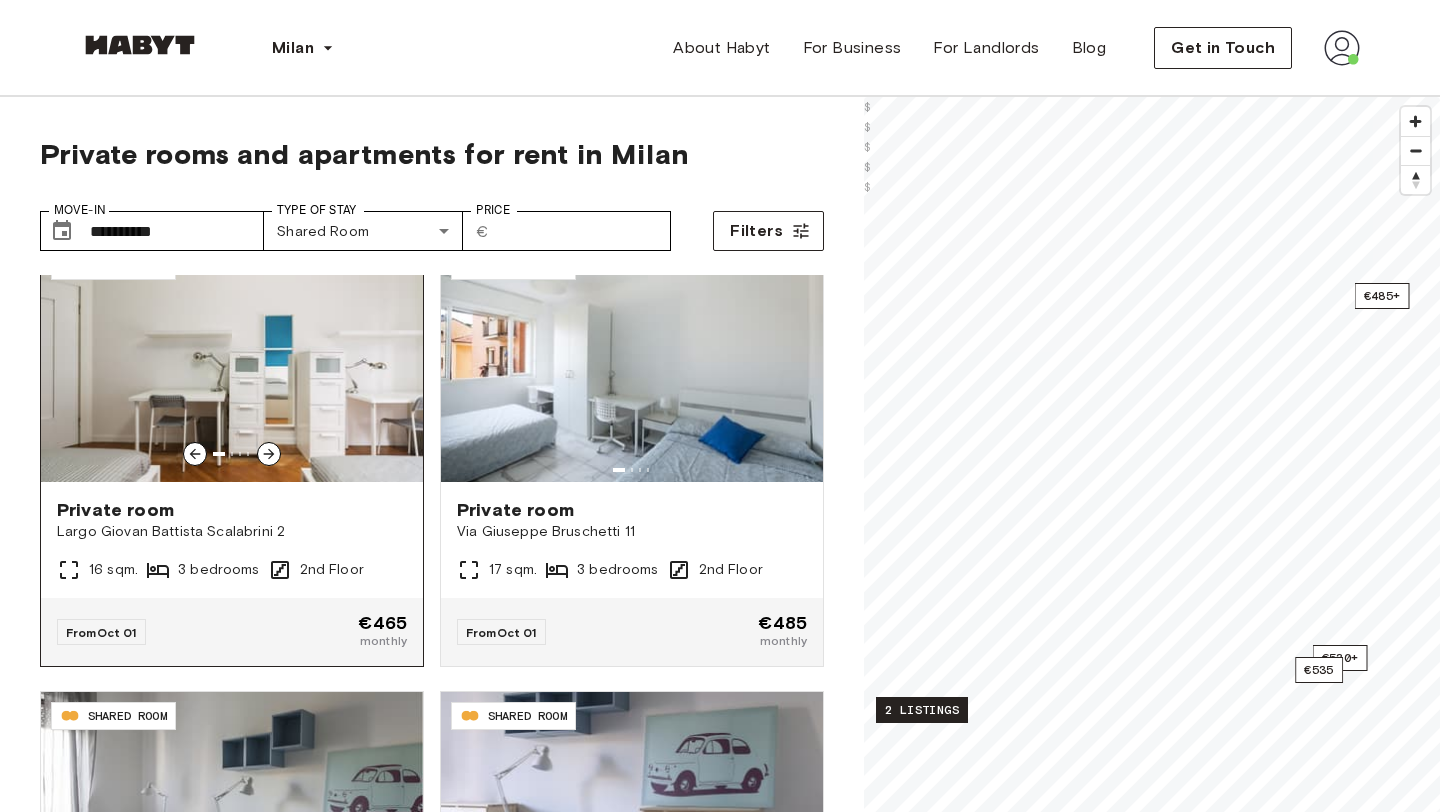 click 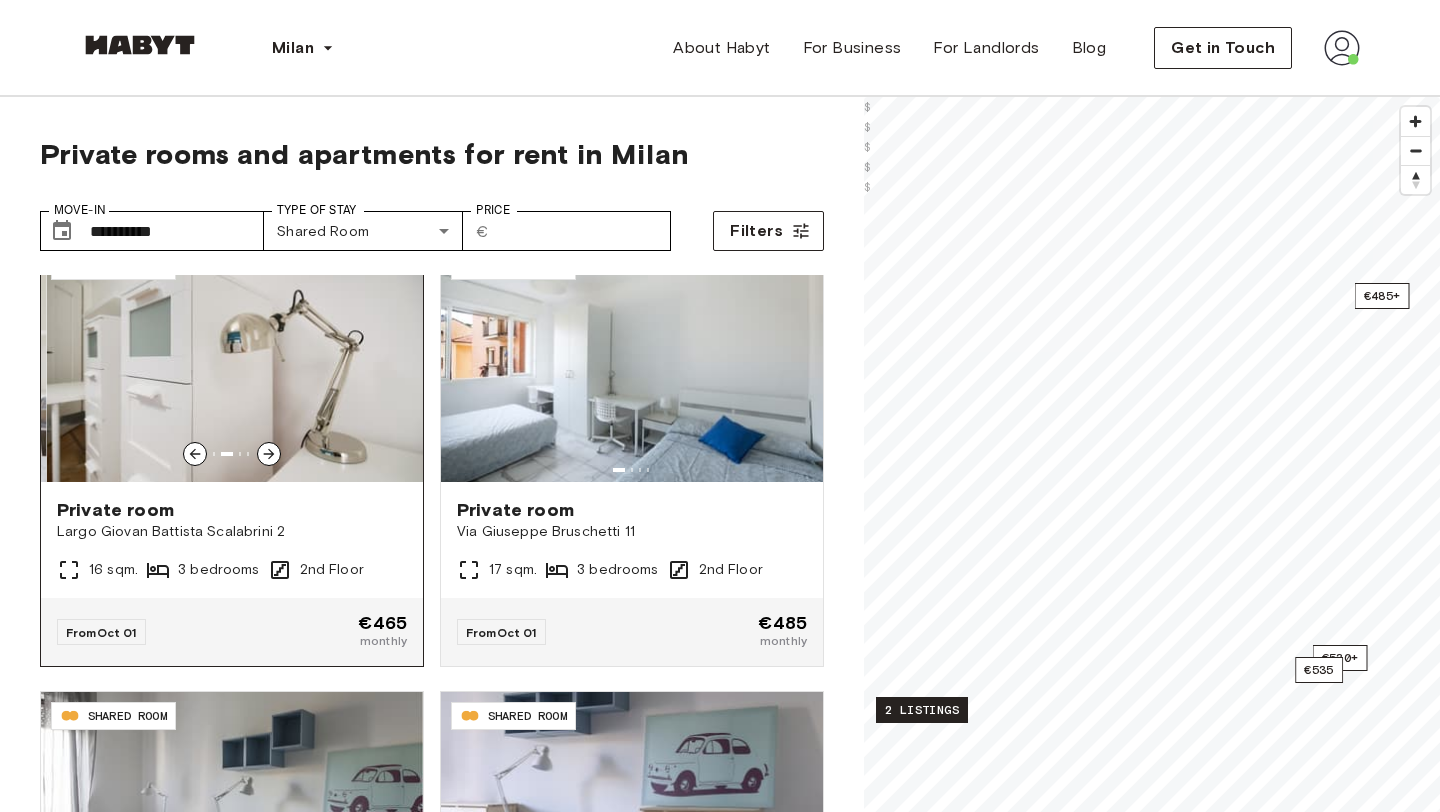 click 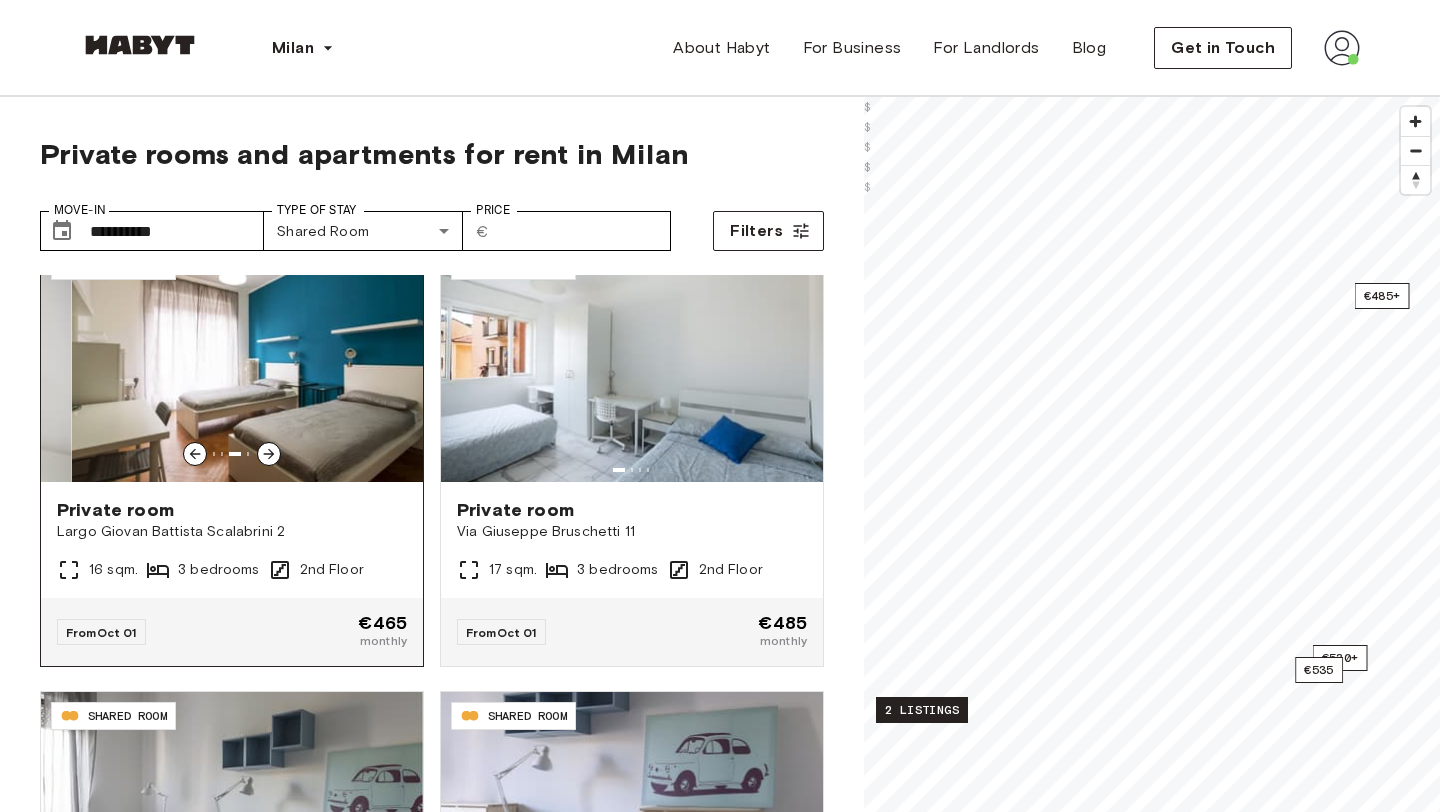 click 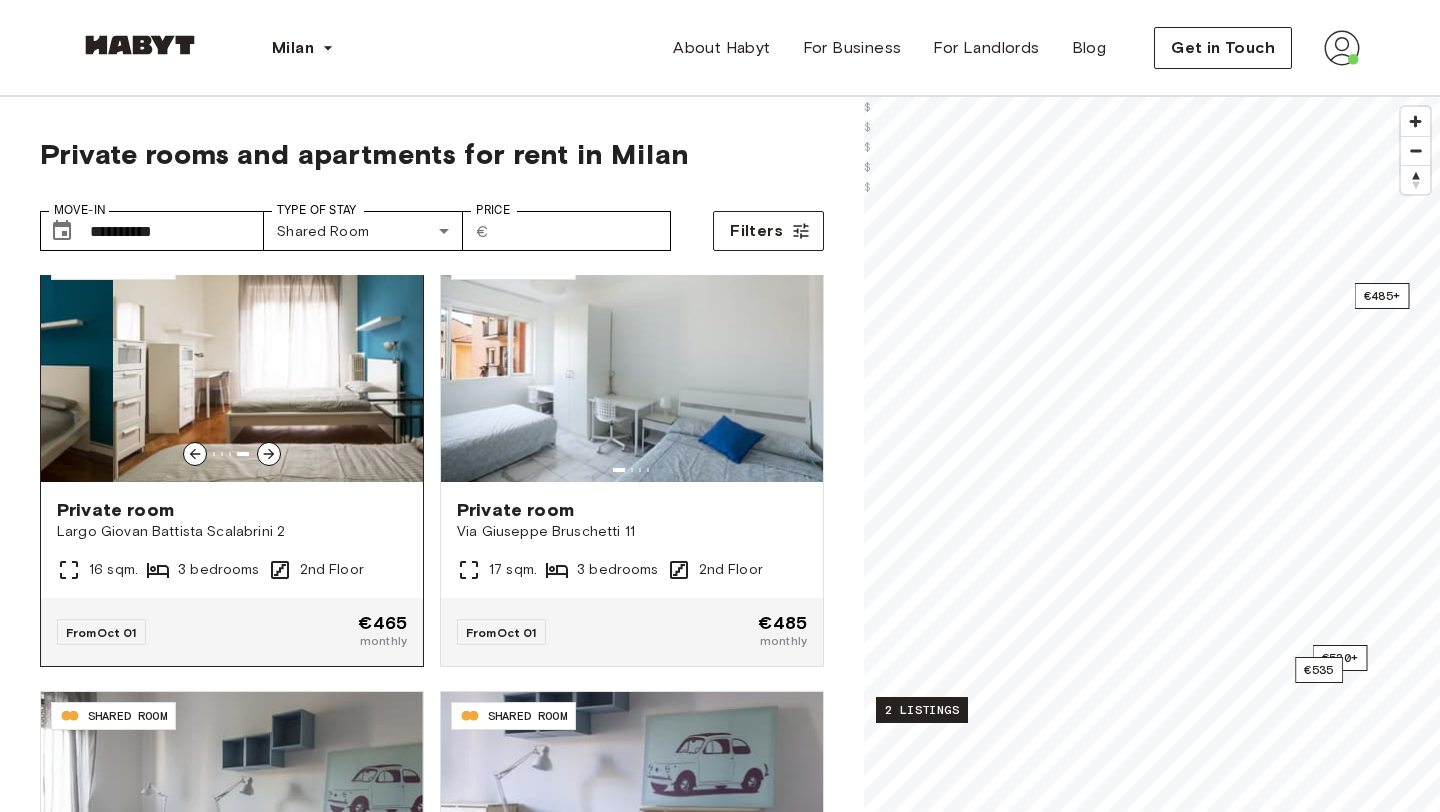 click 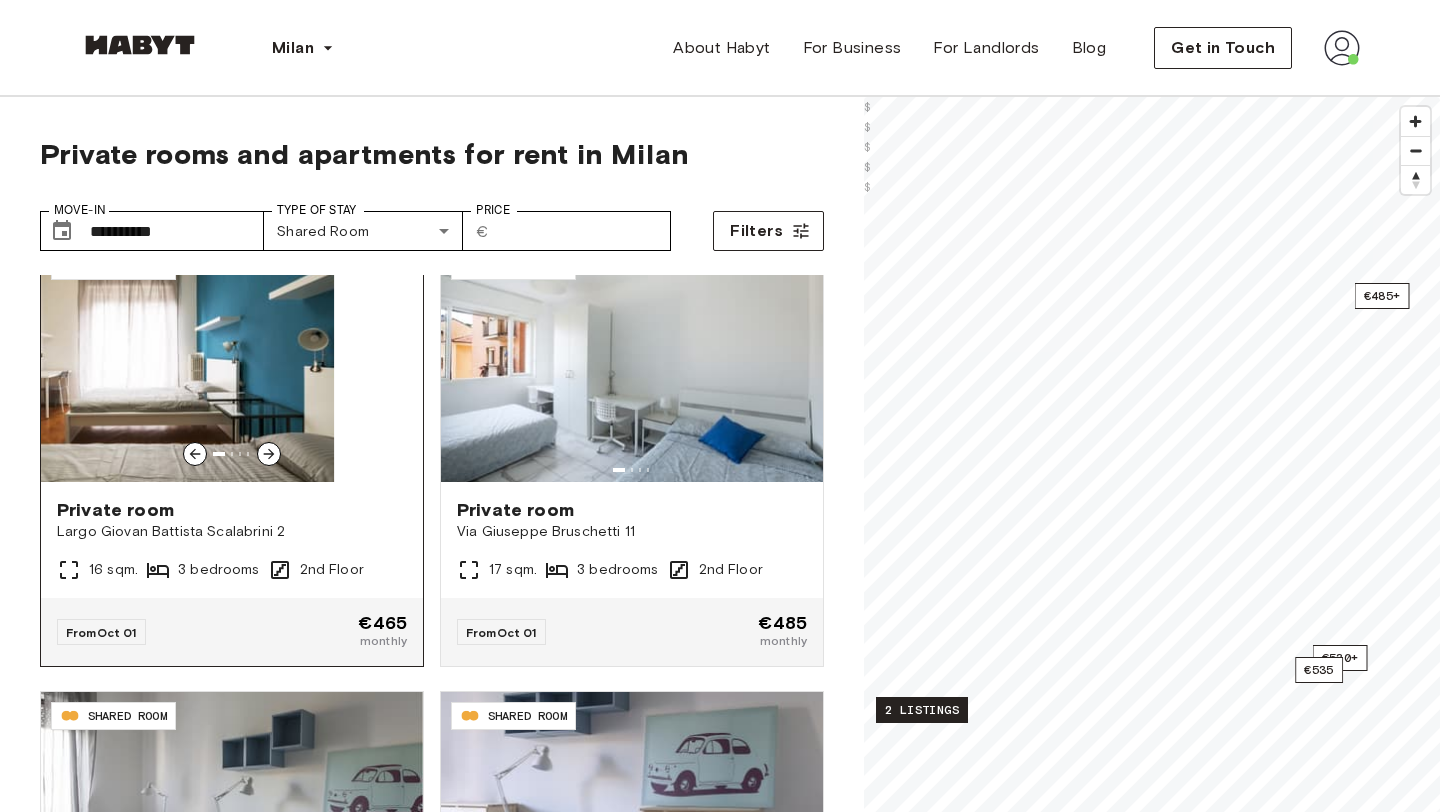 click 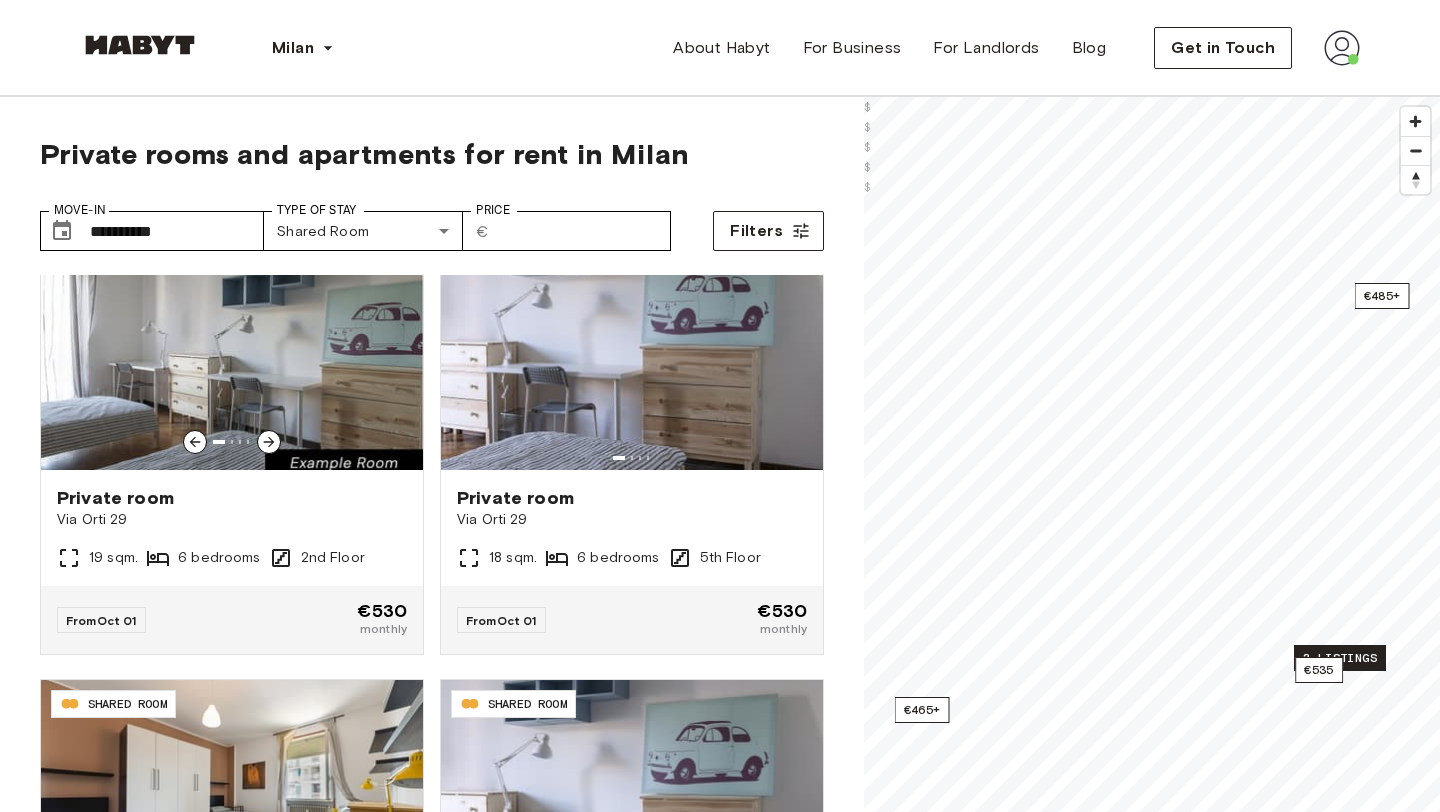 scroll, scrollTop: 1004, scrollLeft: 0, axis: vertical 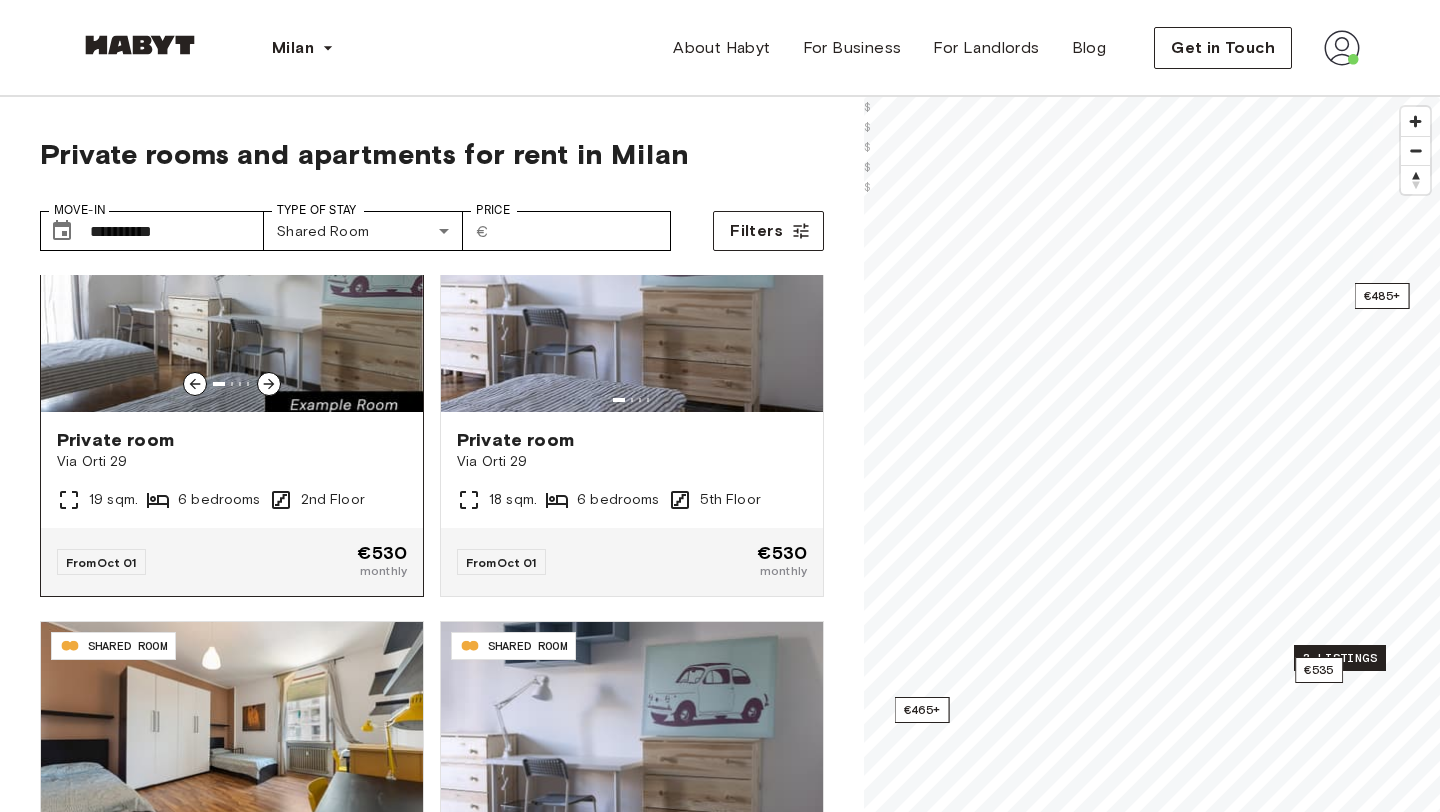 click 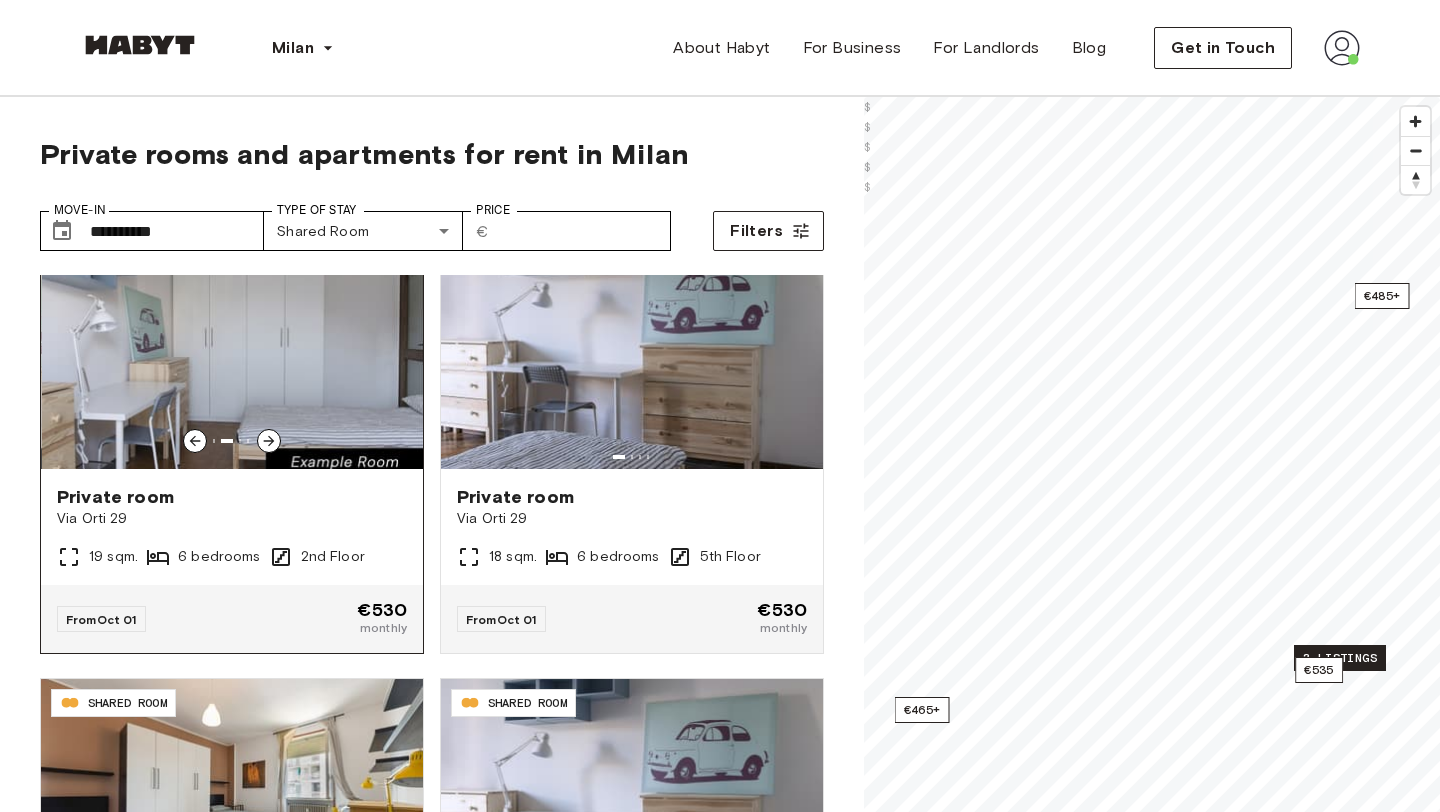 scroll, scrollTop: 932, scrollLeft: 0, axis: vertical 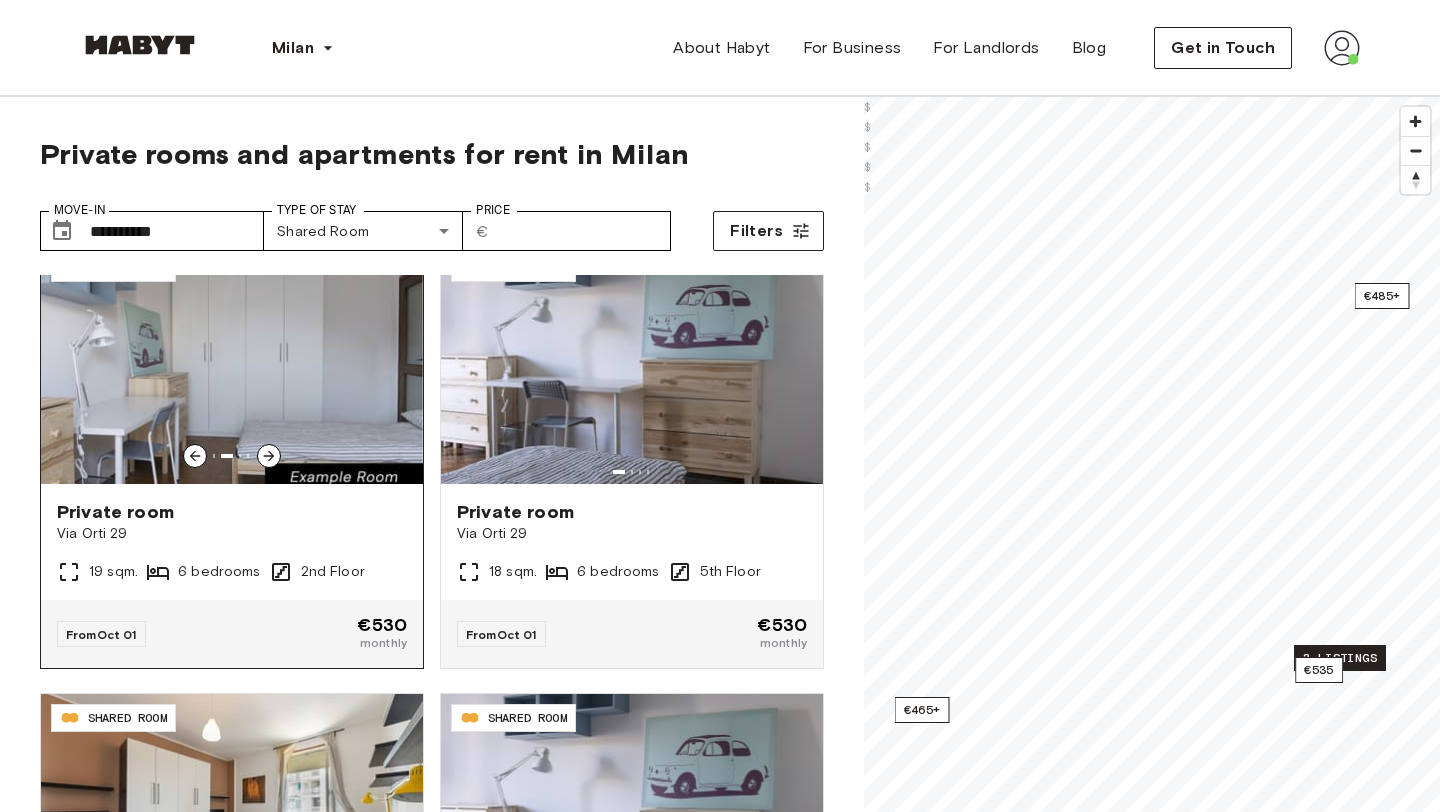 click 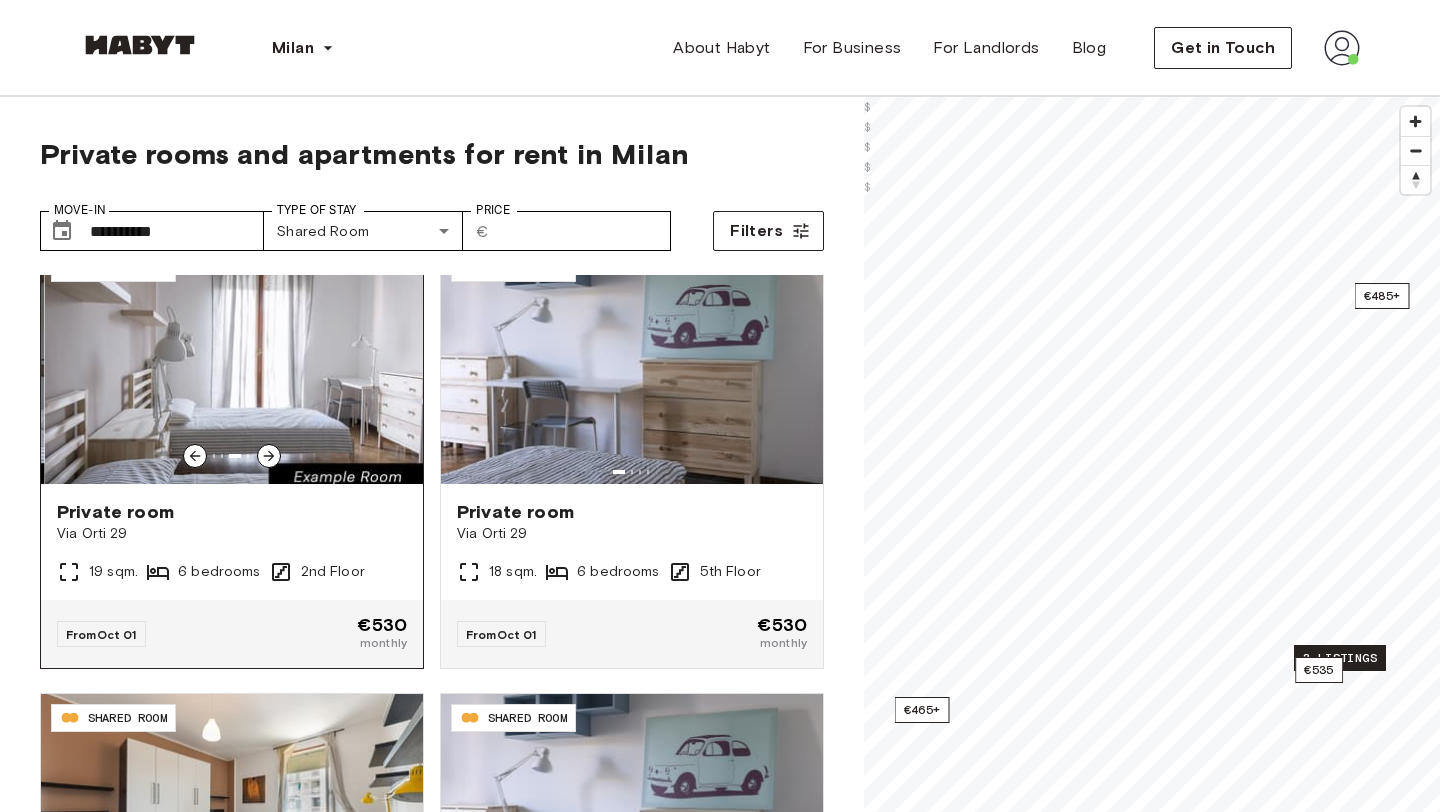 click 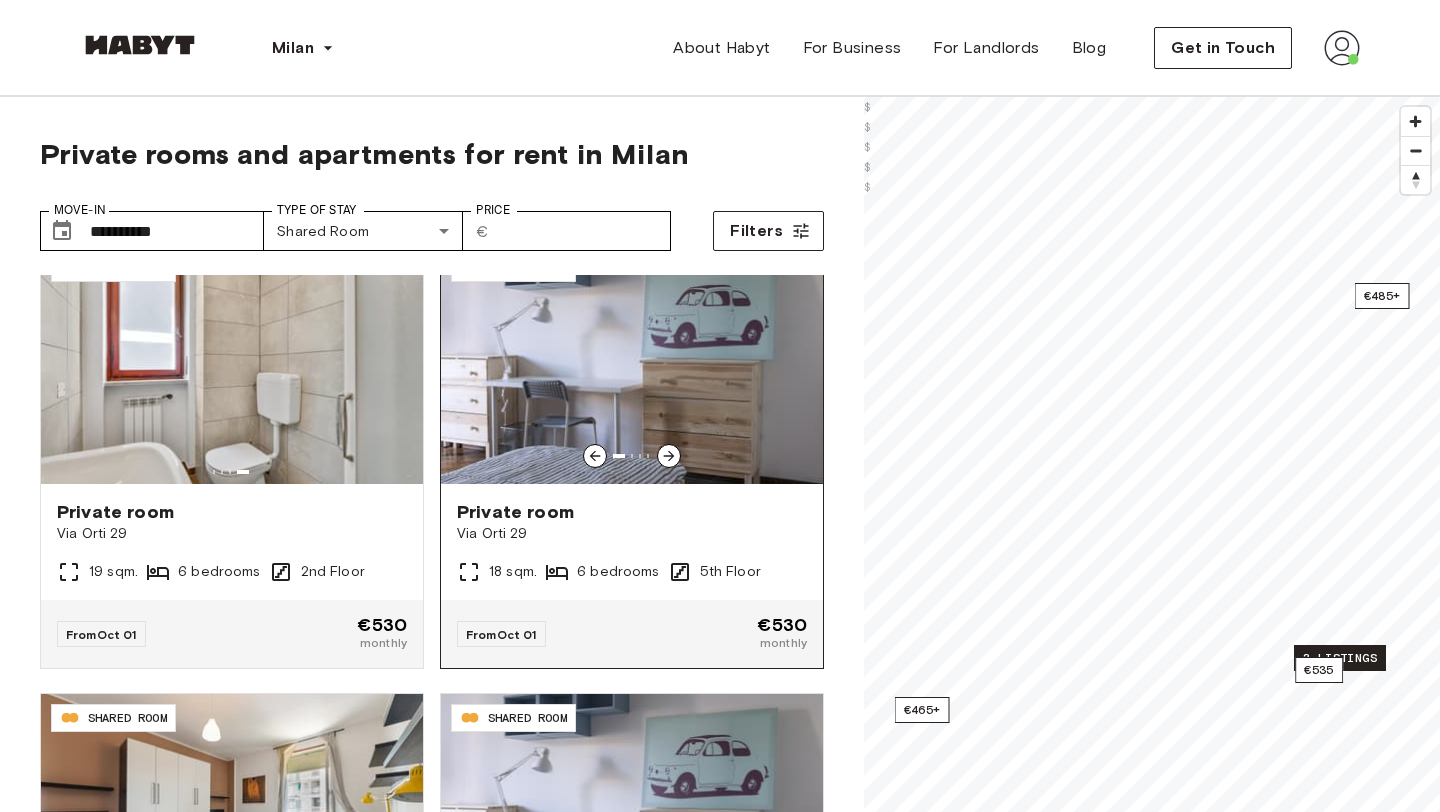 click 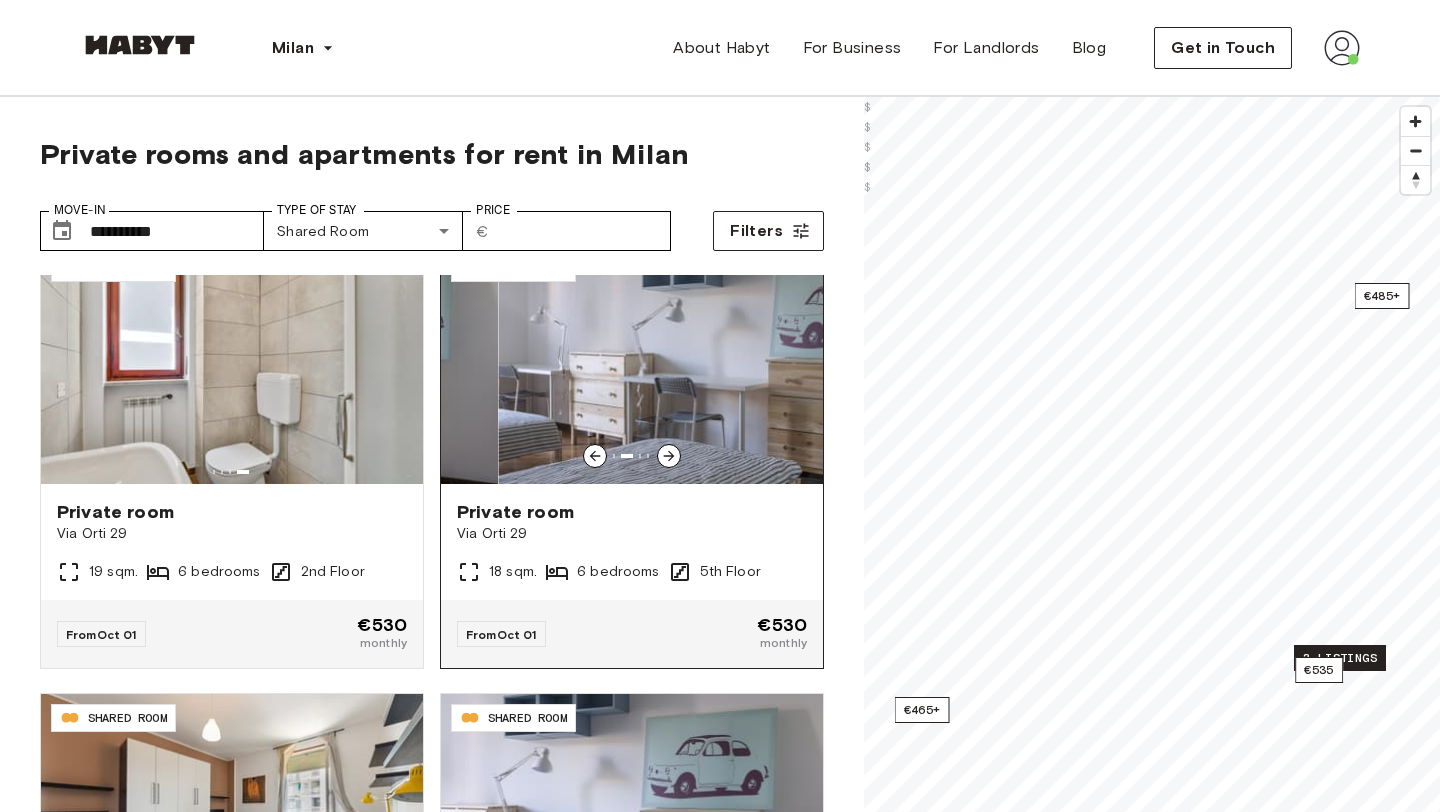click 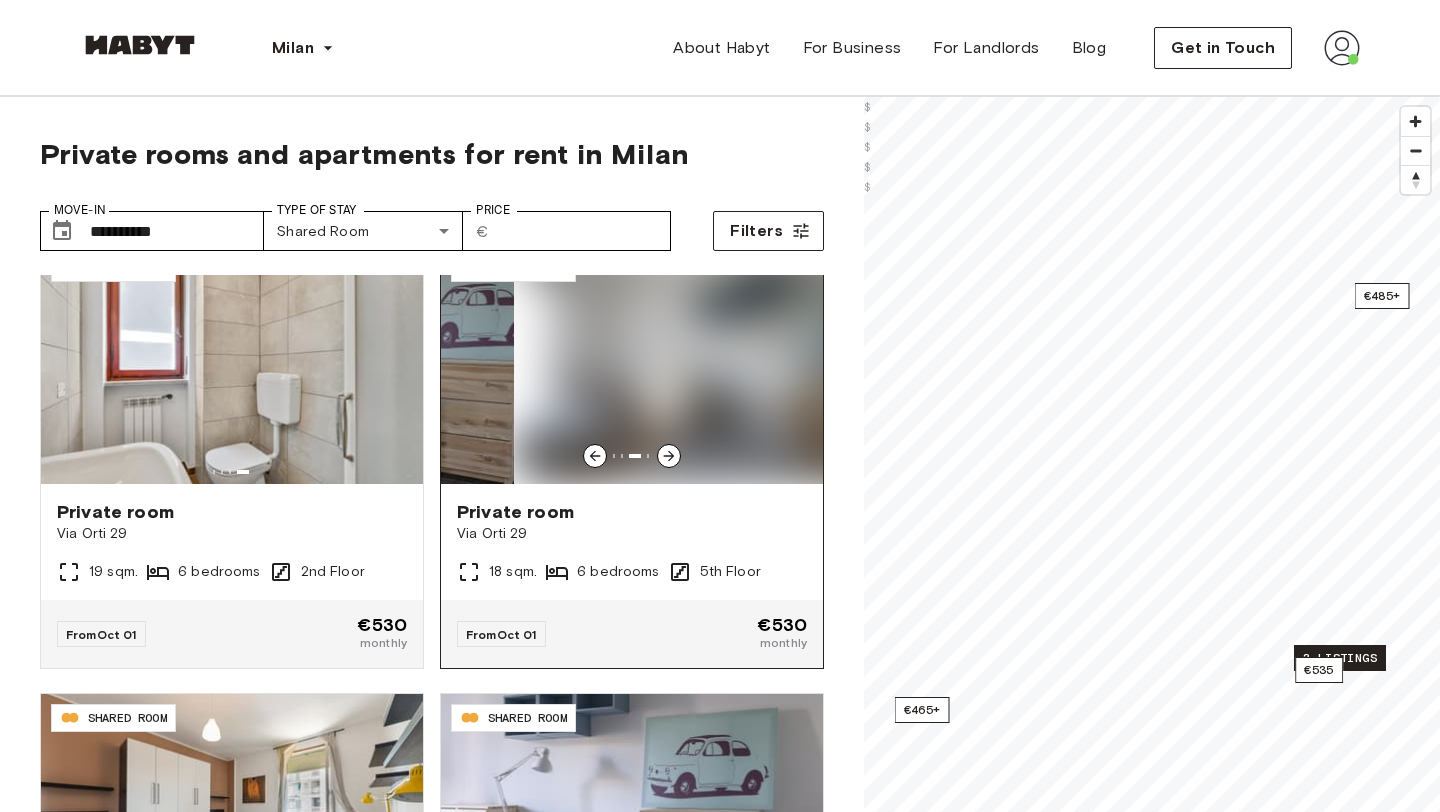 click 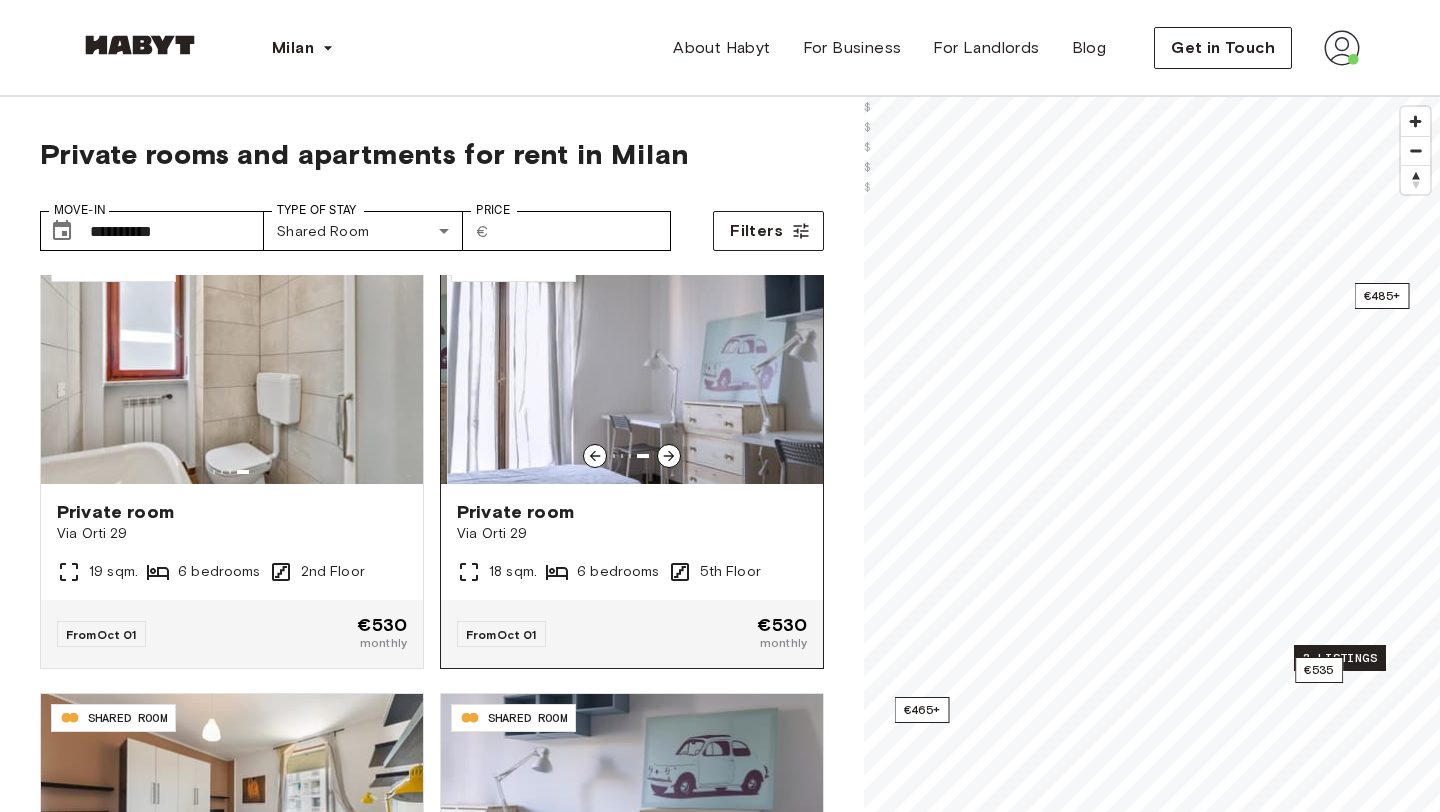 click 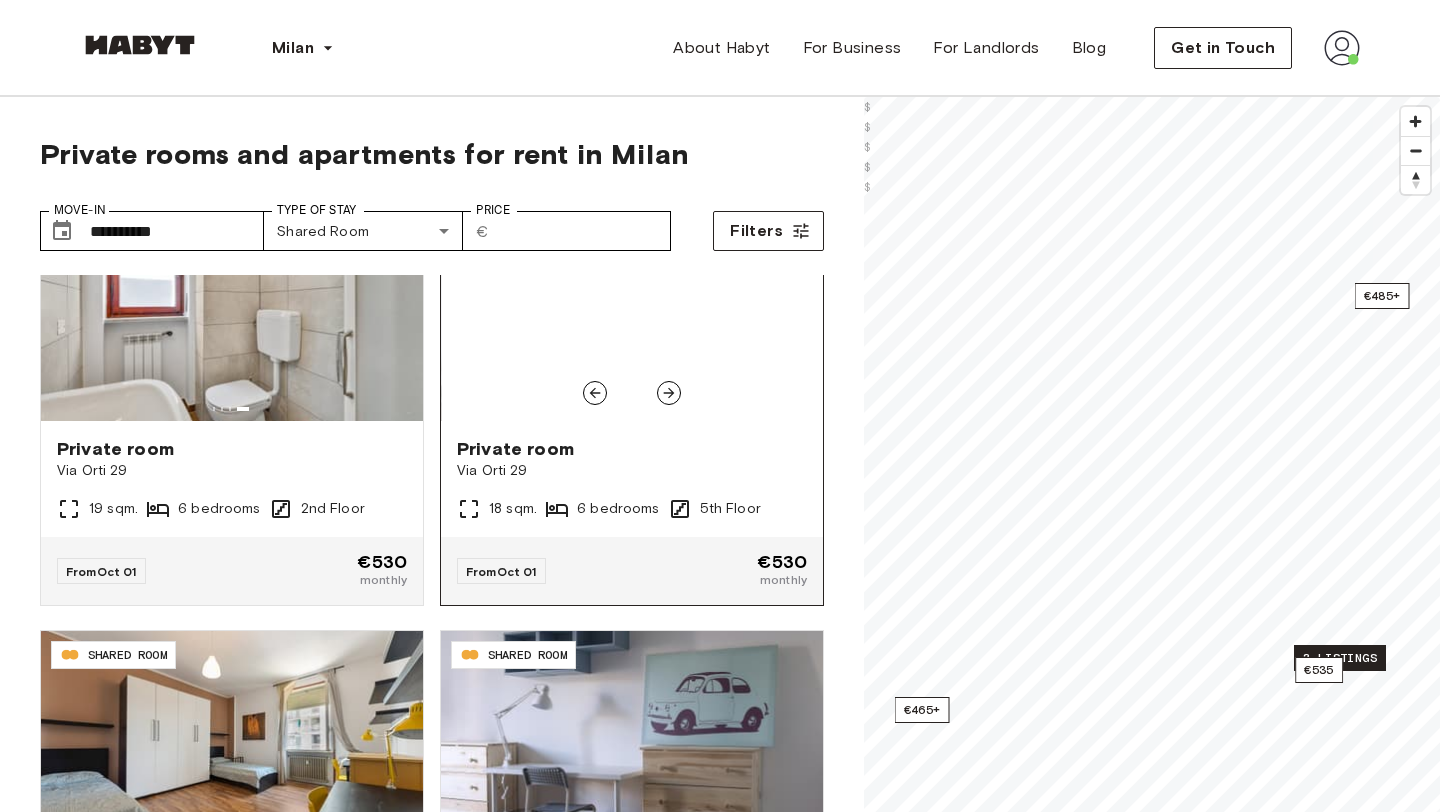 scroll, scrollTop: 952, scrollLeft: 0, axis: vertical 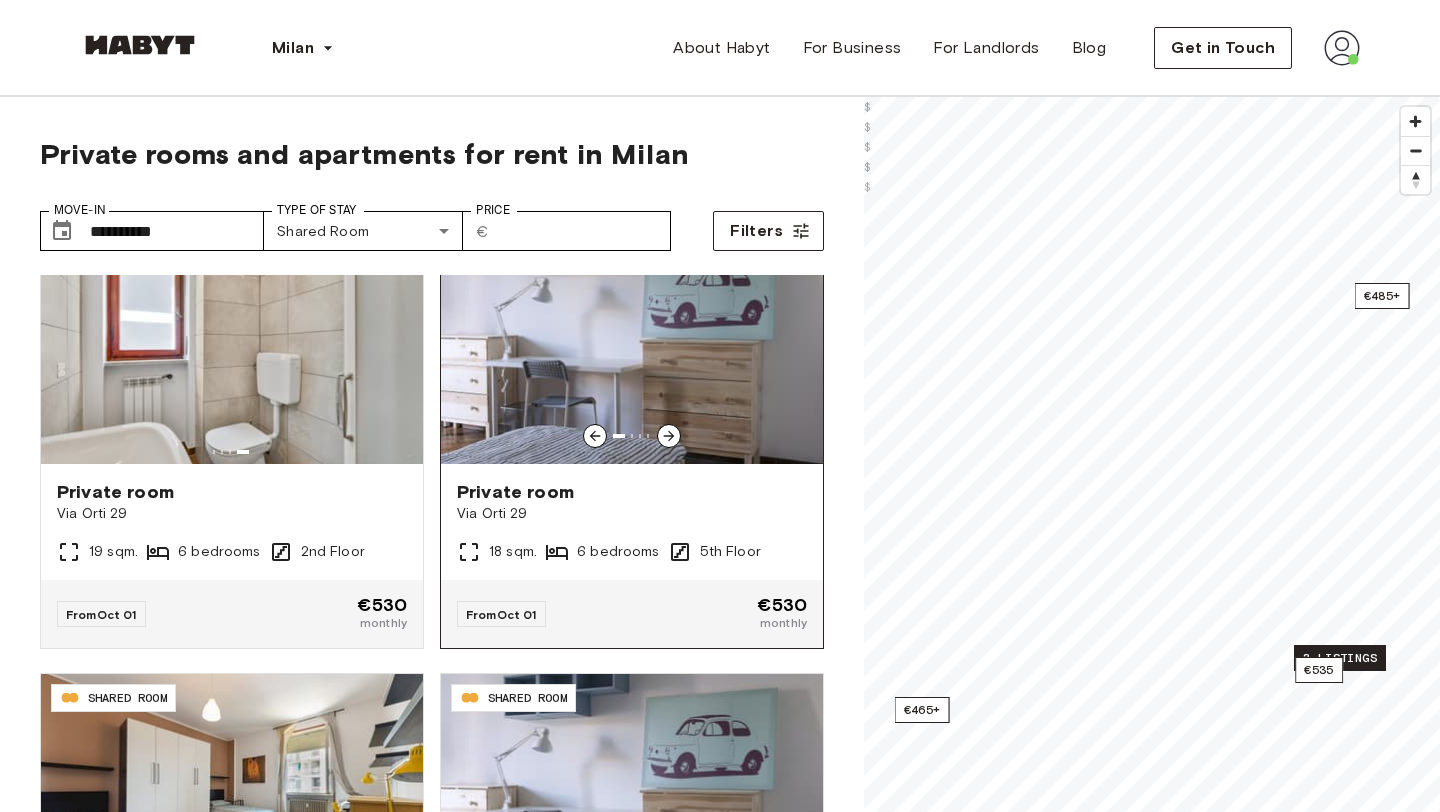 click 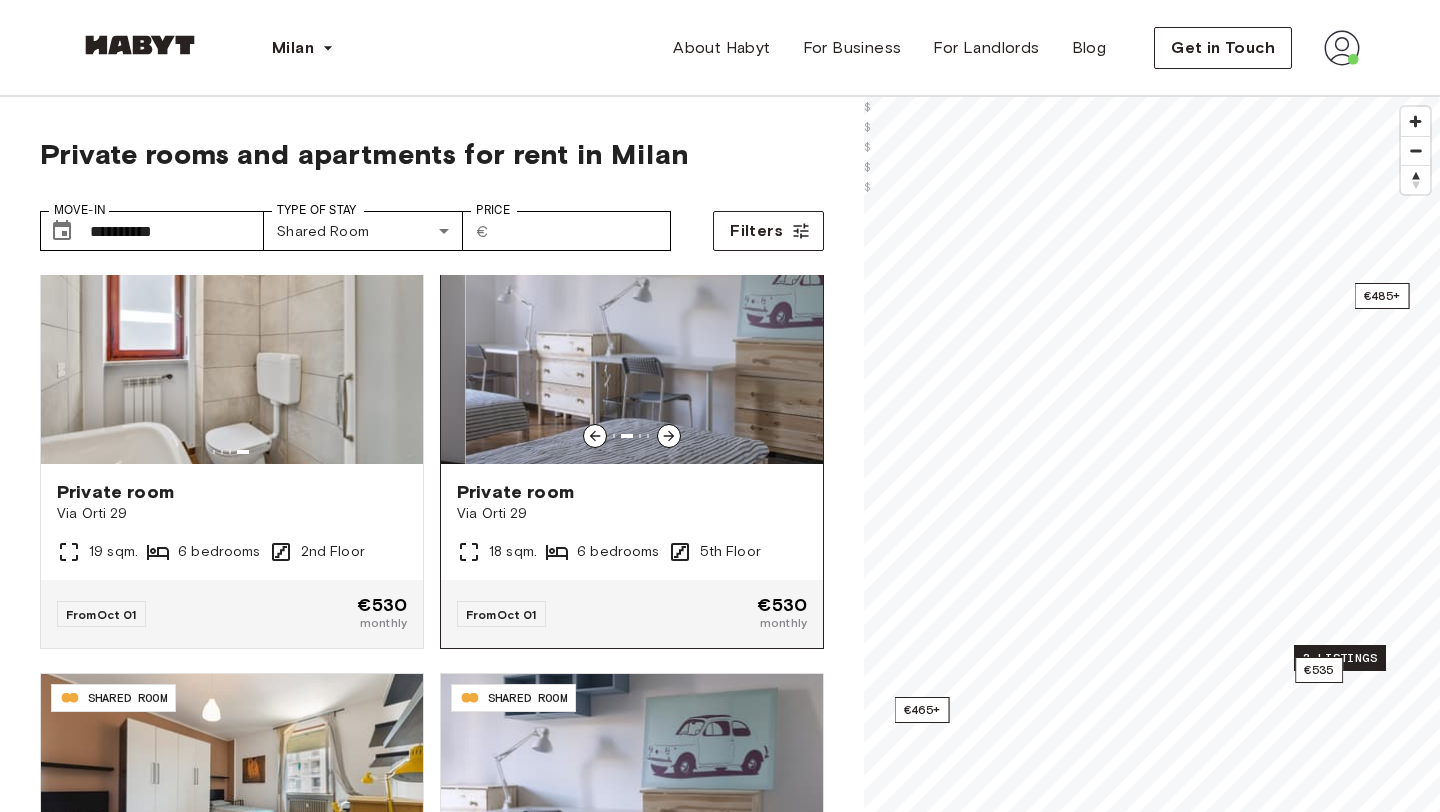 click 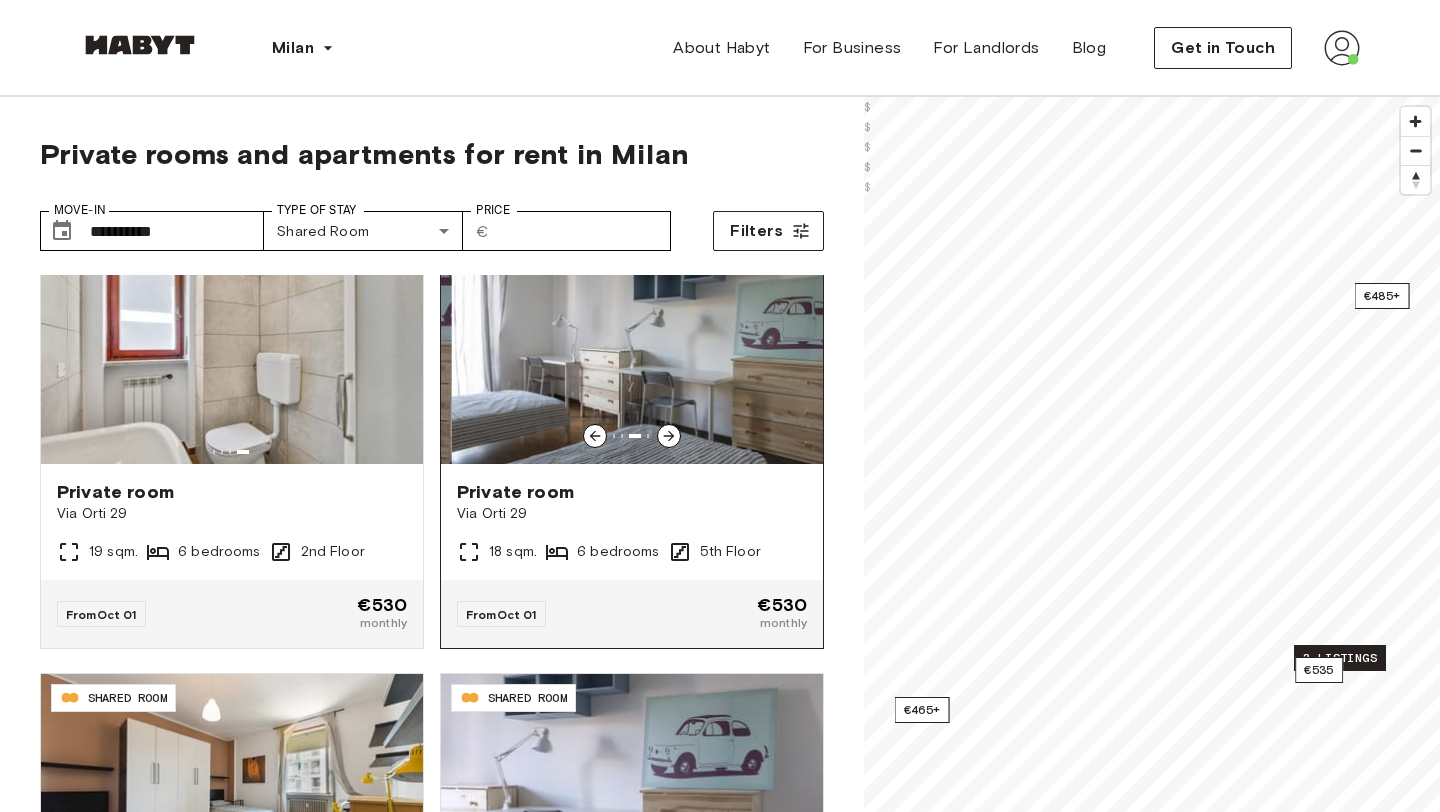 scroll, scrollTop: 1004, scrollLeft: 0, axis: vertical 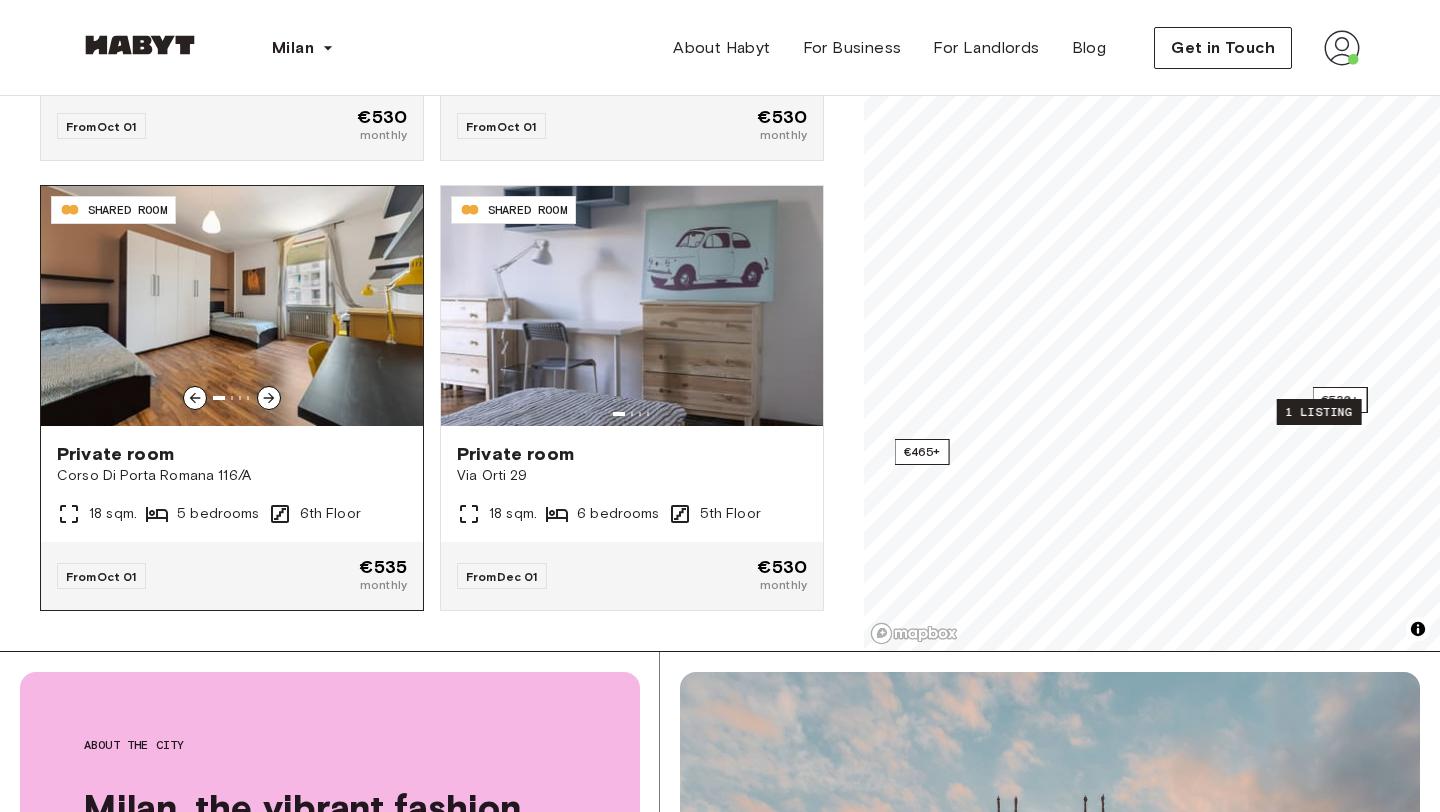 click 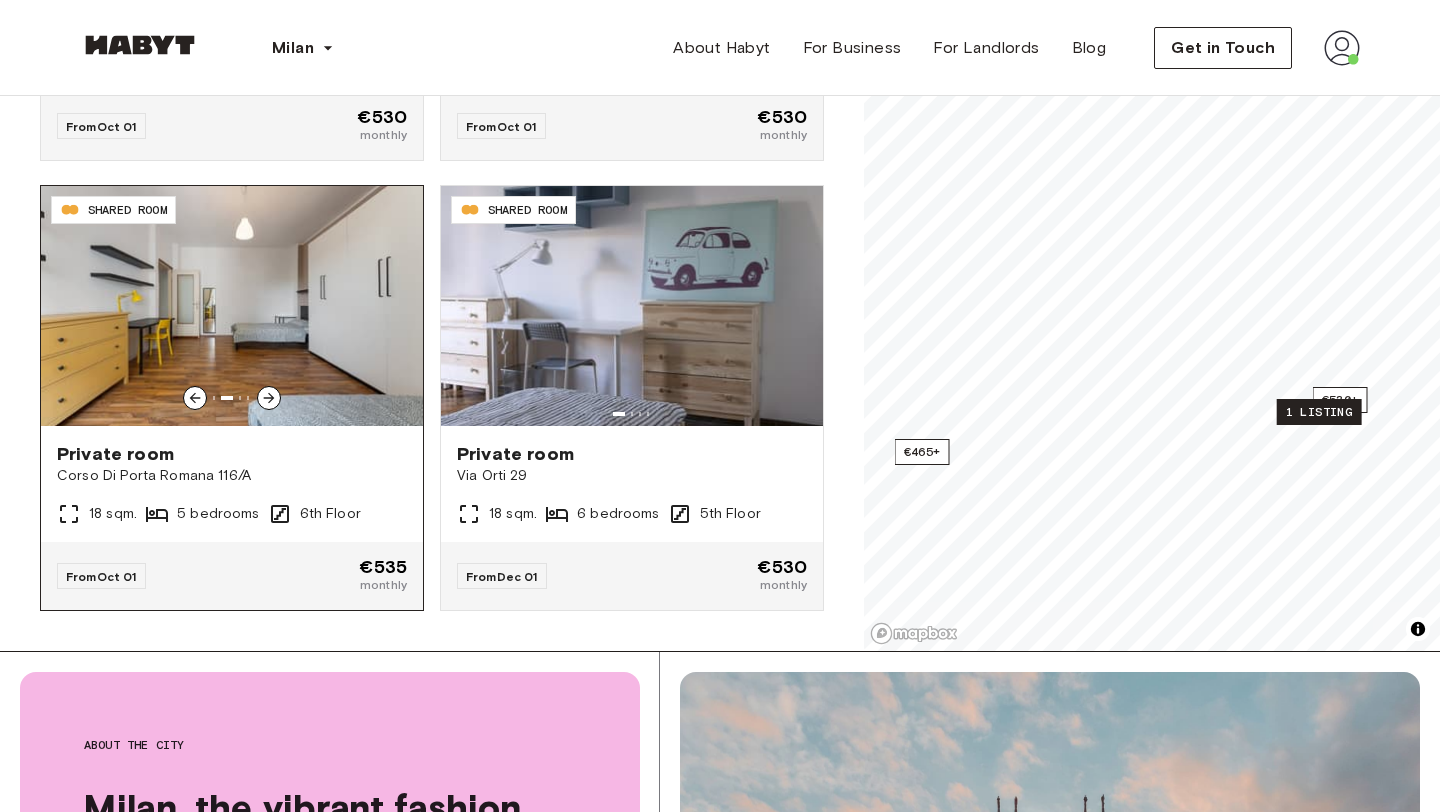 click 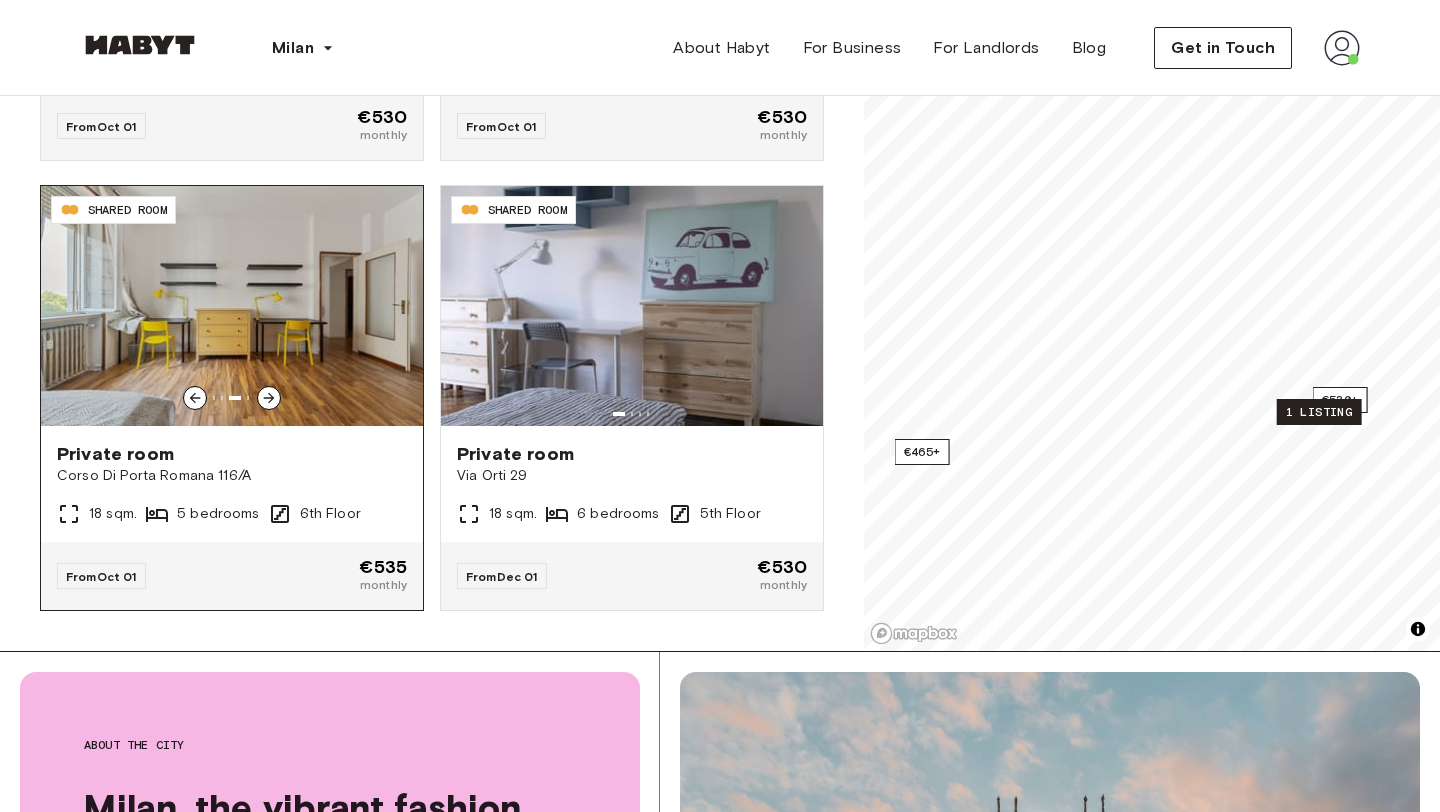 click 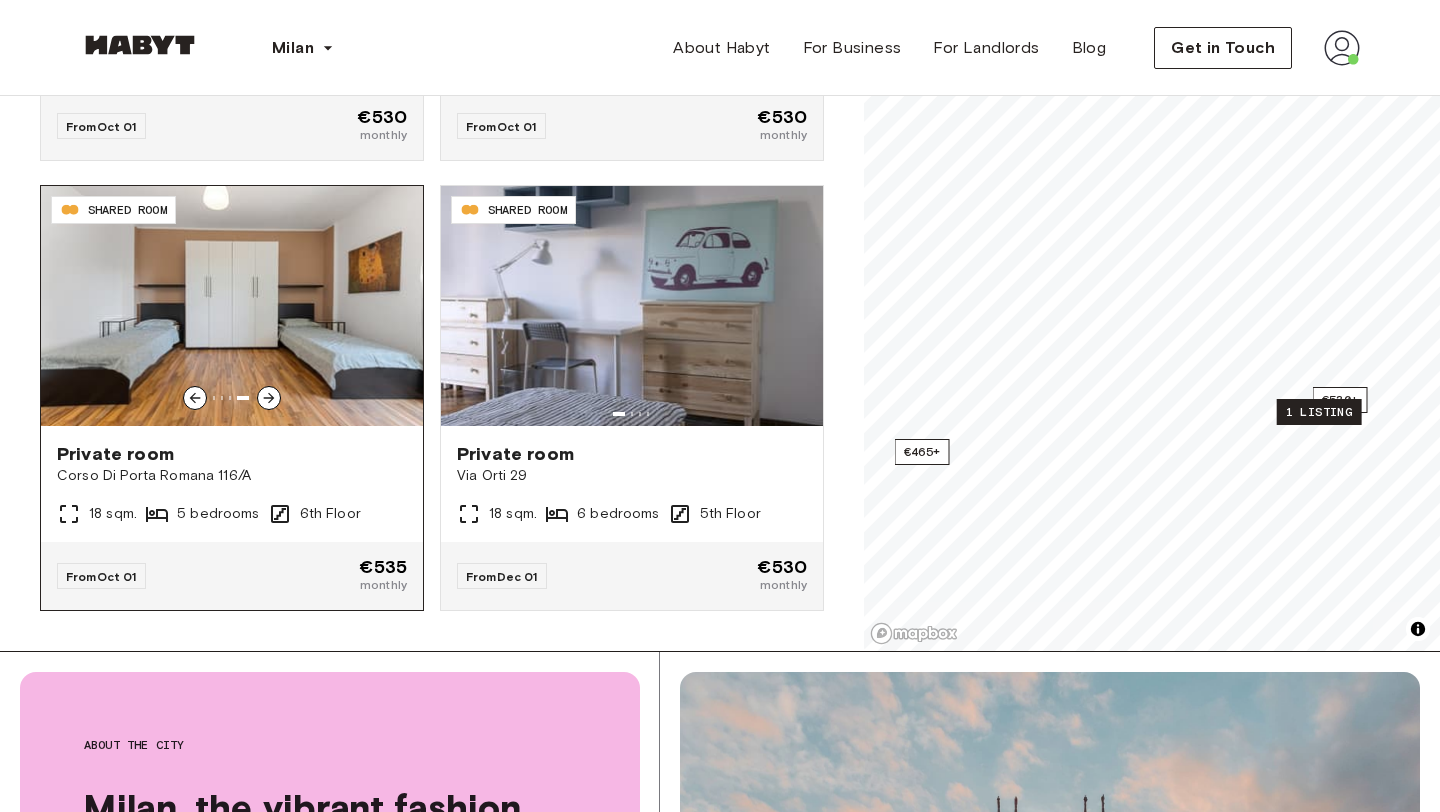 click 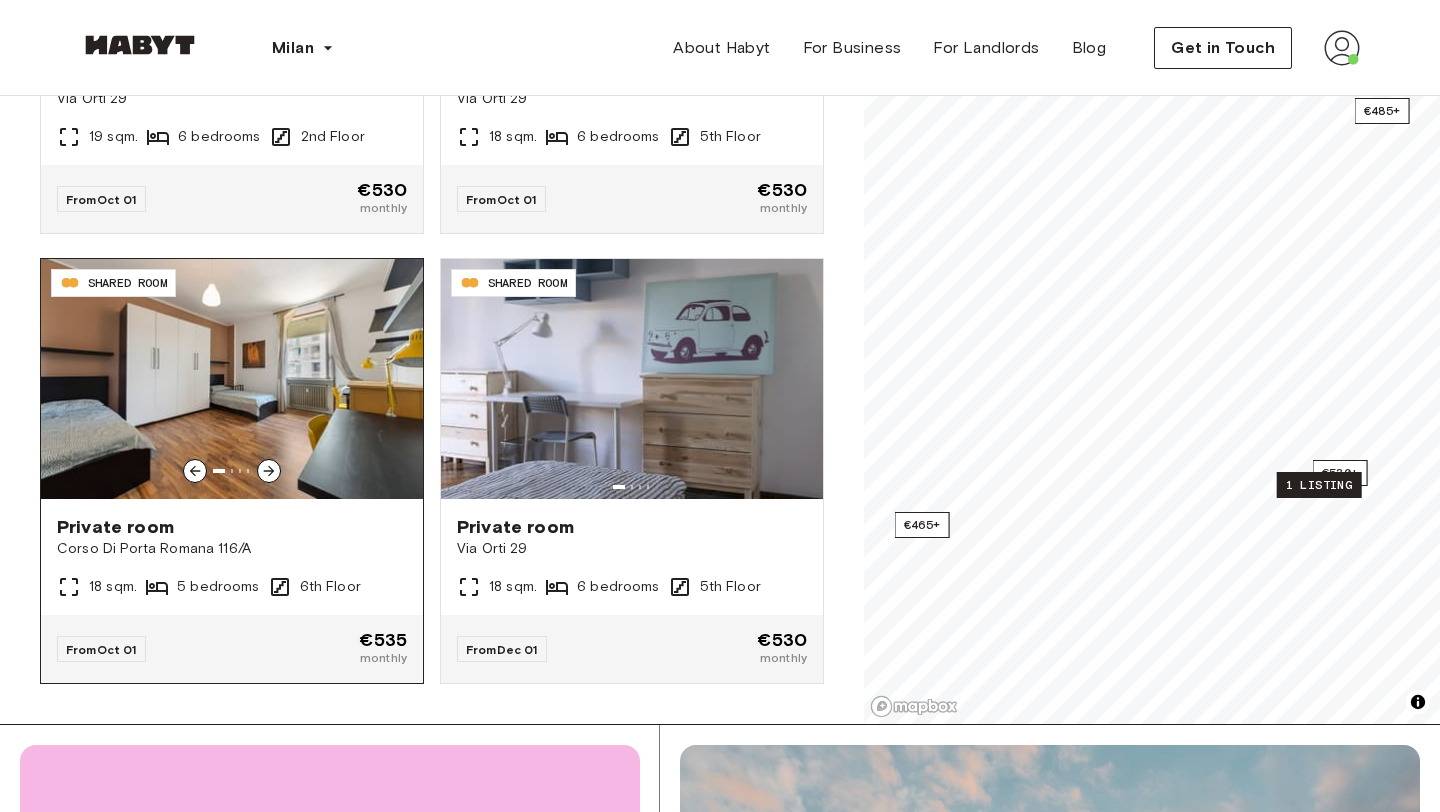scroll, scrollTop: 353, scrollLeft: 0, axis: vertical 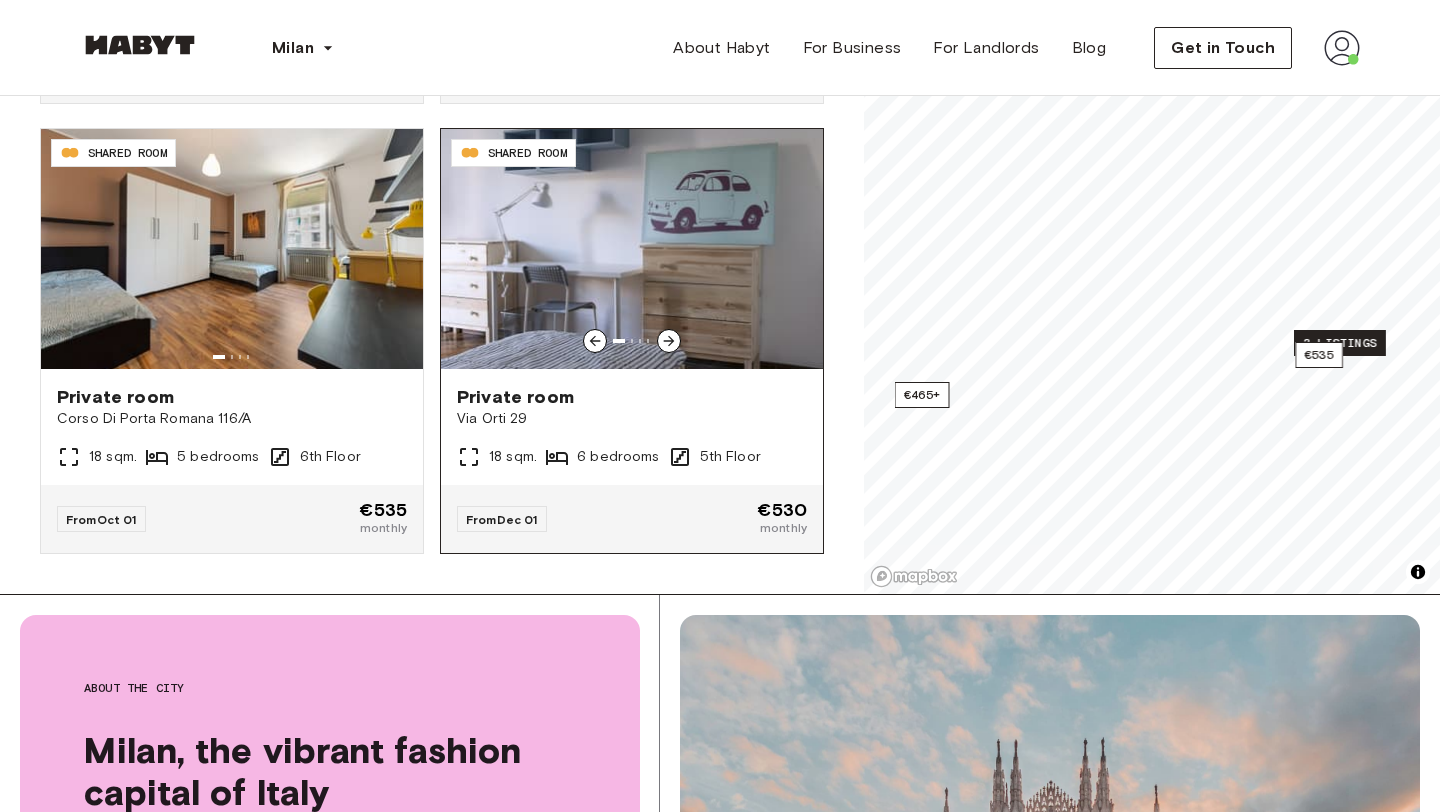 click at bounding box center (669, 341) 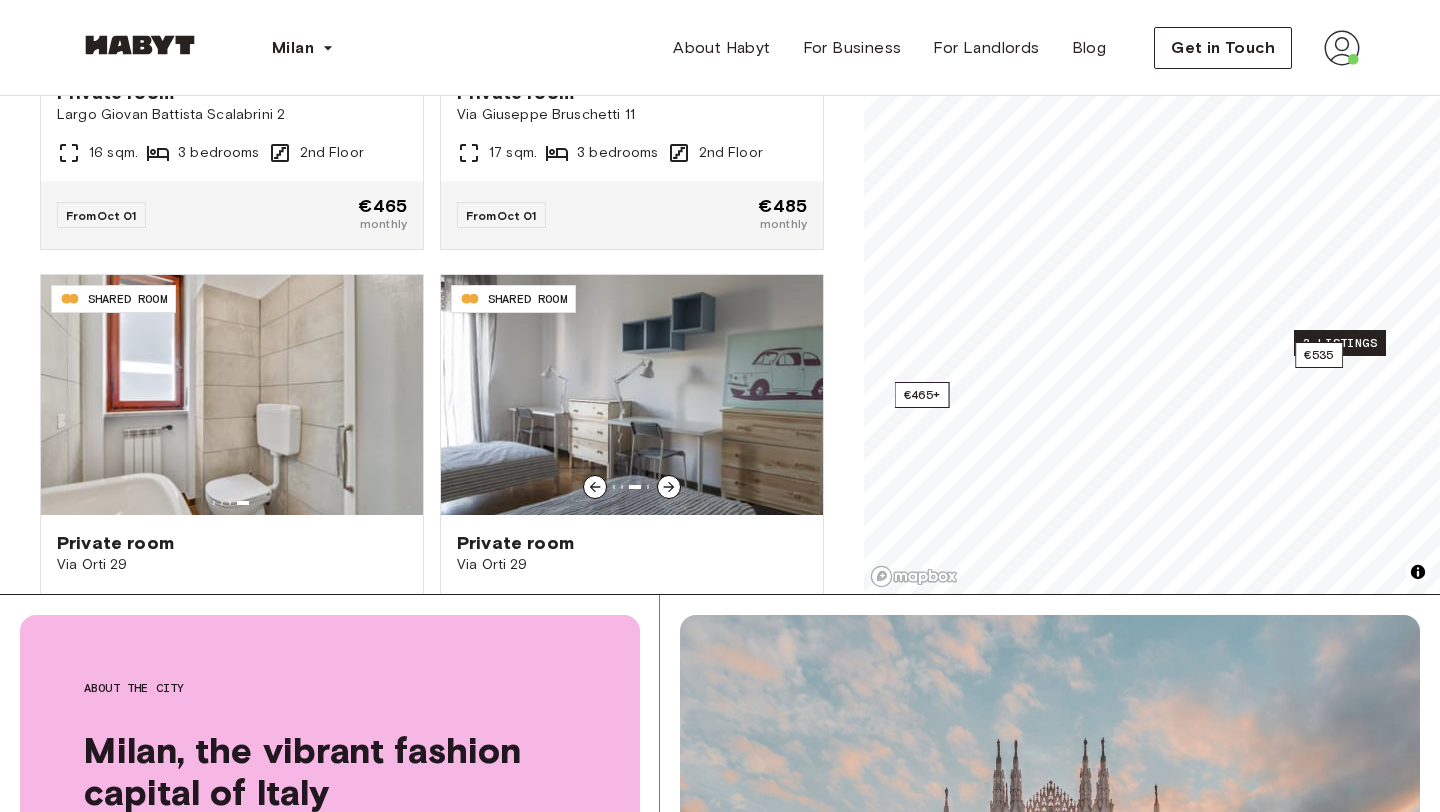 scroll, scrollTop: 574, scrollLeft: 0, axis: vertical 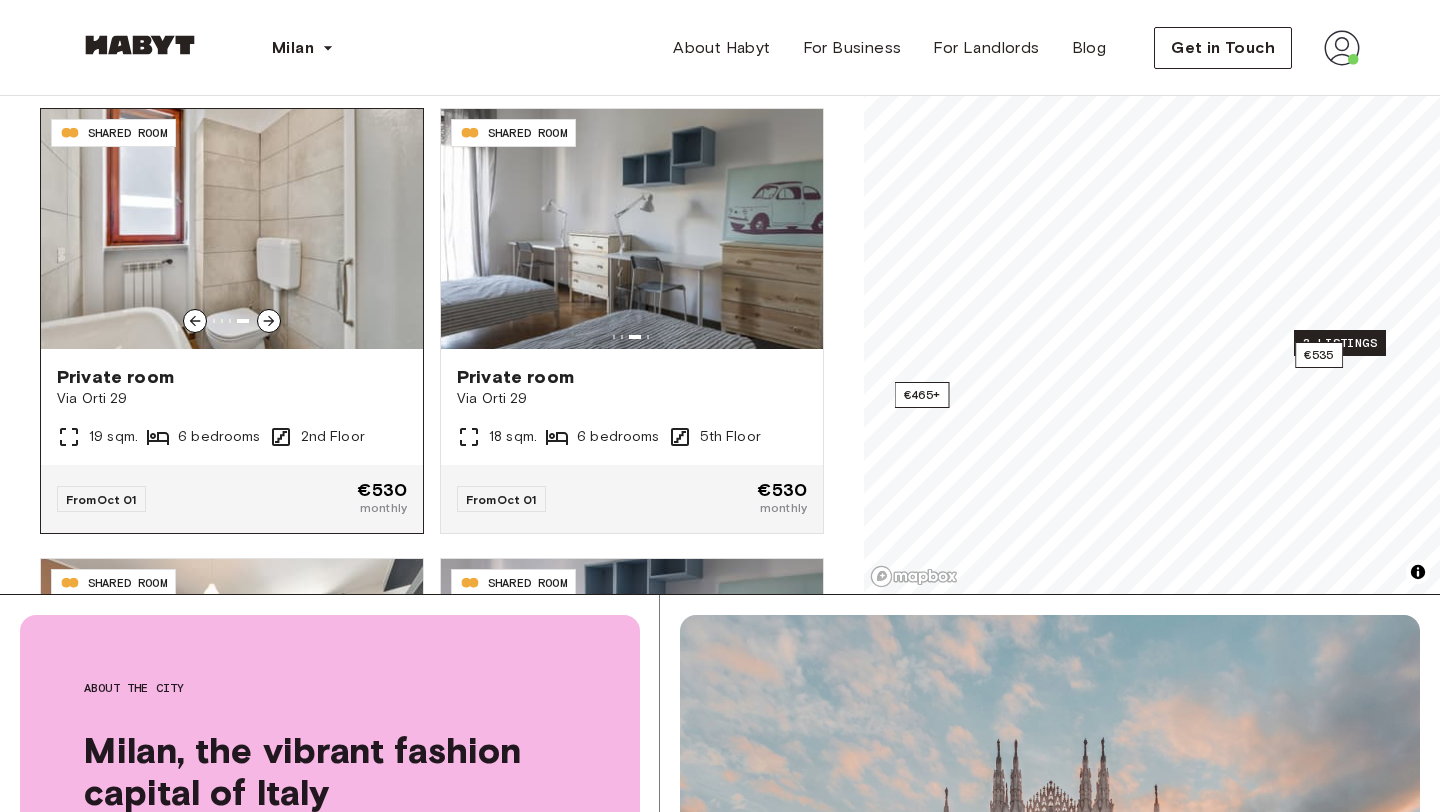 click at bounding box center [269, 321] 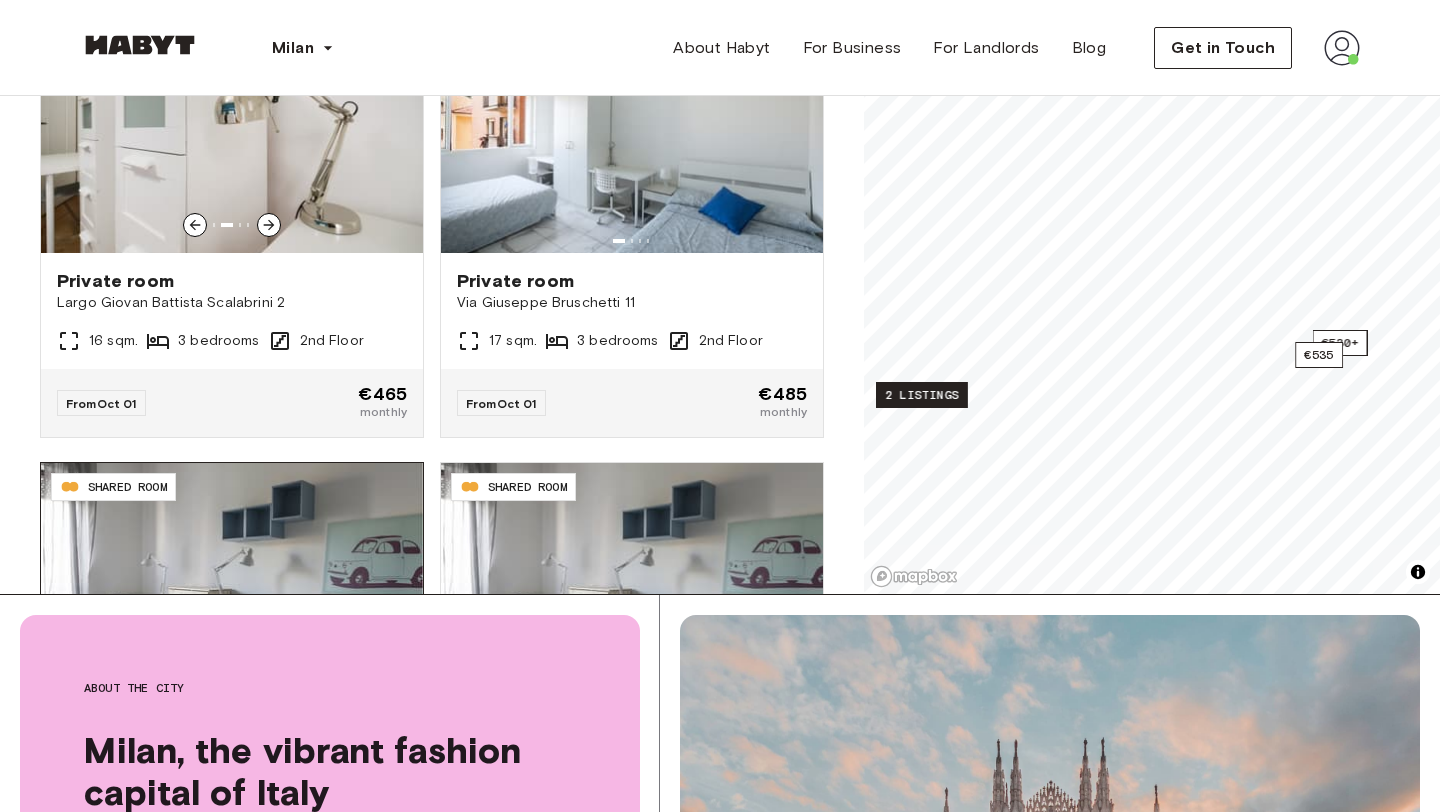 scroll, scrollTop: 154, scrollLeft: 0, axis: vertical 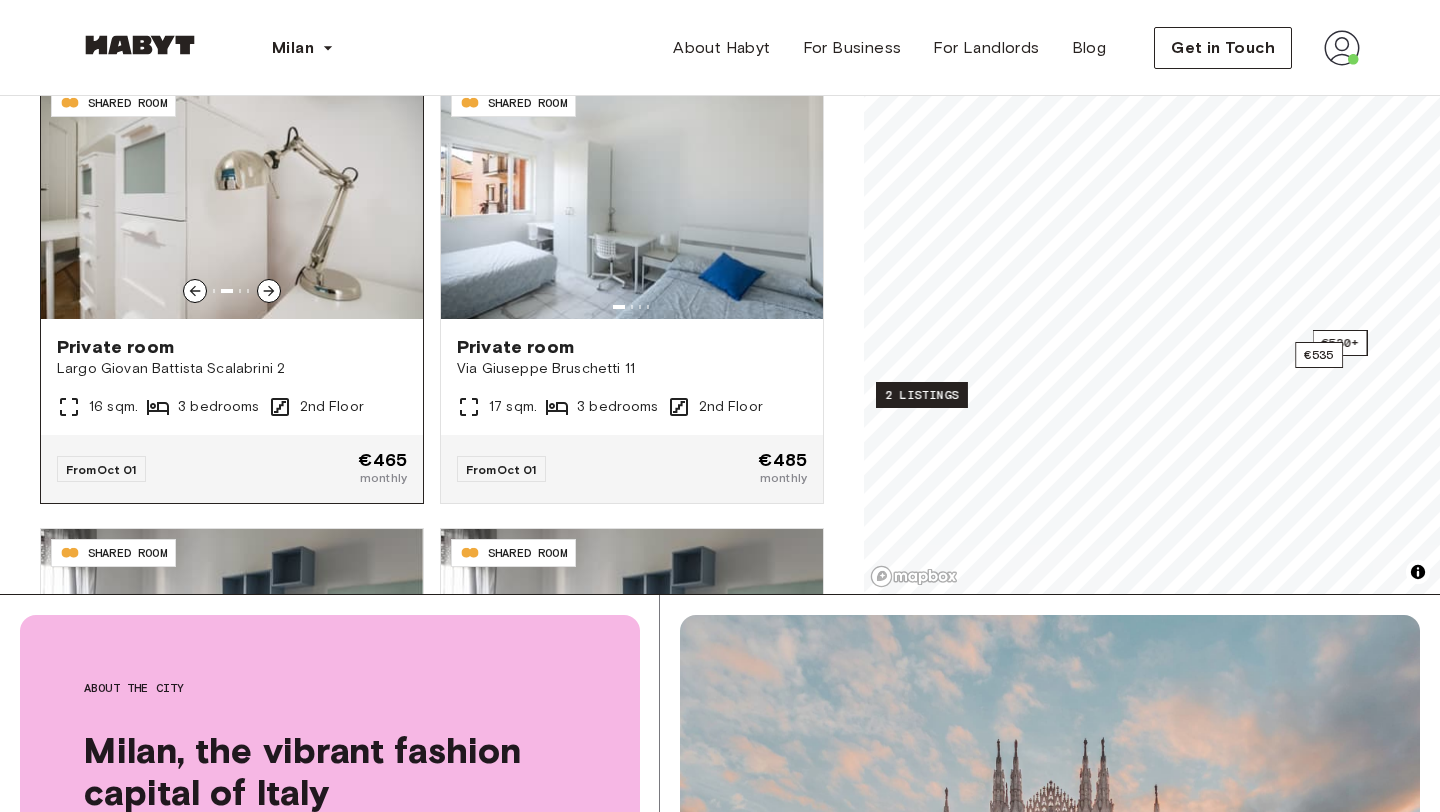 click 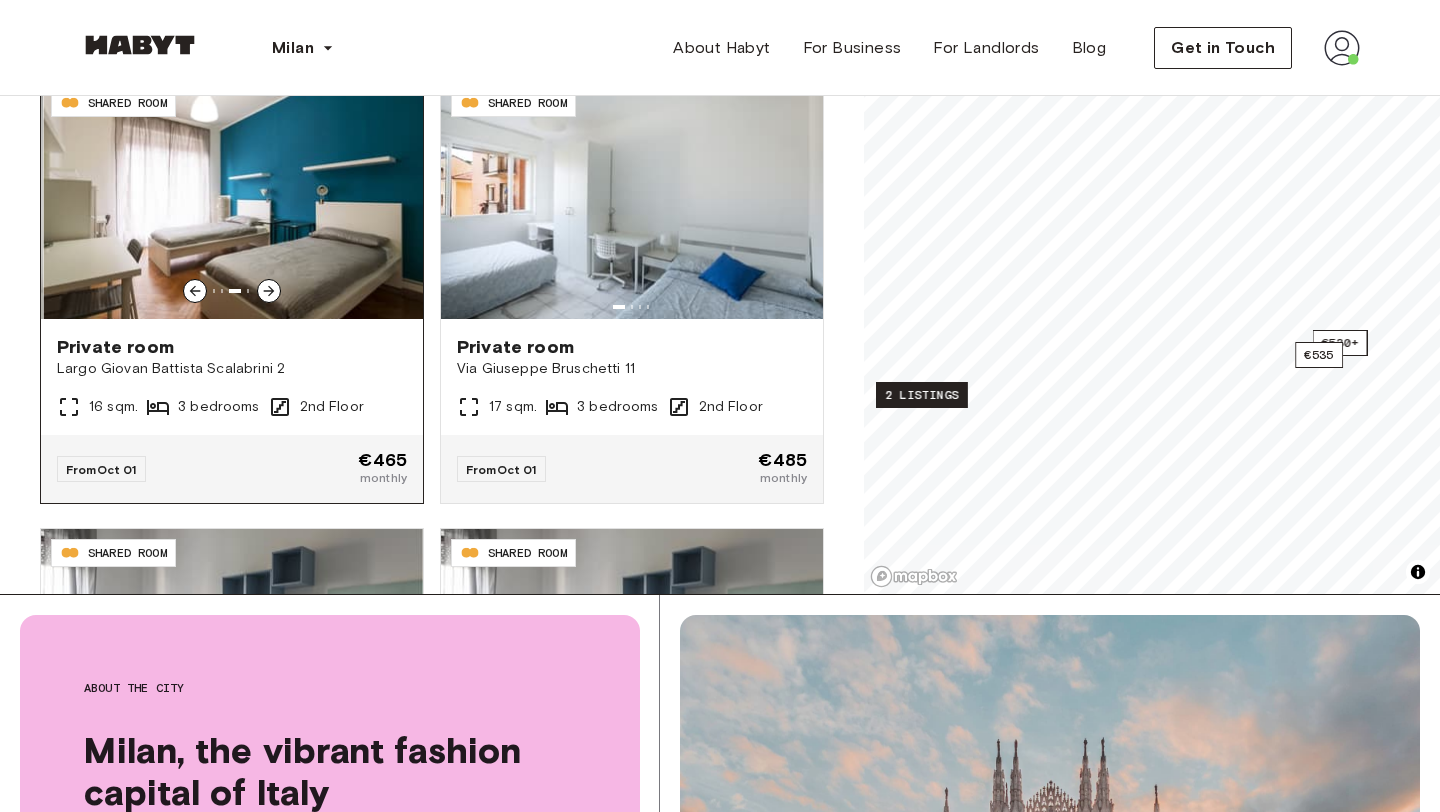 click 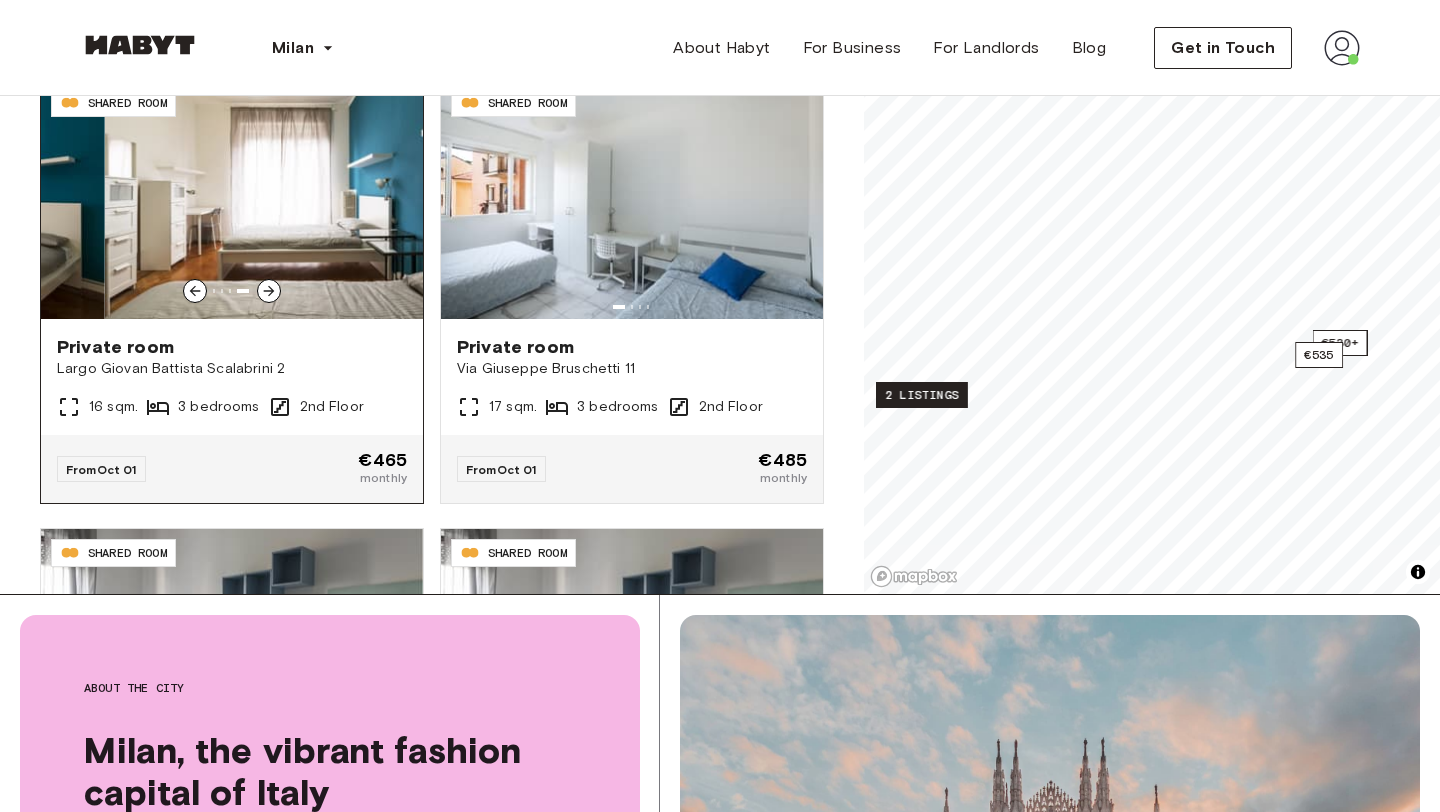scroll, scrollTop: 0, scrollLeft: 0, axis: both 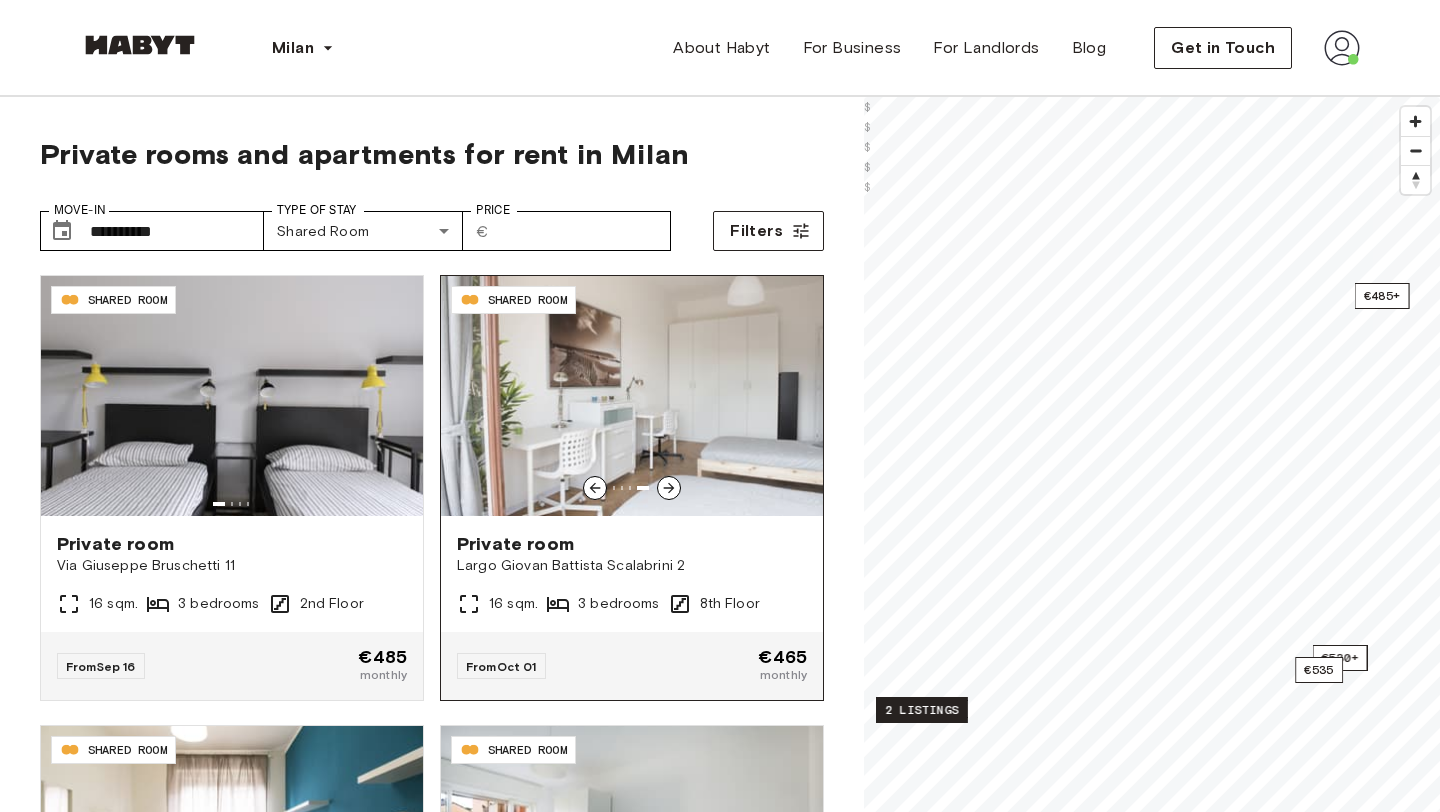 click at bounding box center [632, 396] 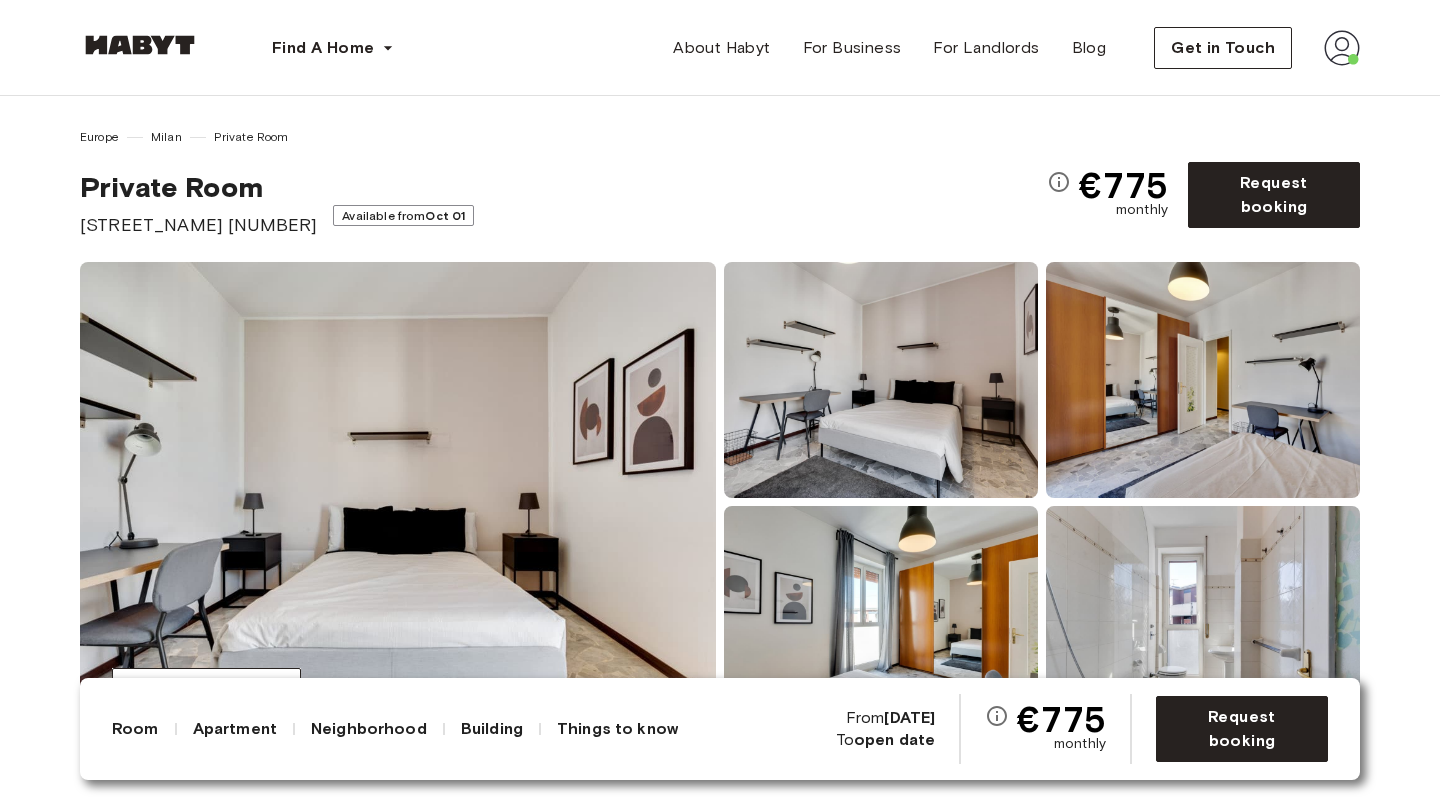 scroll, scrollTop: 0, scrollLeft: 0, axis: both 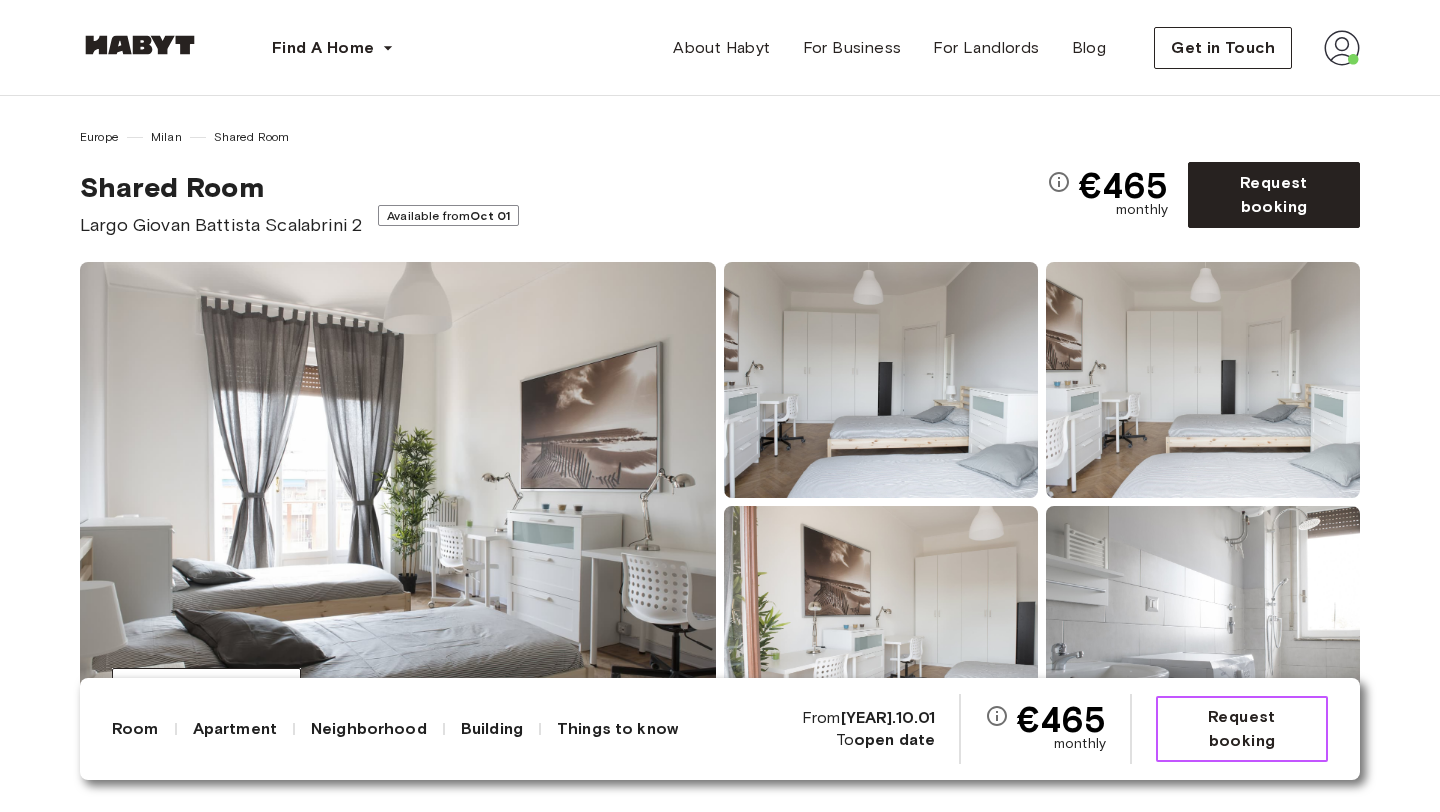 click on "Request booking" at bounding box center [1242, 729] 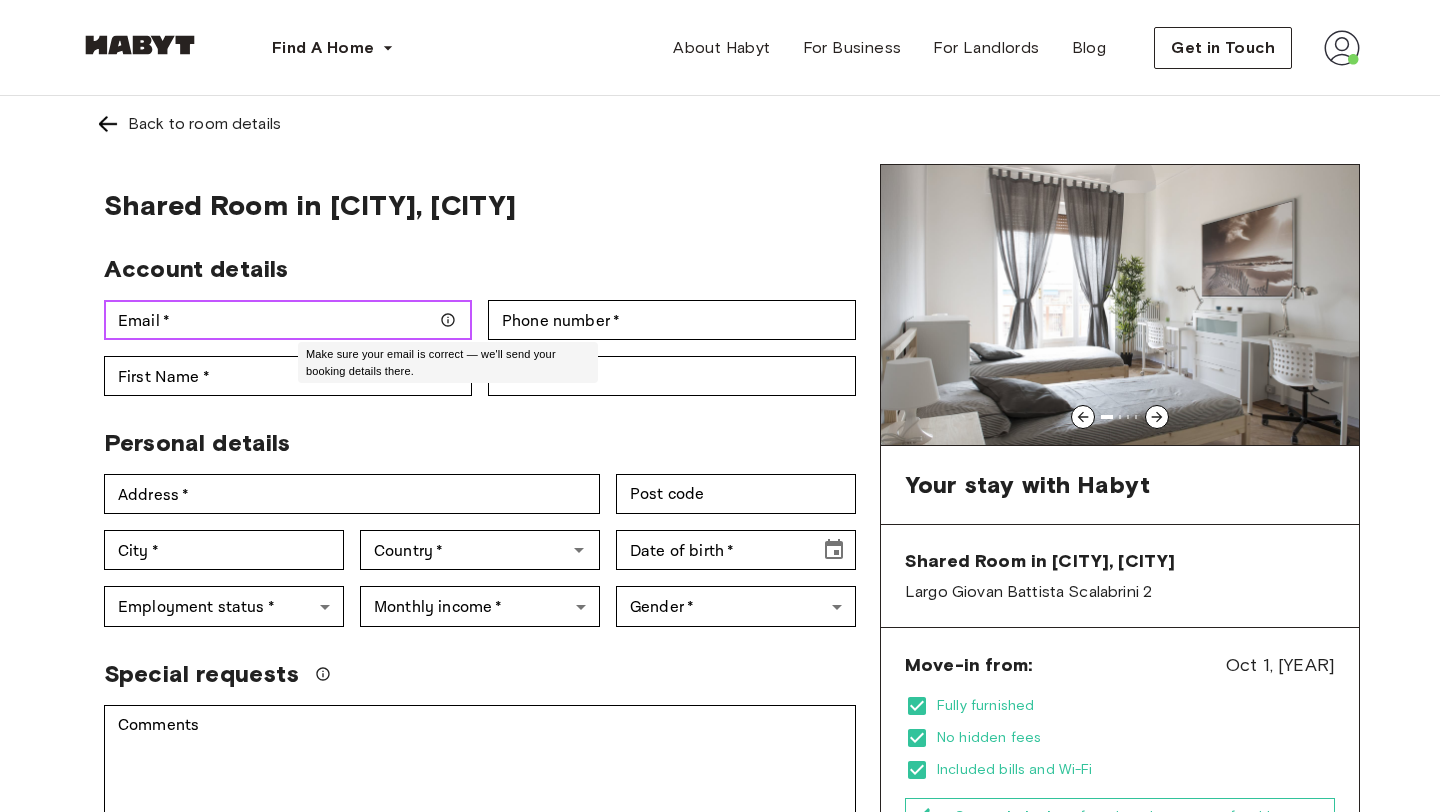 click on "Email   *" at bounding box center (288, 320) 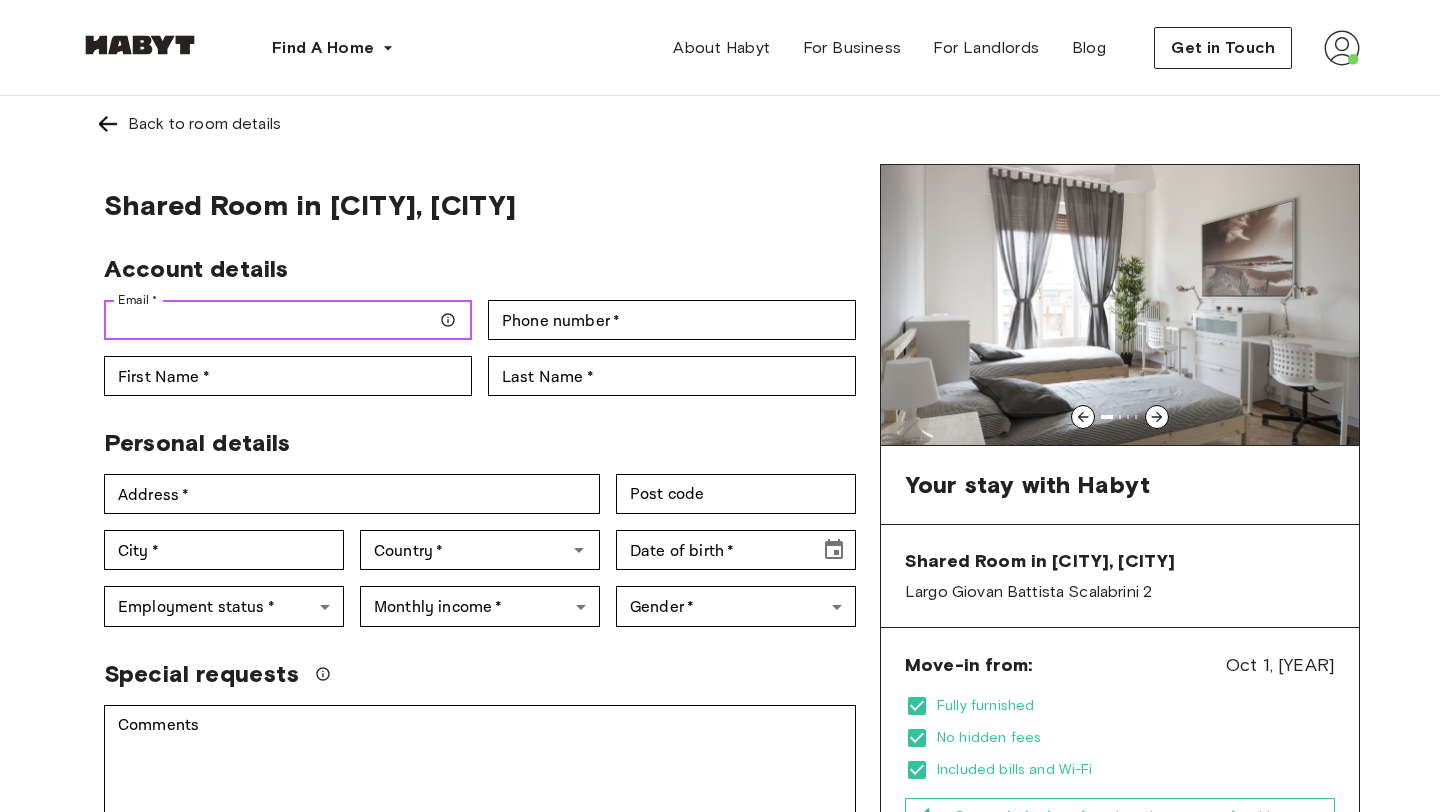 type on "**********" 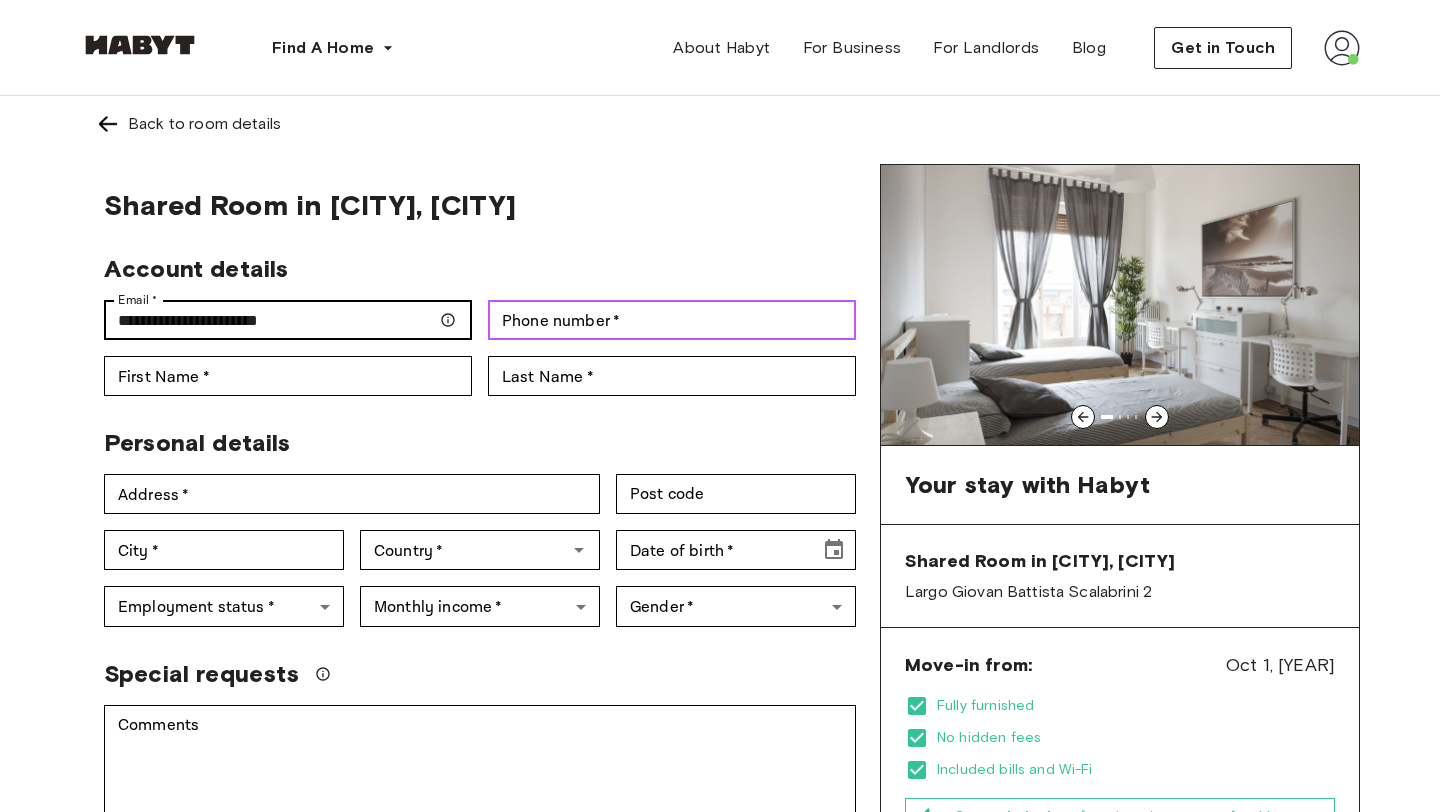 type on "**********" 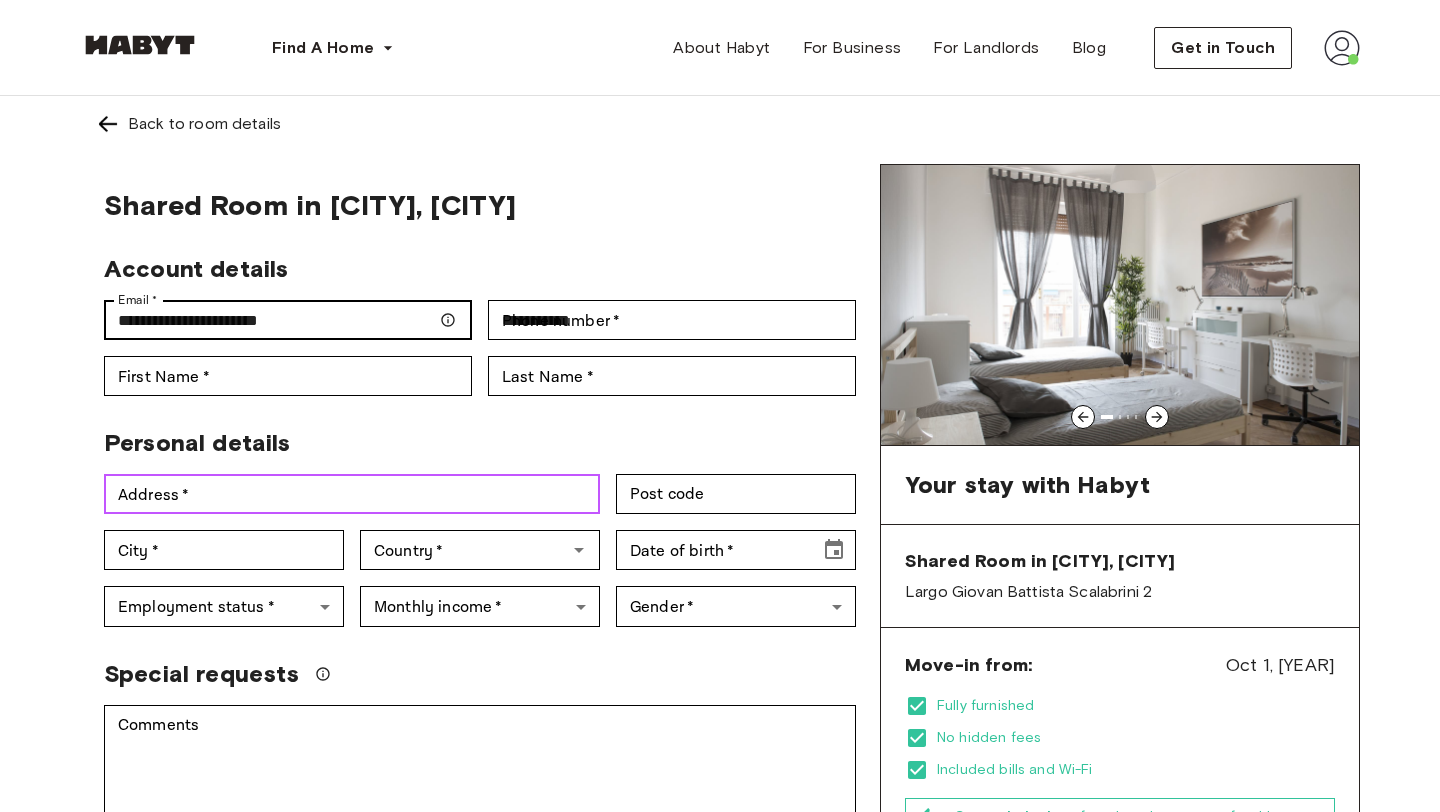 type on "**********" 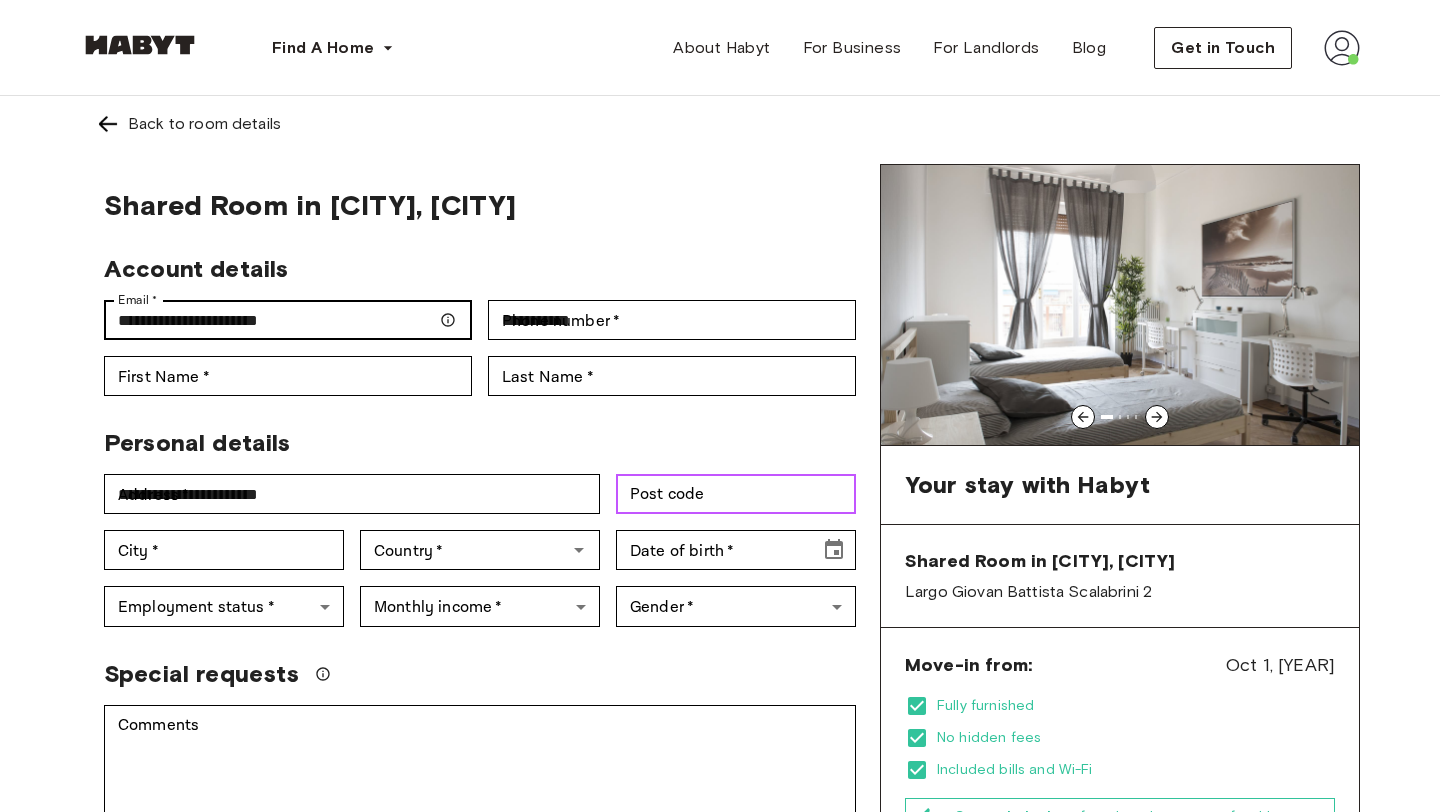 type on "******" 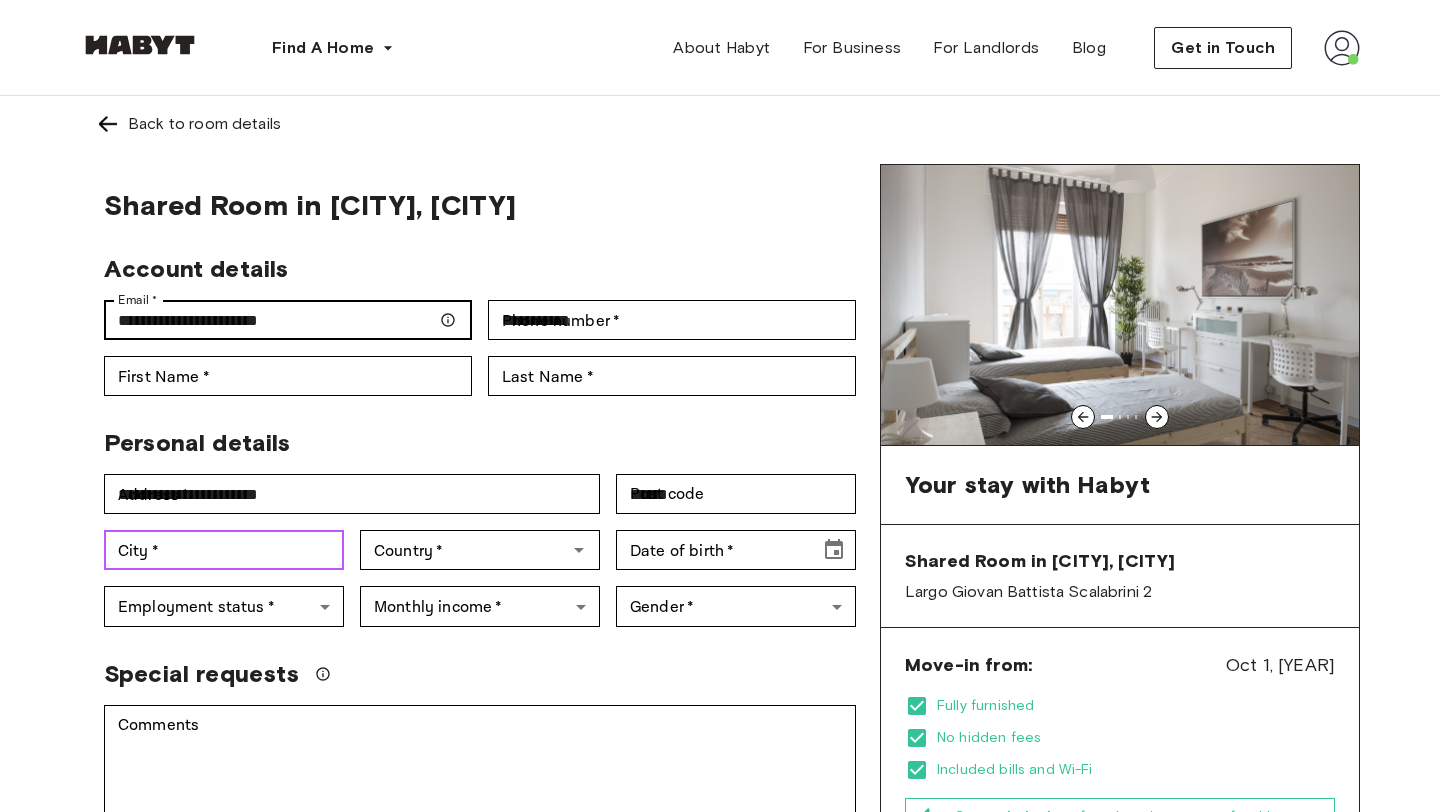 type on "*********" 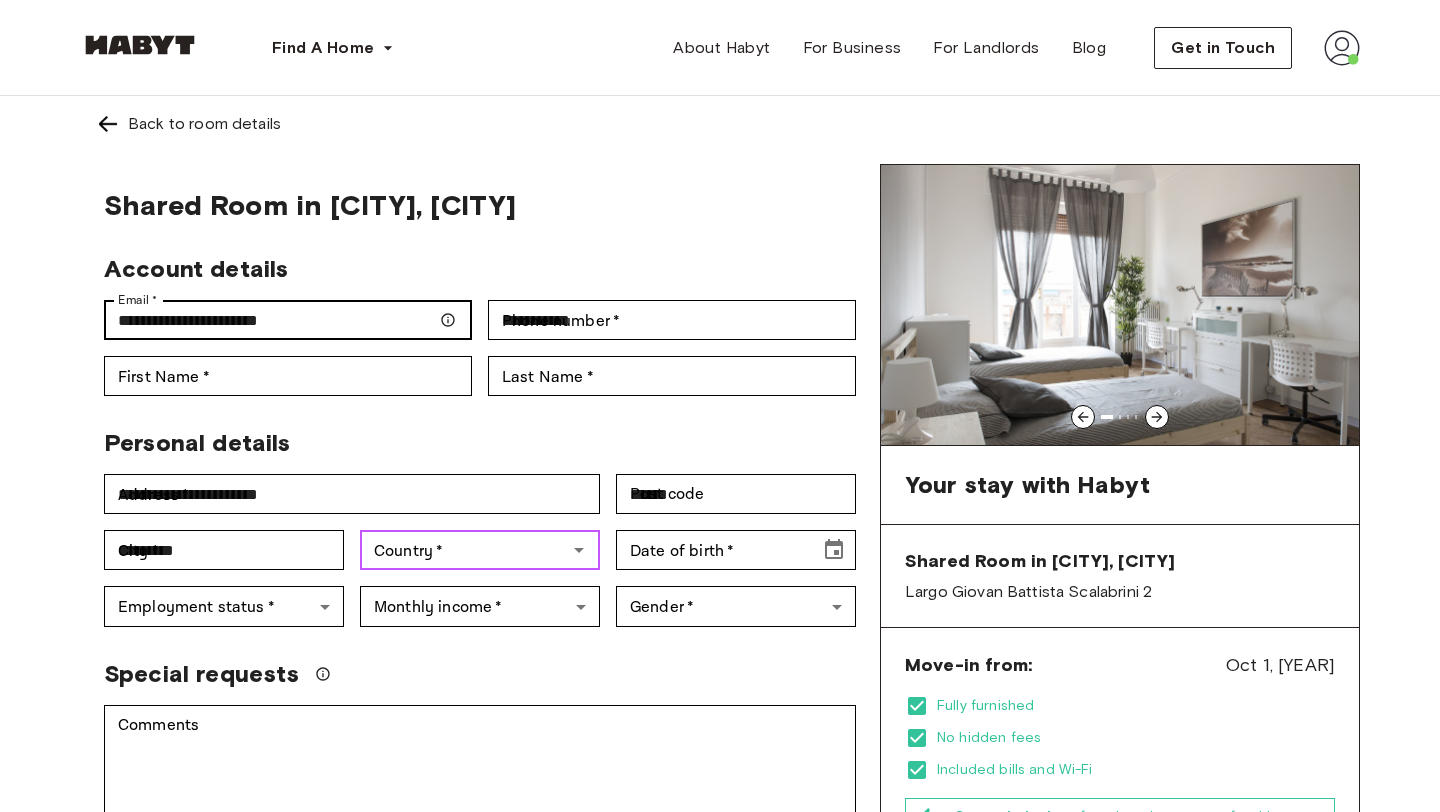 type on "*****" 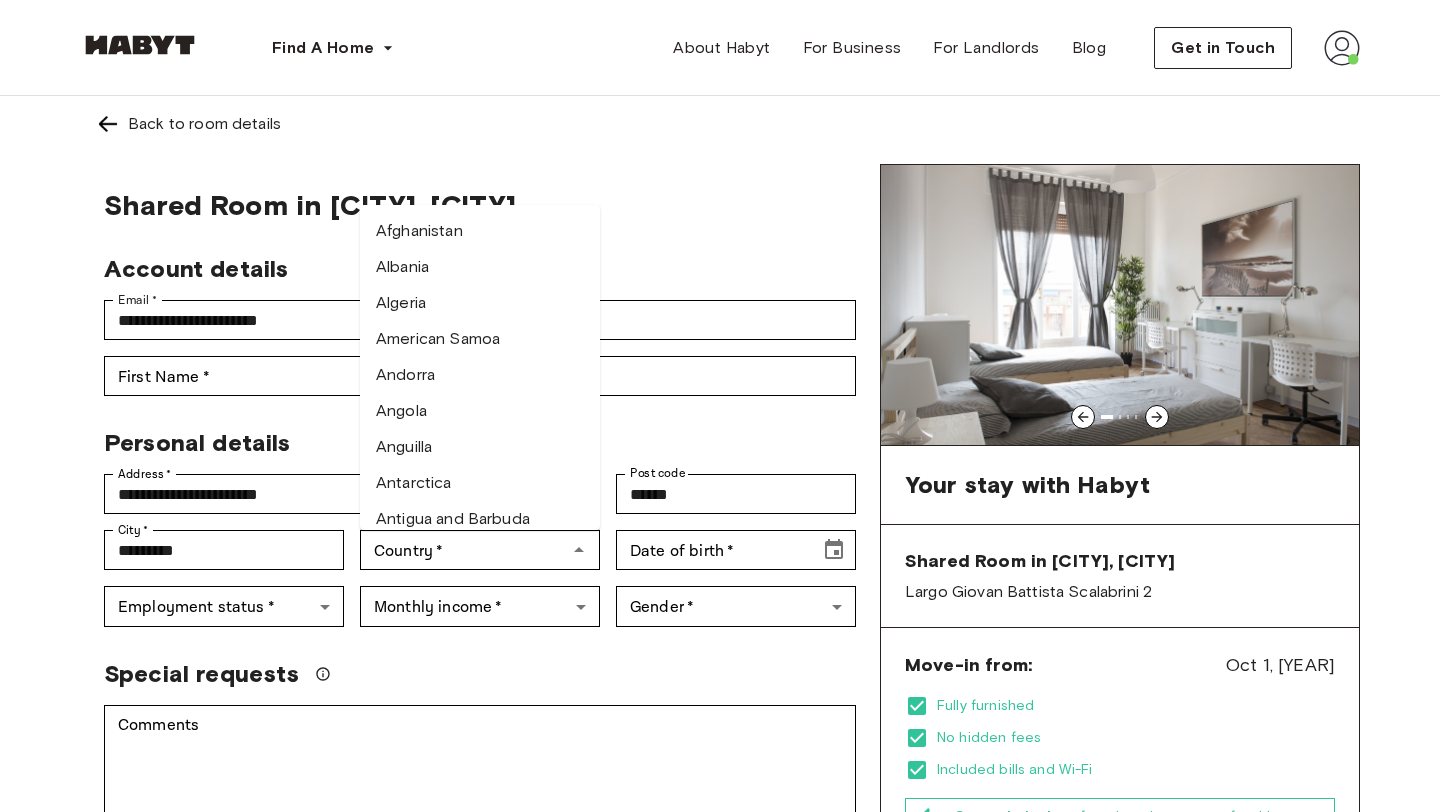 click on "Personal details" at bounding box center [472, 435] 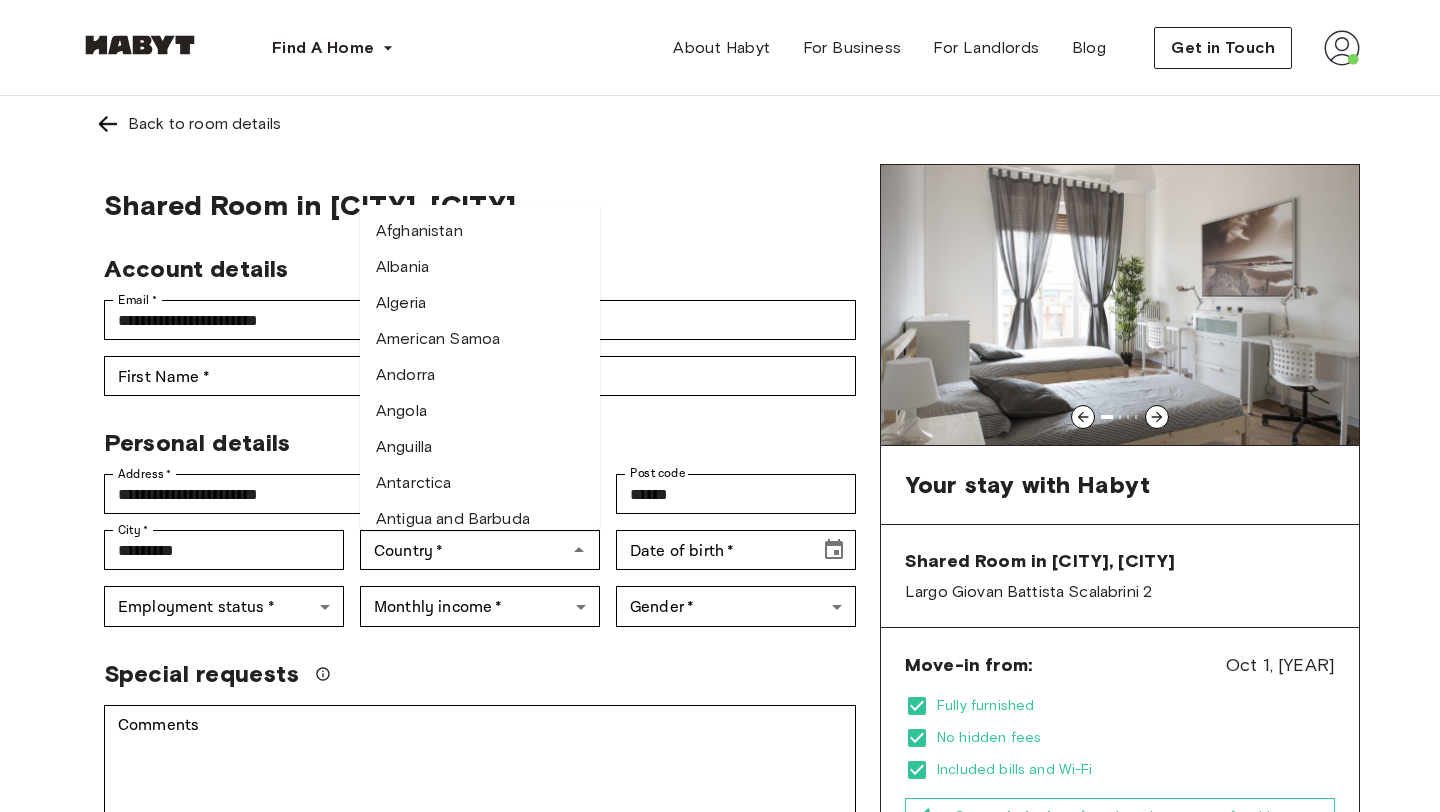 click on "Find A Home Europe Amsterdam Berlin Frankfurt Hamburg Lisbon Madrid Milan Modena Paris Turin Munich Rotterdam Stuttgart Dusseldorf Cologne Zurich The Hague Graz Brussels Leipzig Asia Hong Kong Singapore Seoul Phuket Tokyo About Habyt For Business For Landlords Blog Get in Touch" at bounding box center (720, 48) 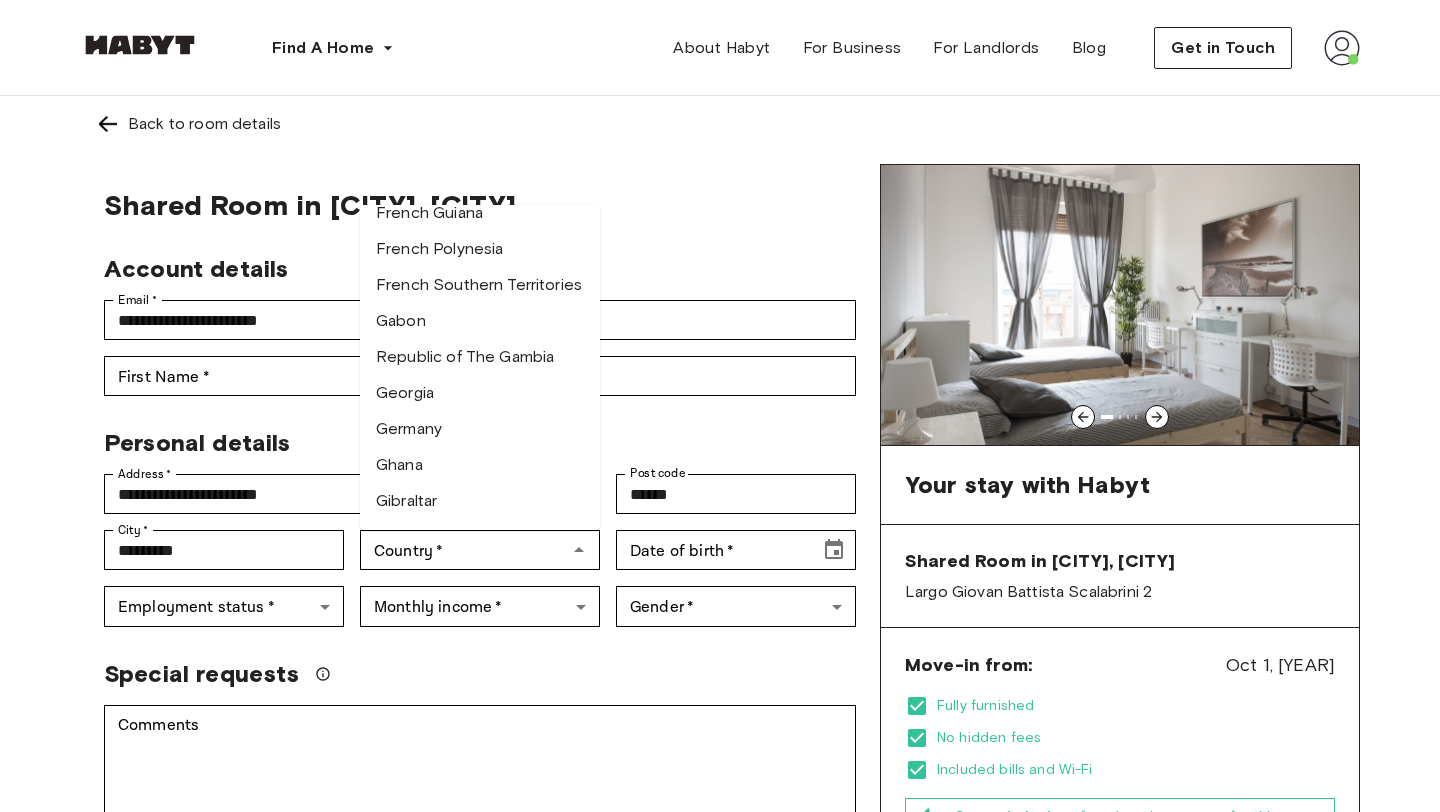 scroll, scrollTop: 2705, scrollLeft: 0, axis: vertical 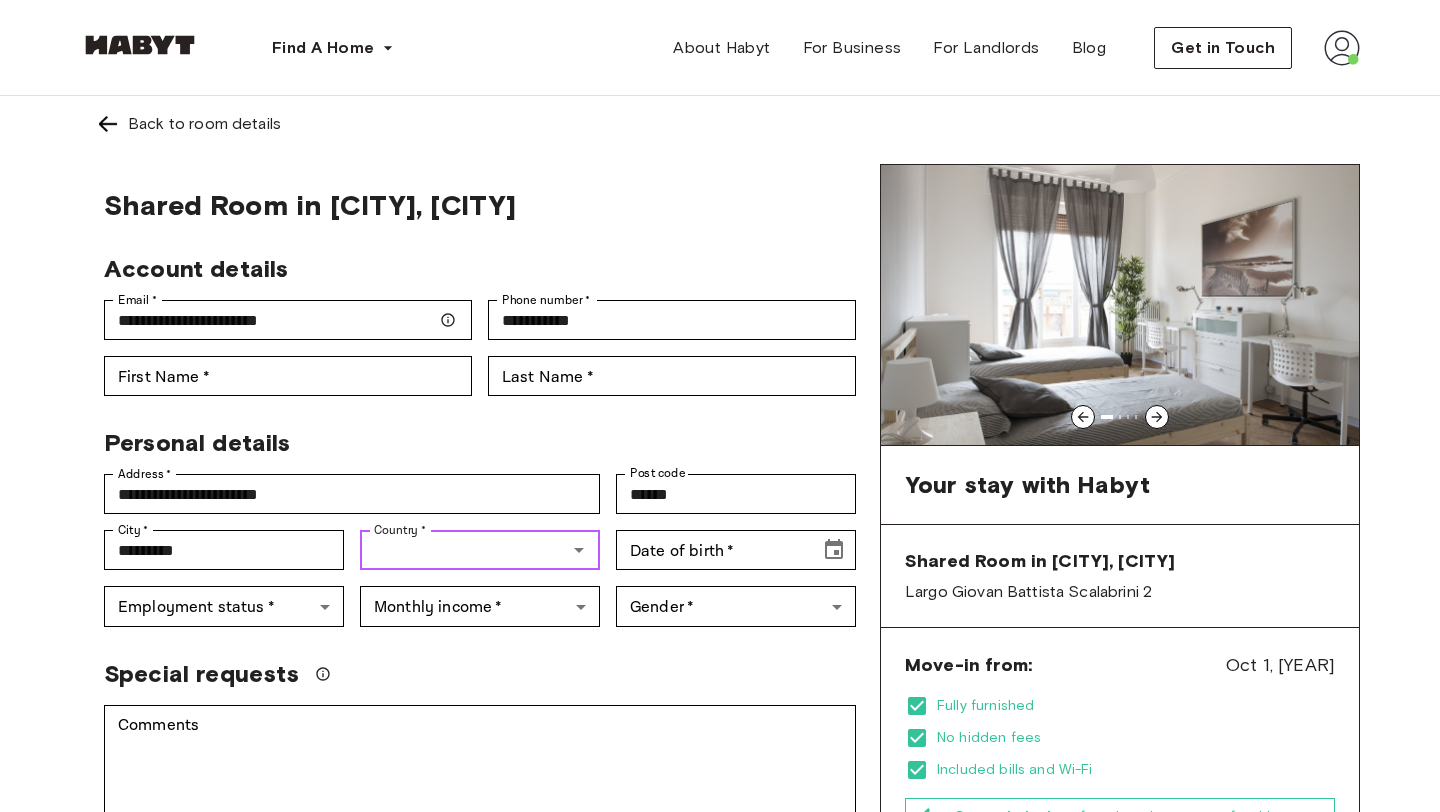 click on "Country   *" at bounding box center [463, 550] 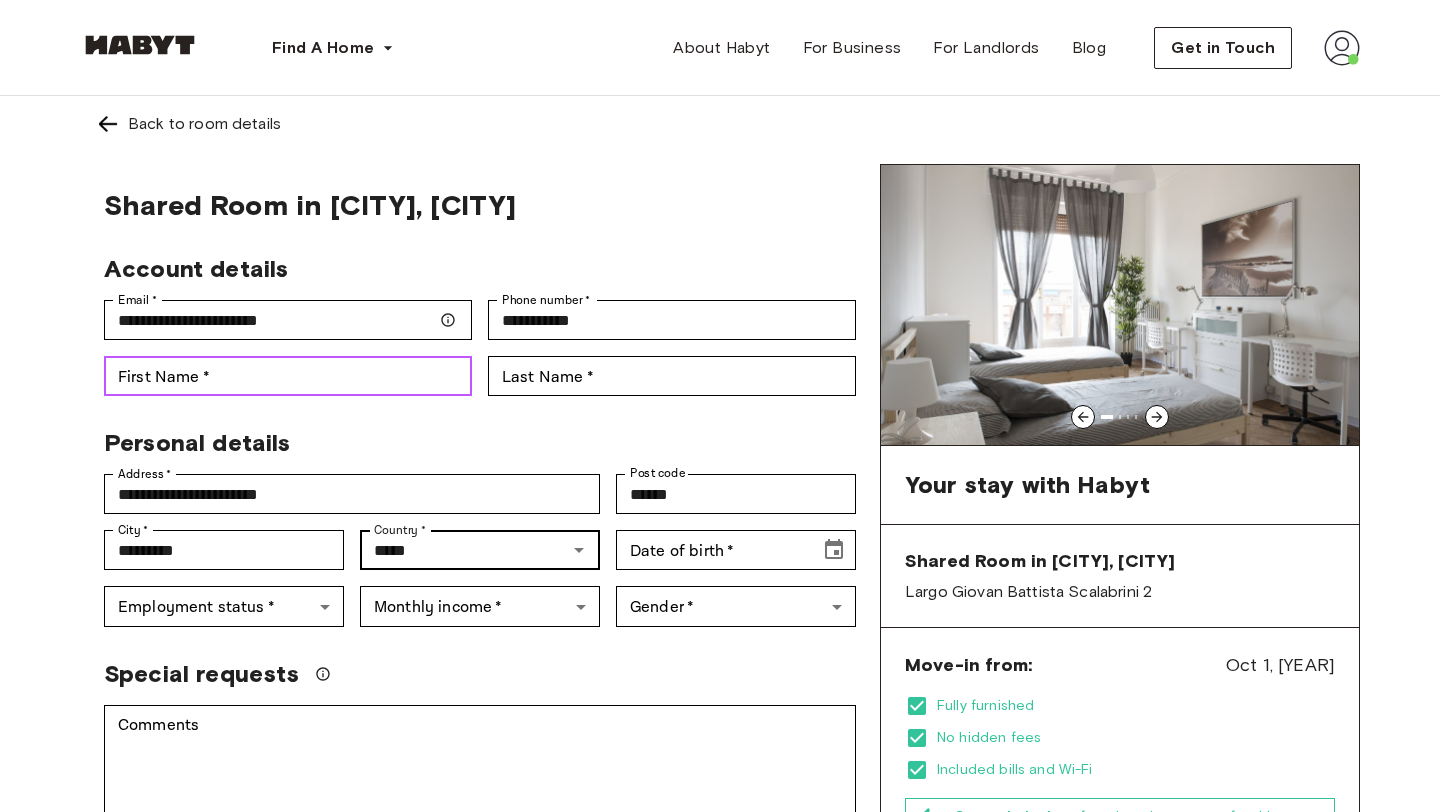 type on "*******" 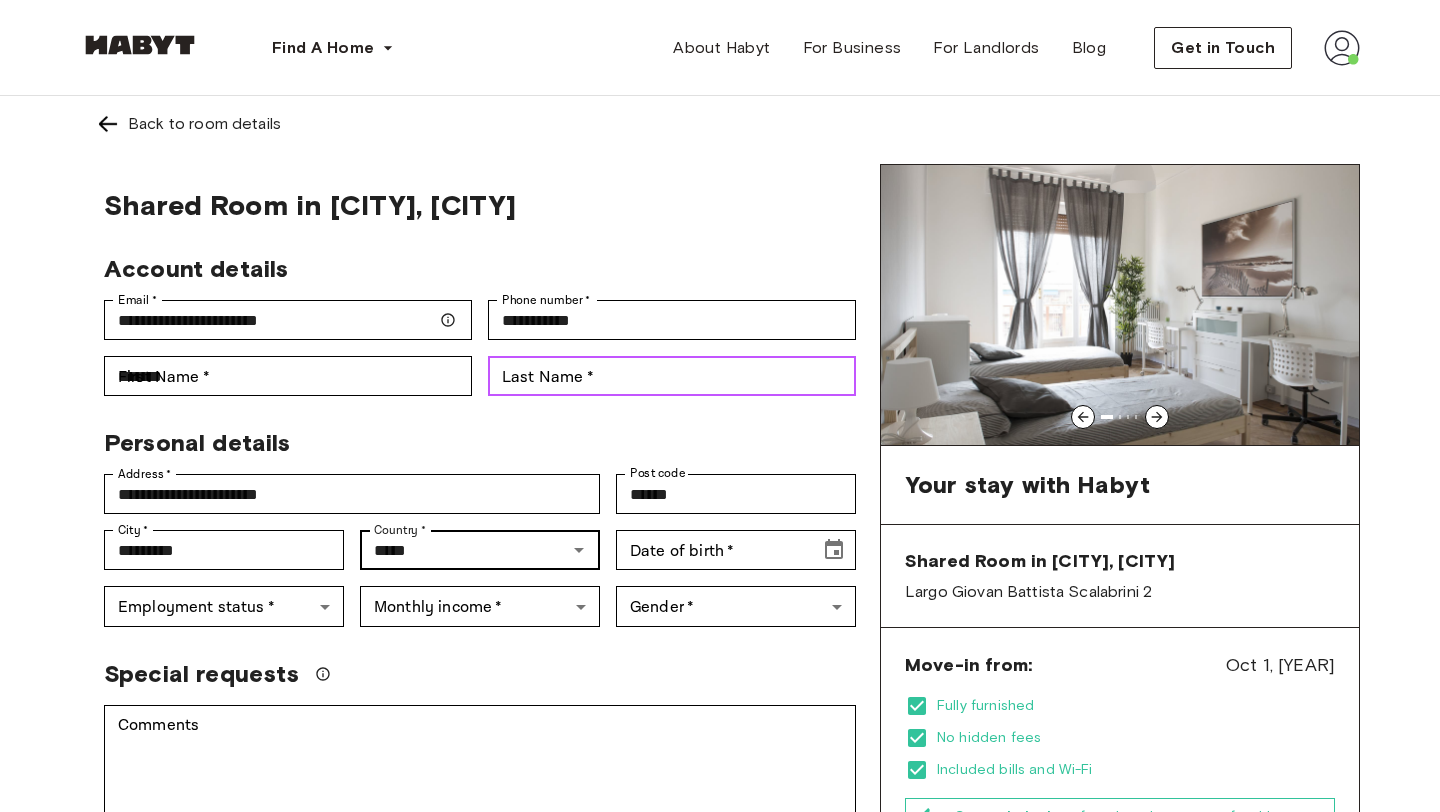 type on "***" 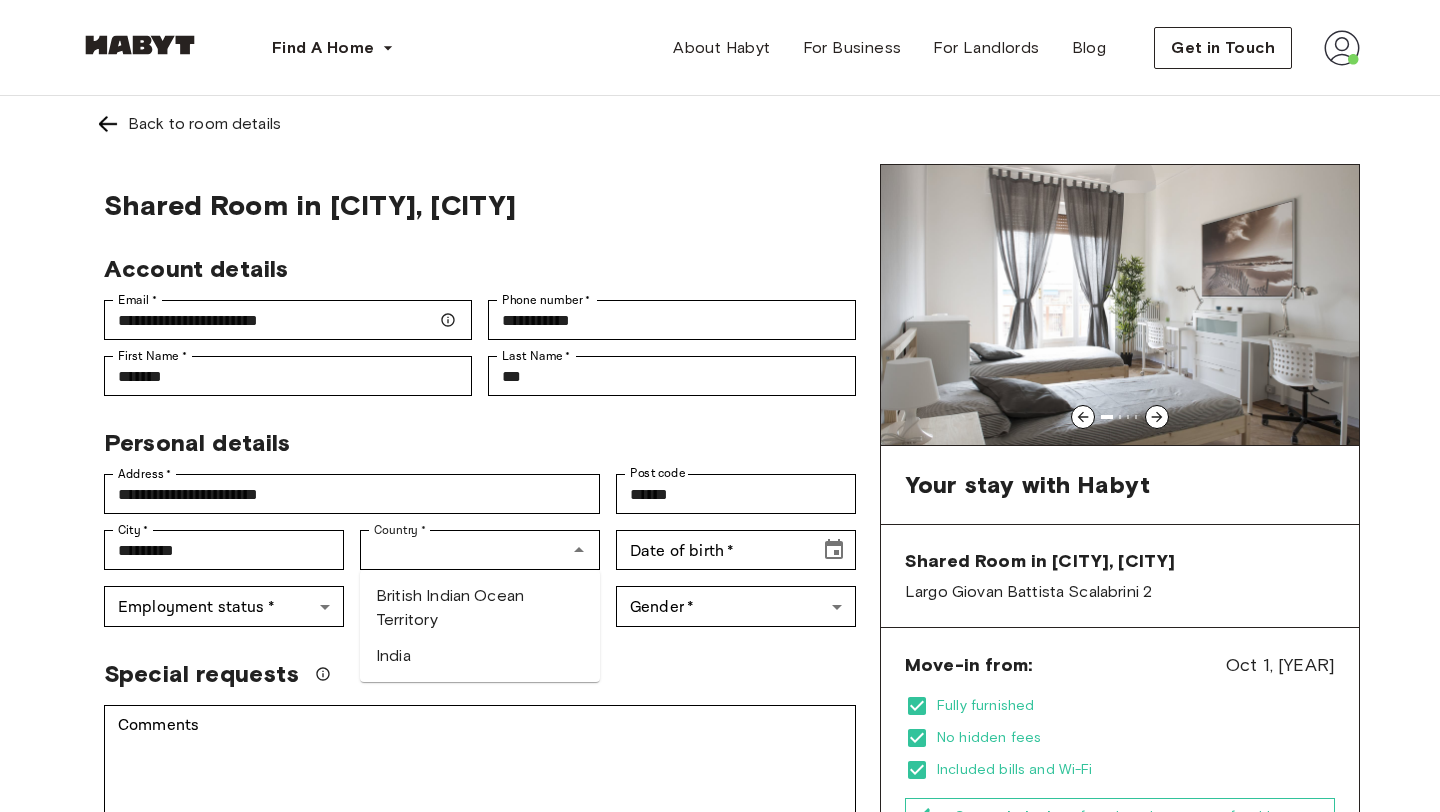 click on "Special requests" at bounding box center [480, 674] 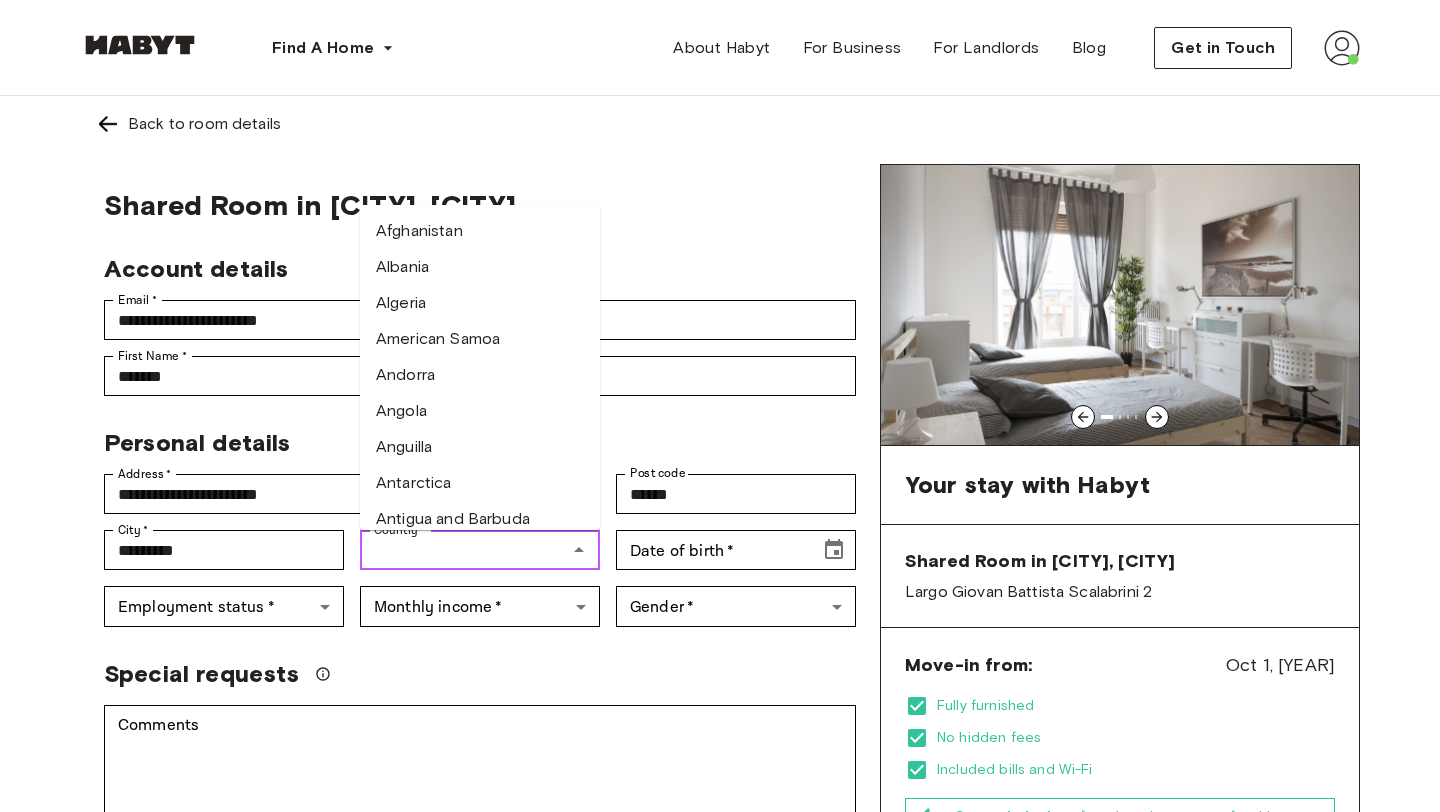 click on "Country   *" at bounding box center (463, 550) 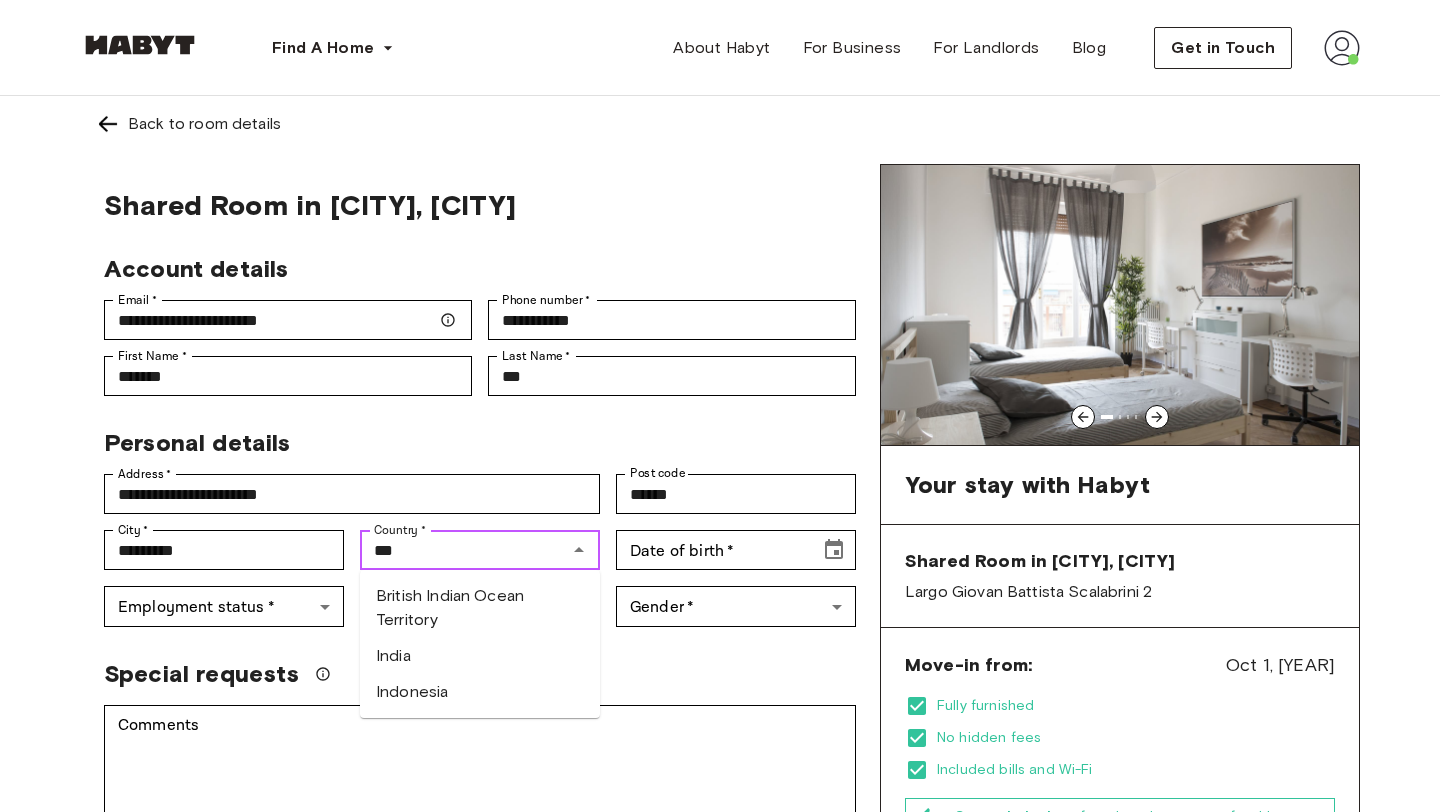 click on "India" at bounding box center (480, 656) 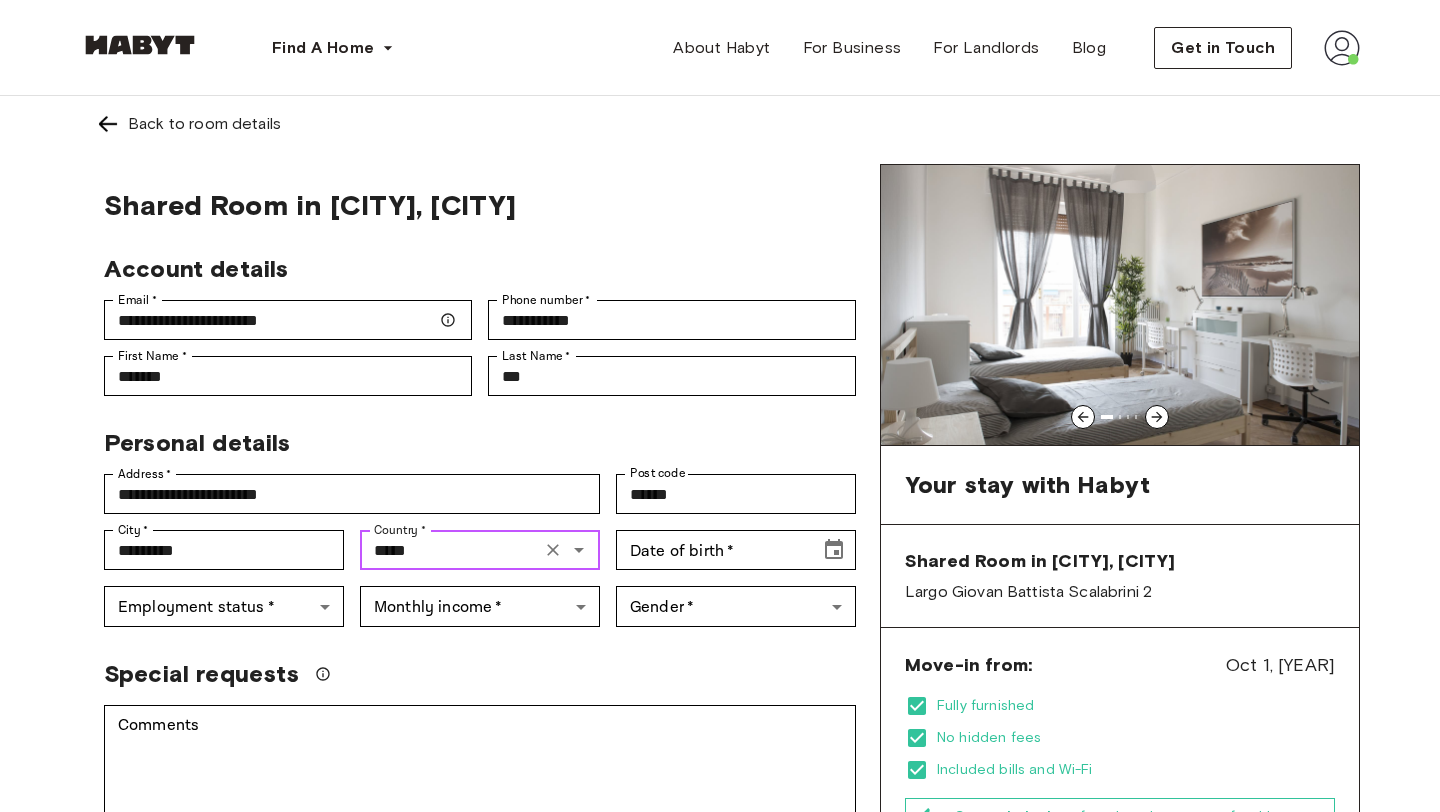 type on "*****" 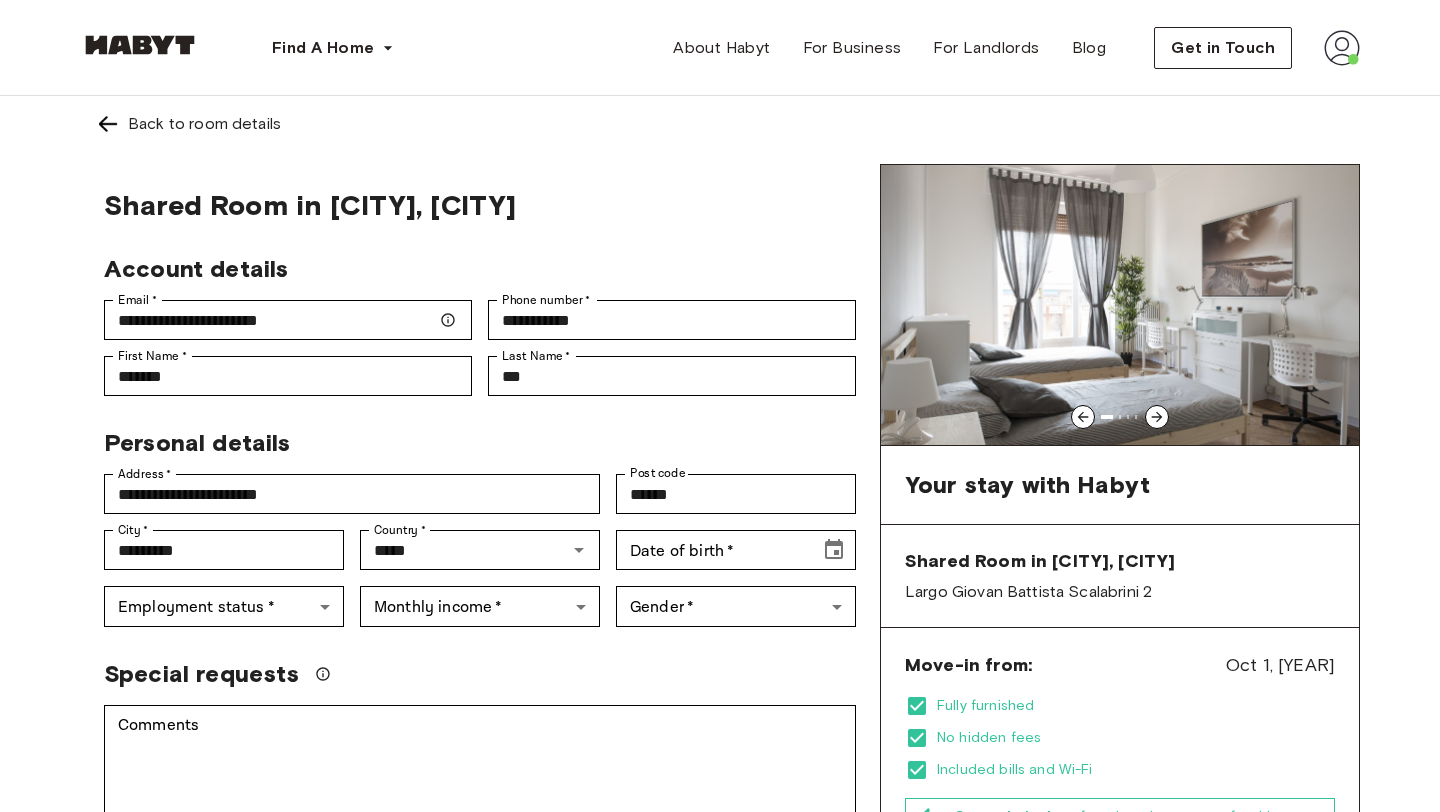 click on "Special requests" at bounding box center [480, 674] 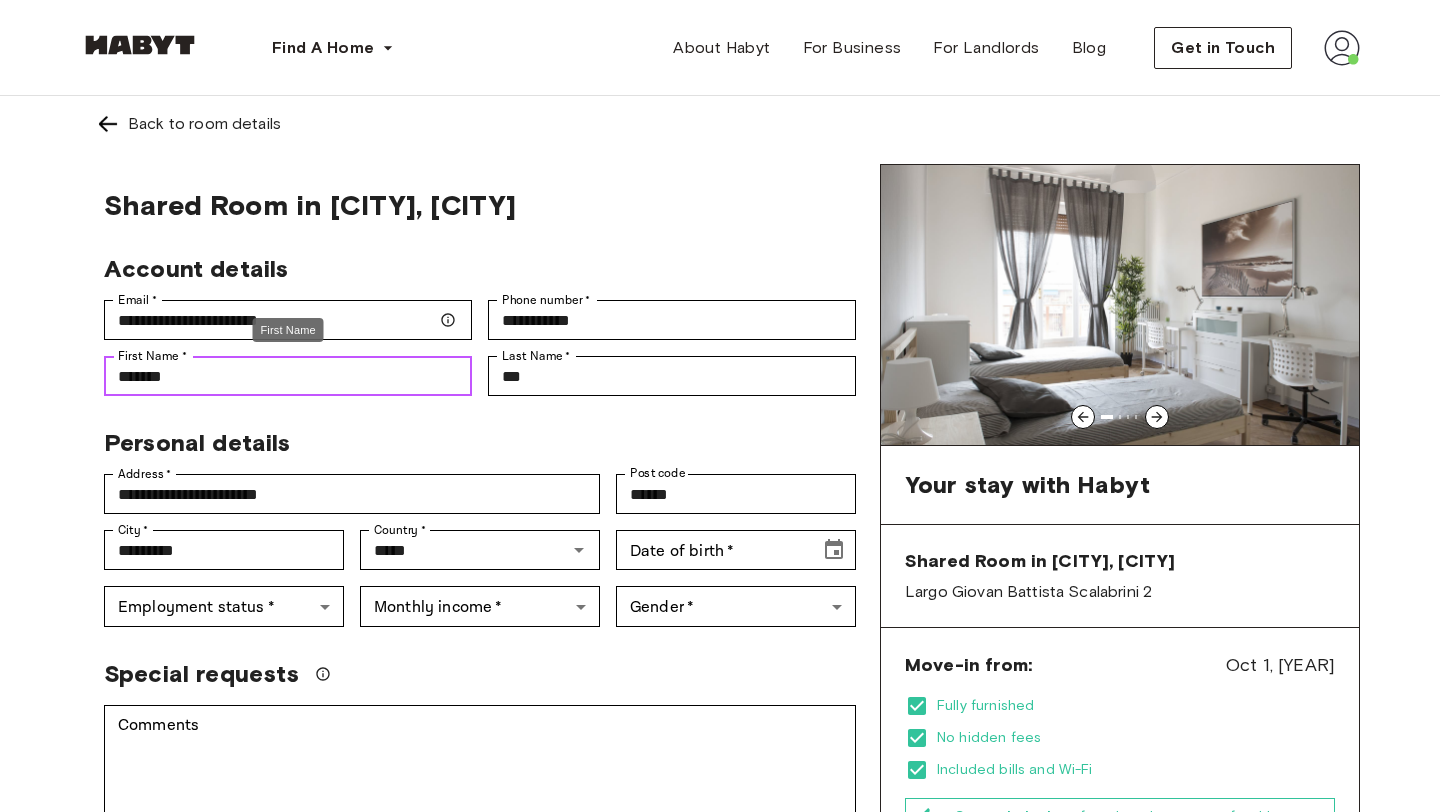 click on "*******" at bounding box center (288, 376) 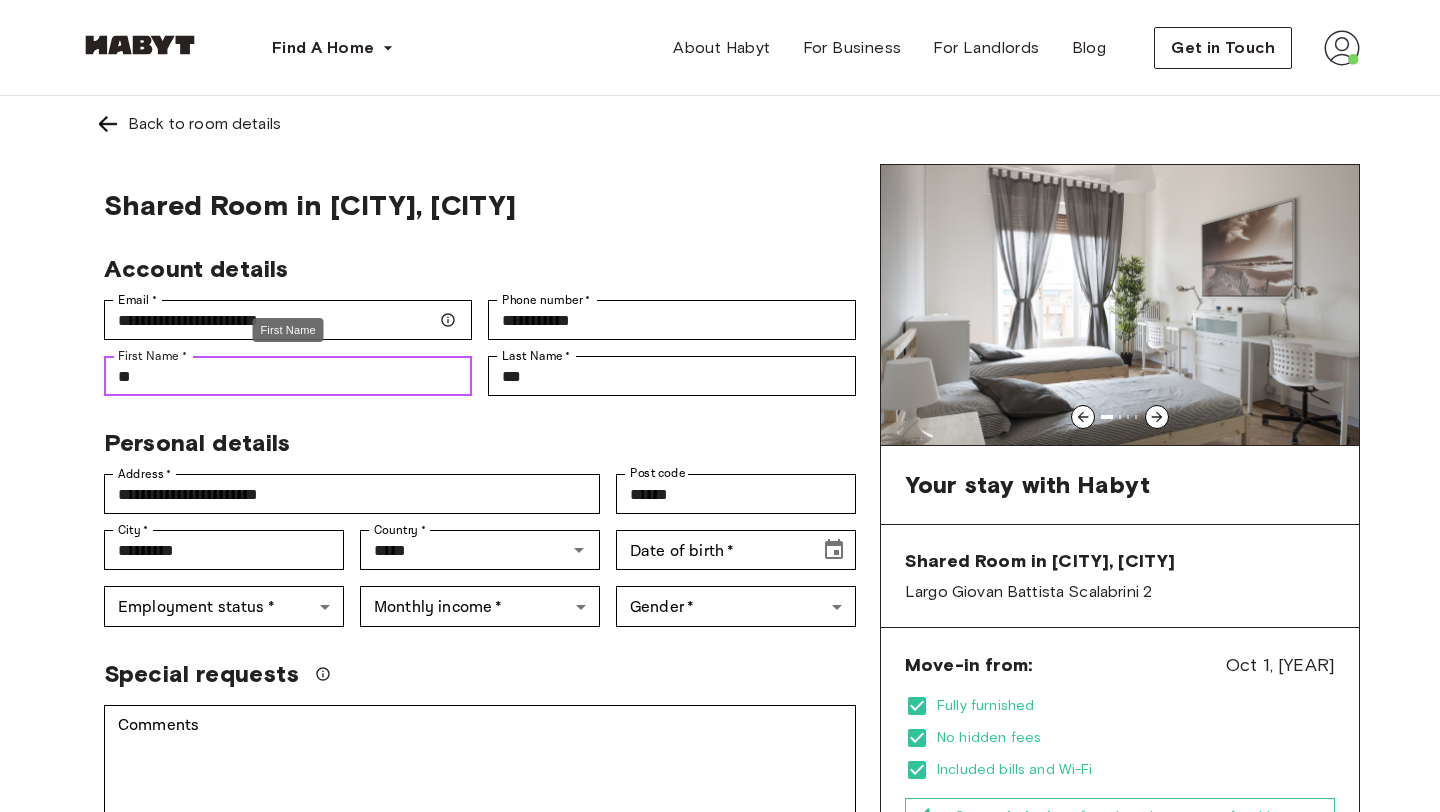 type on "*" 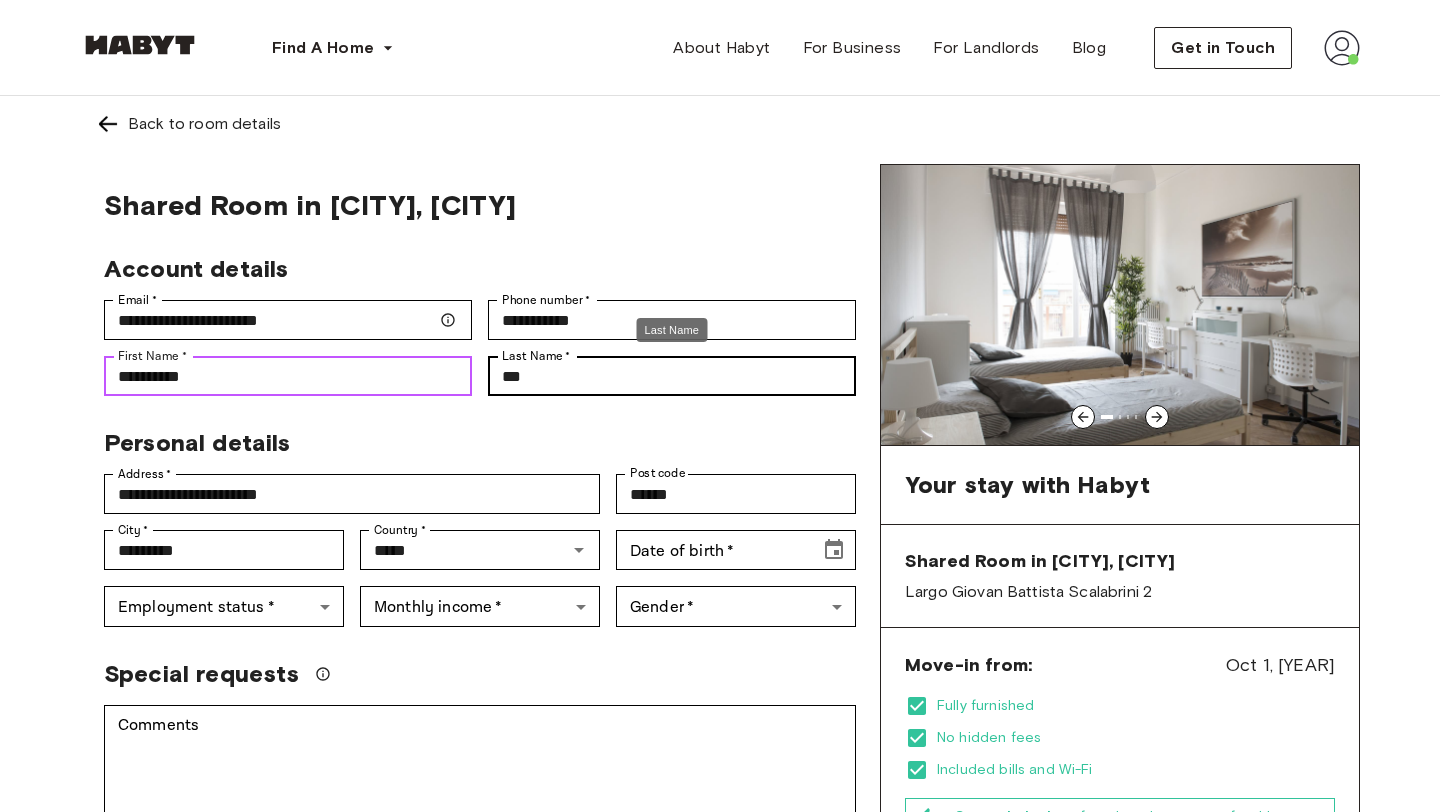 type on "**********" 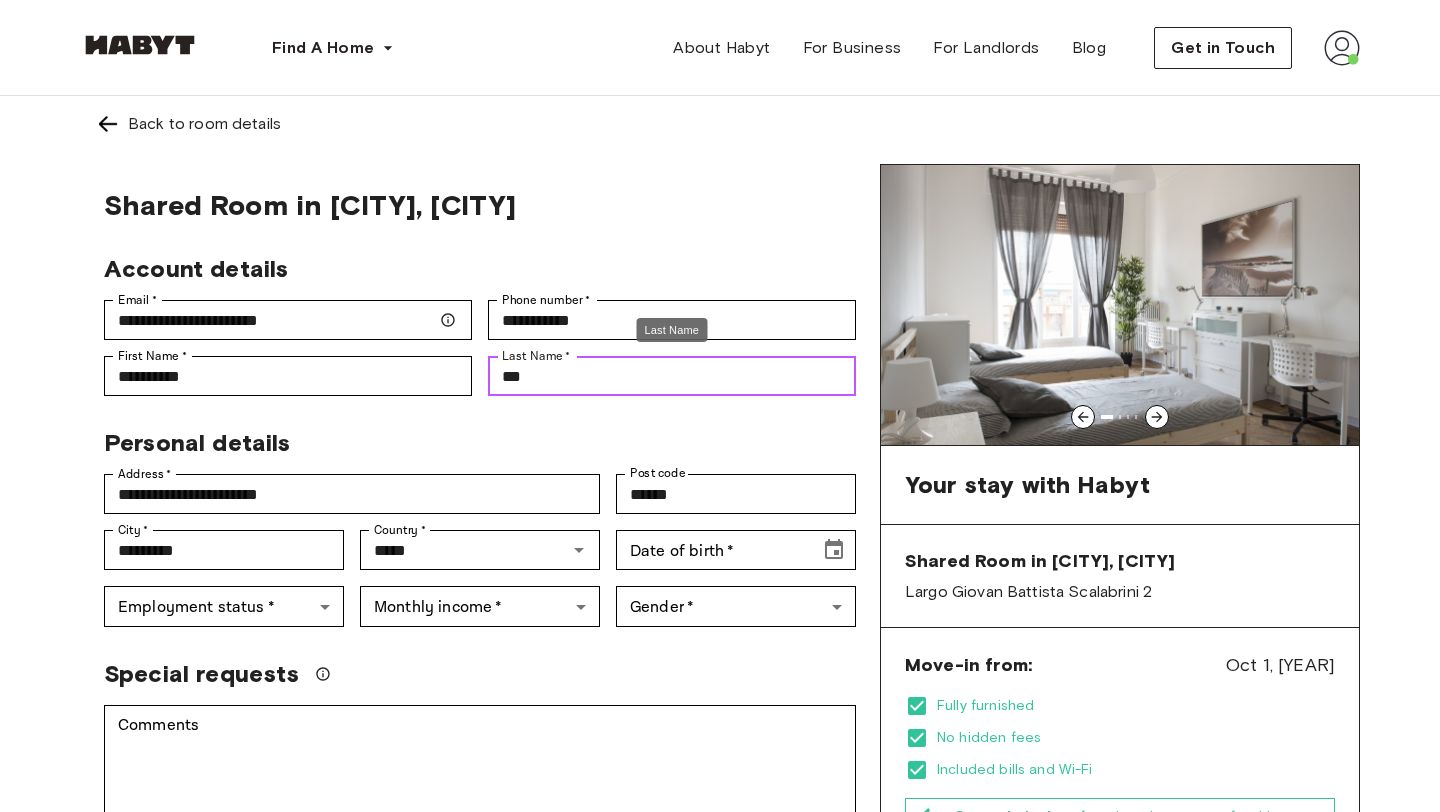 click on "***" at bounding box center [672, 376] 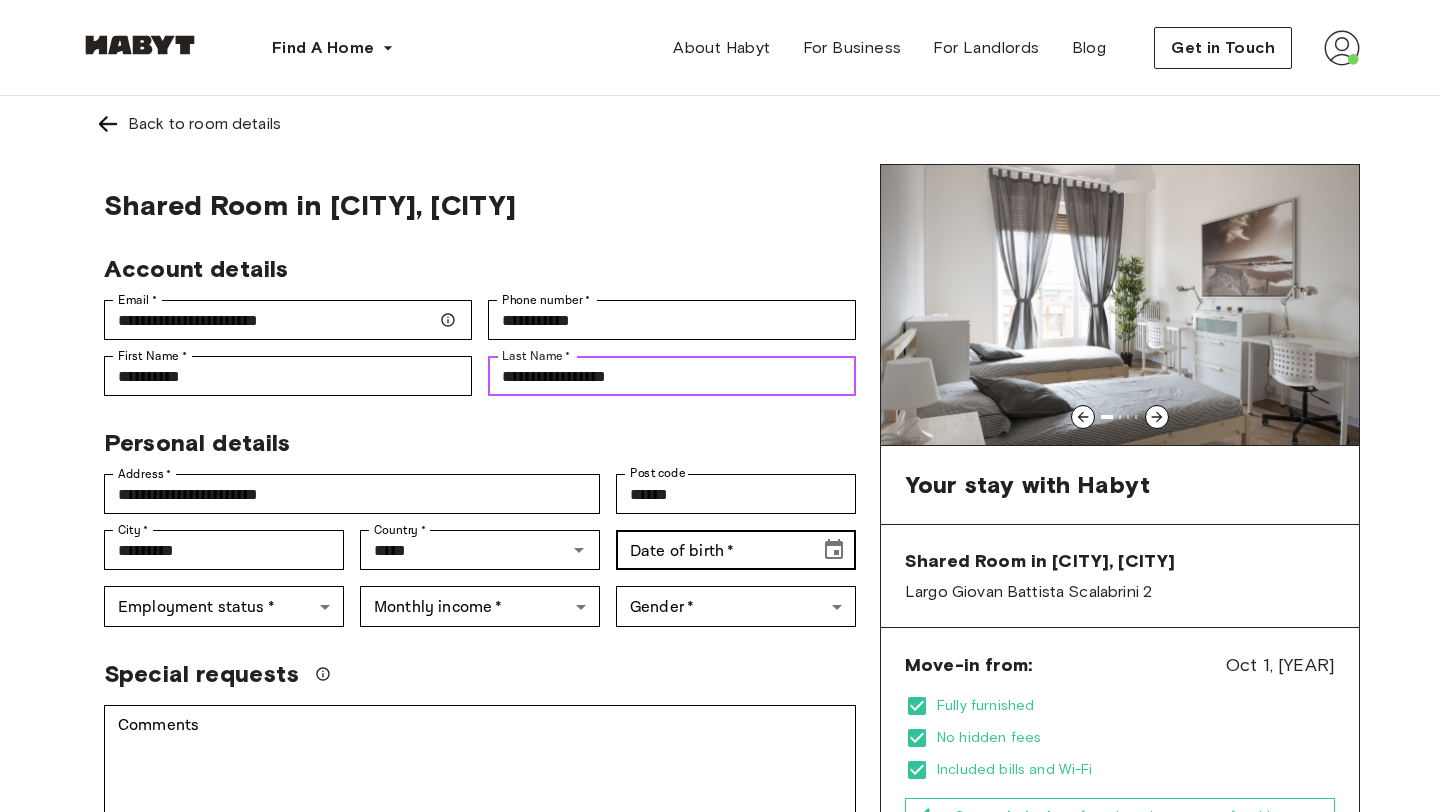 type on "**********" 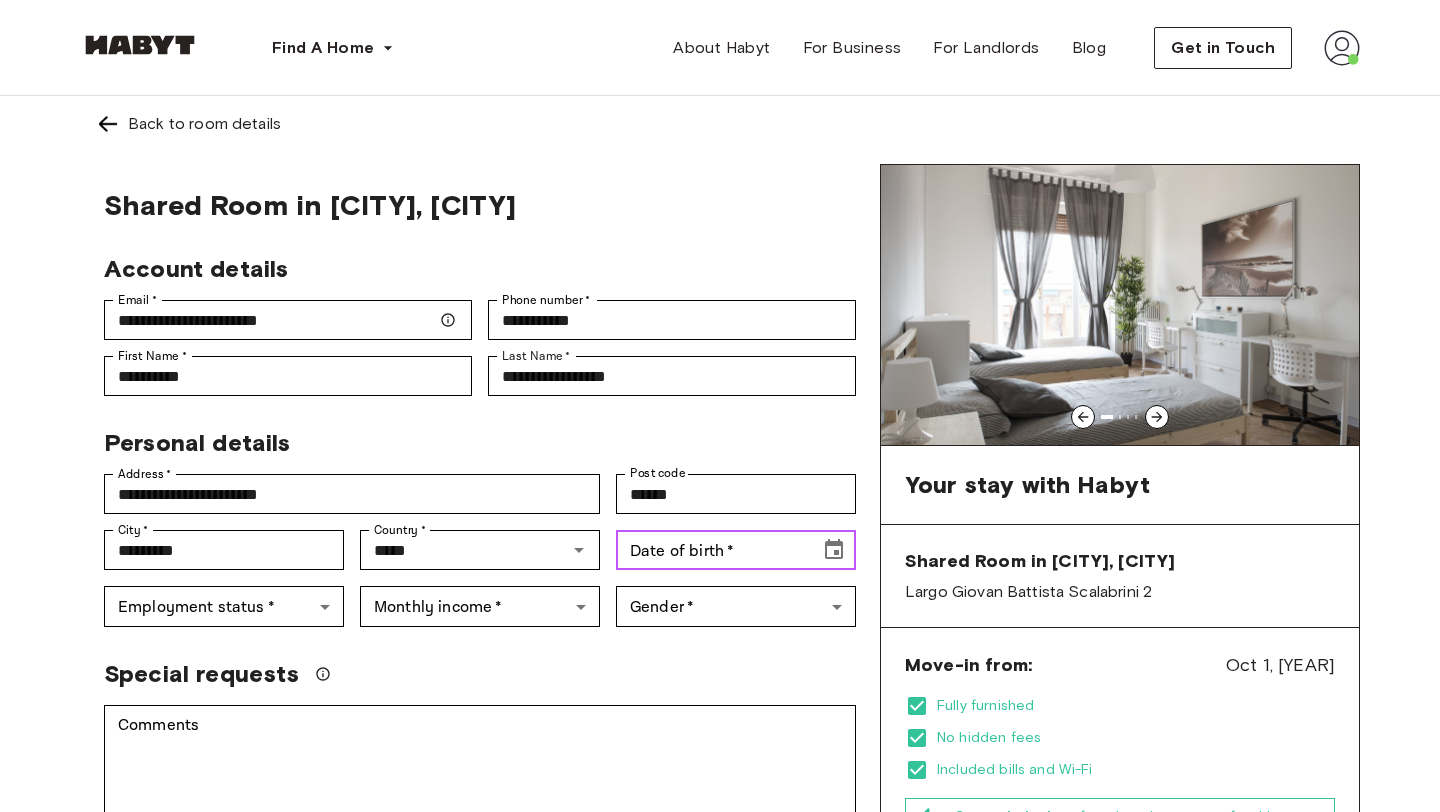 click on "Date of birth   *" at bounding box center (711, 550) 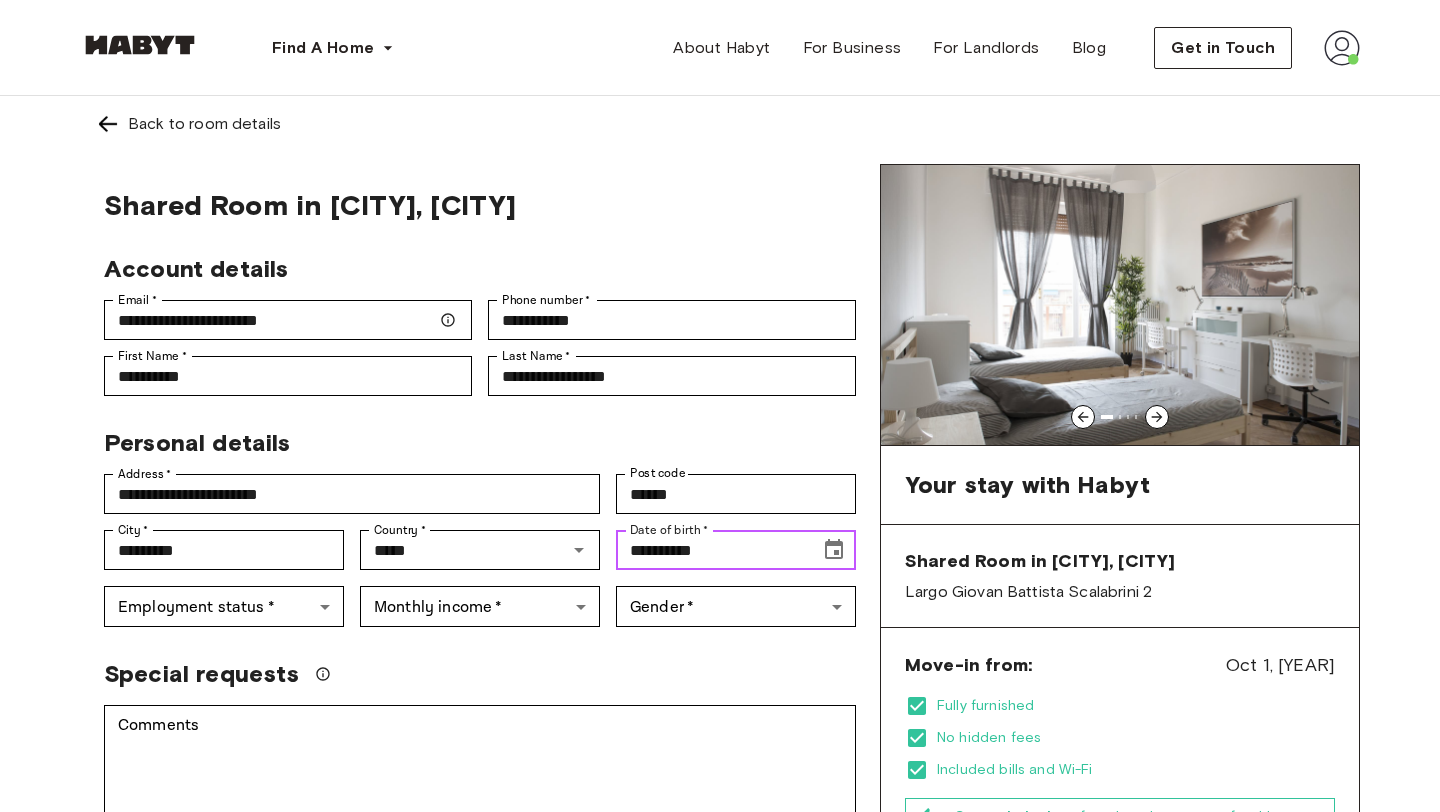 click on "**********" at bounding box center (711, 550) 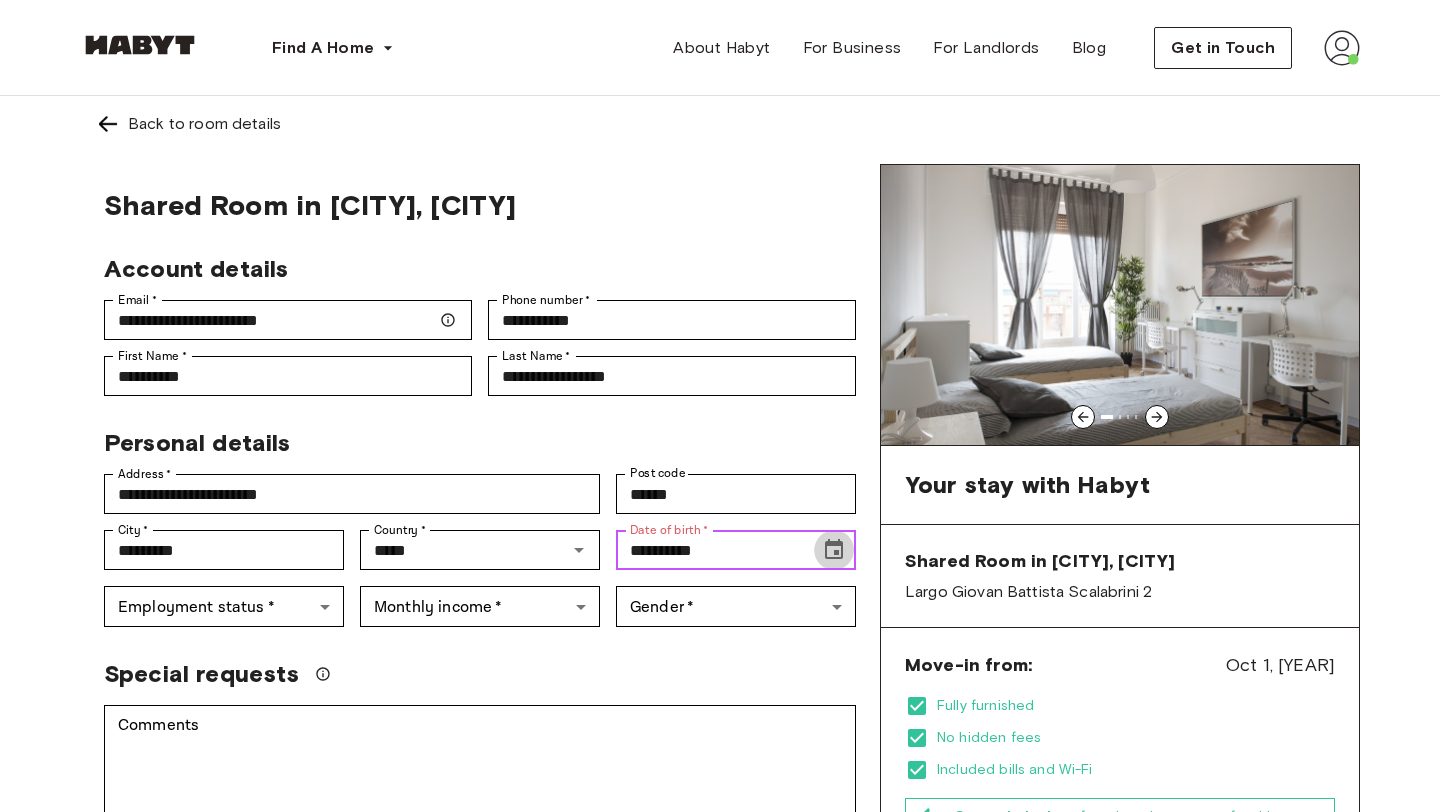 click 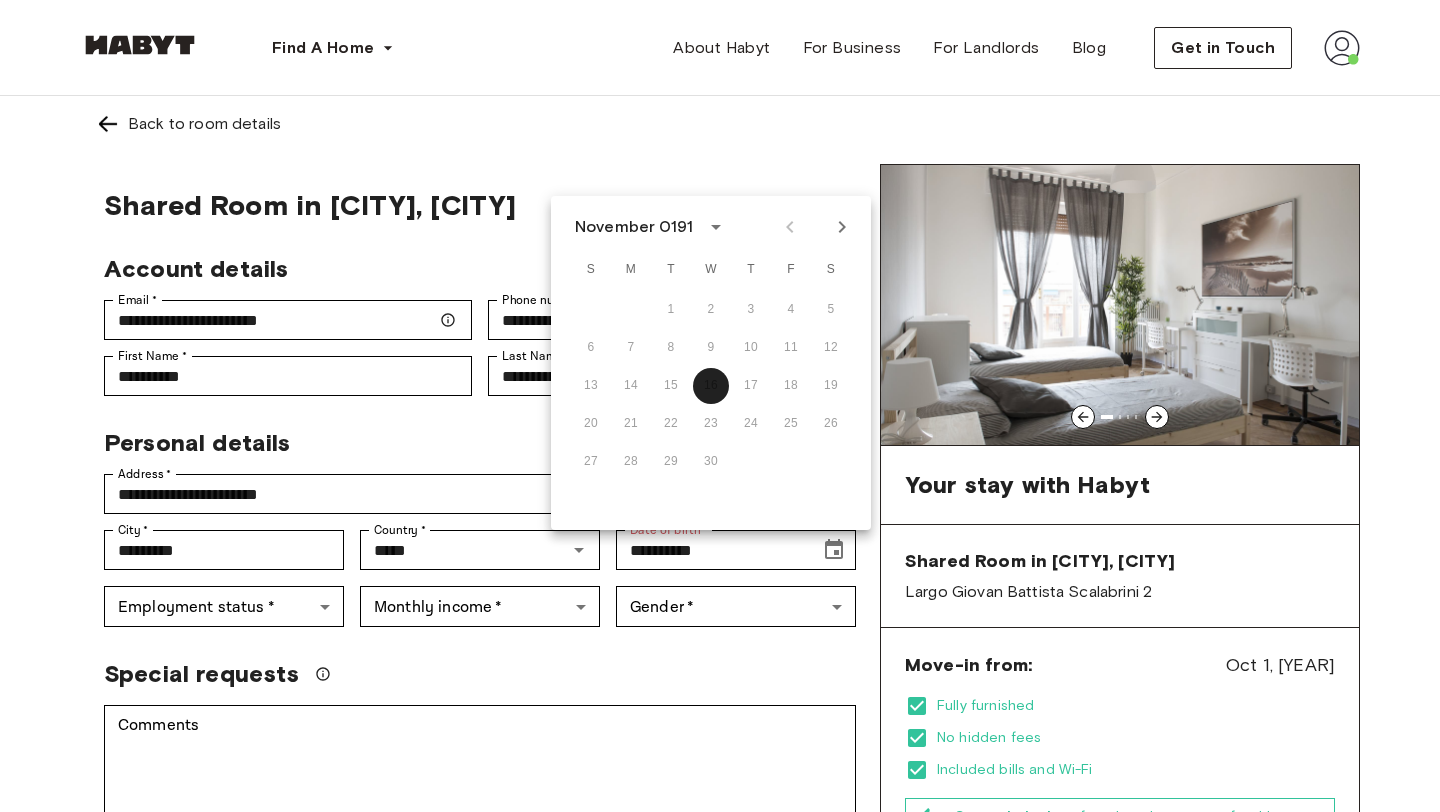 click on "November 0191" at bounding box center [634, 227] 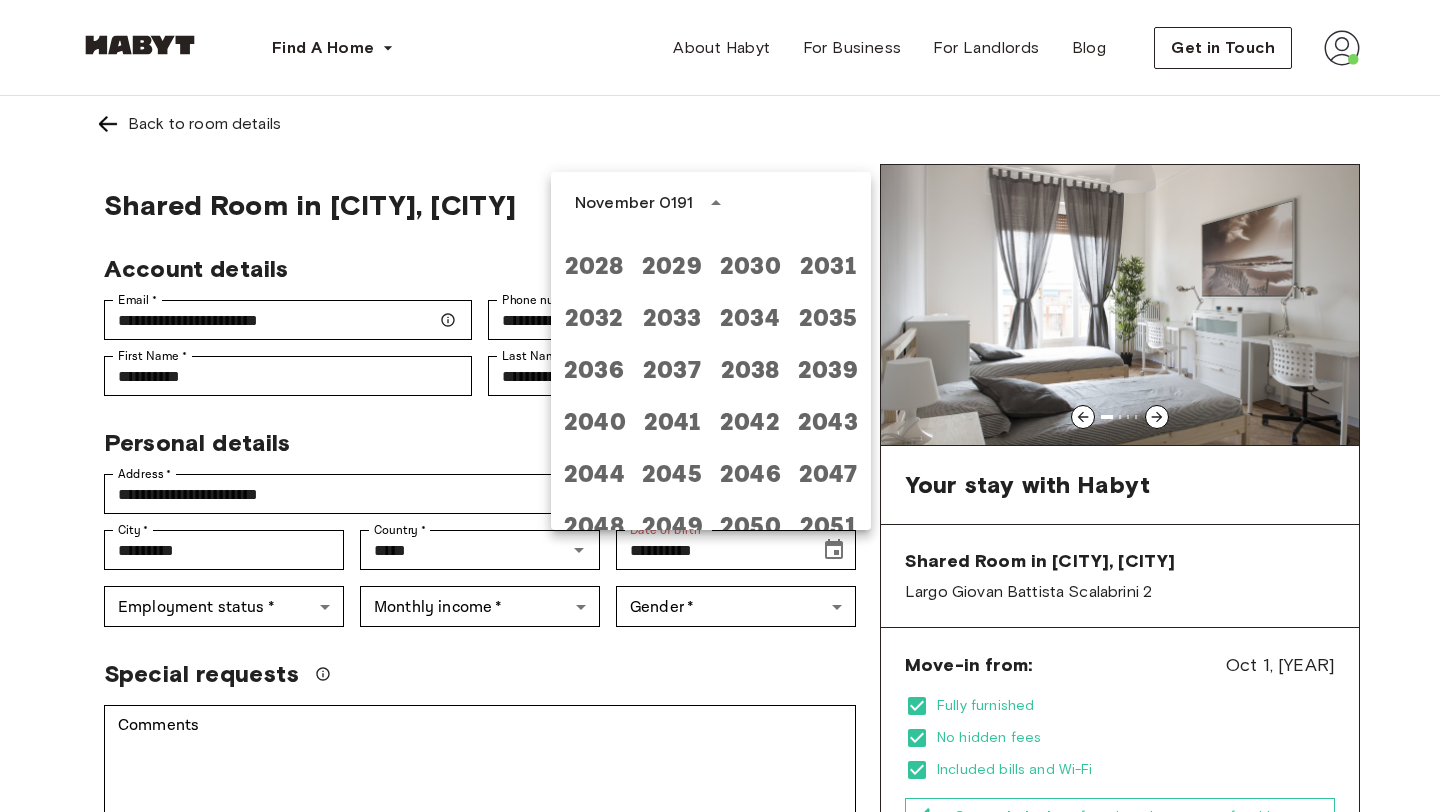 scroll, scrollTop: 2296, scrollLeft: 0, axis: vertical 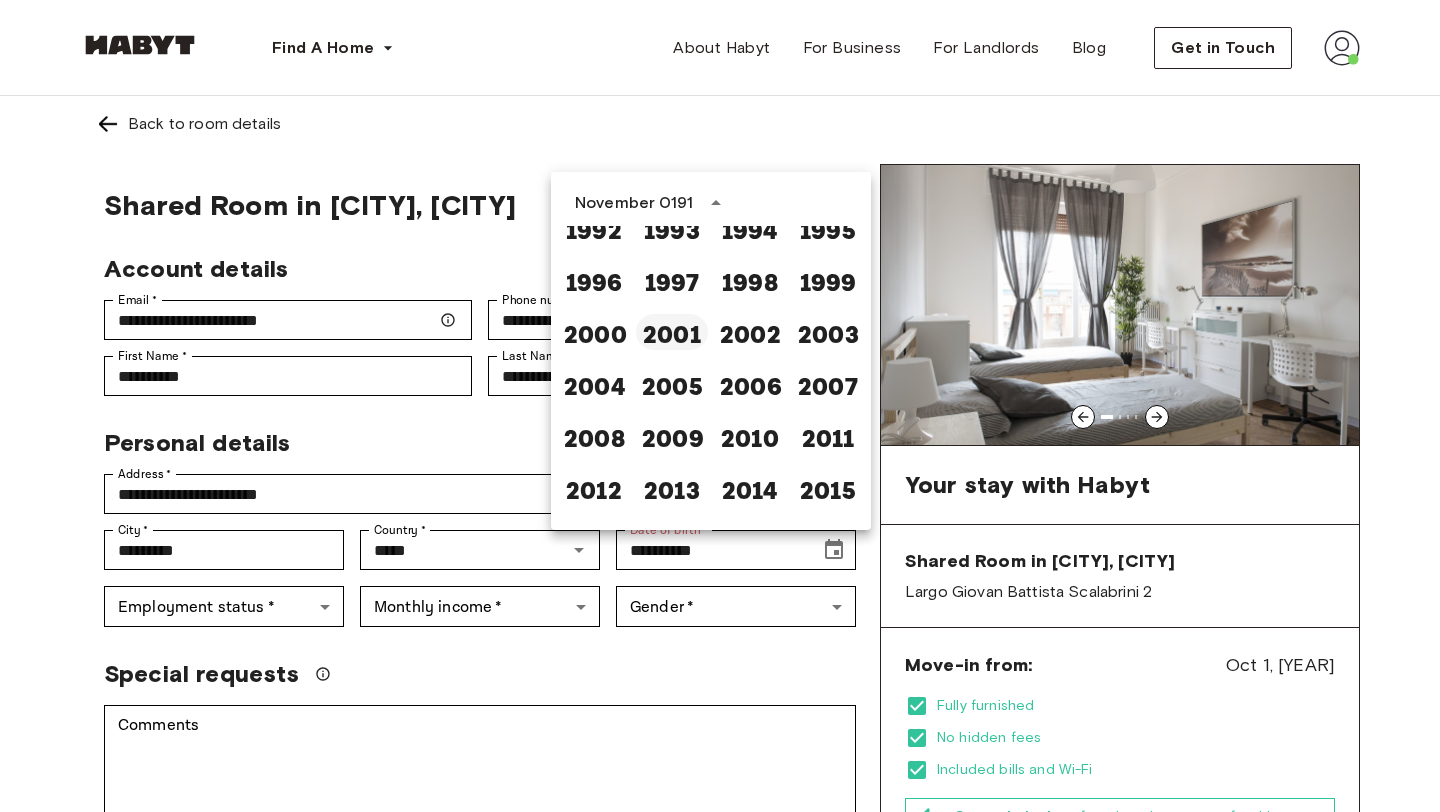 click on "2001" at bounding box center [672, 332] 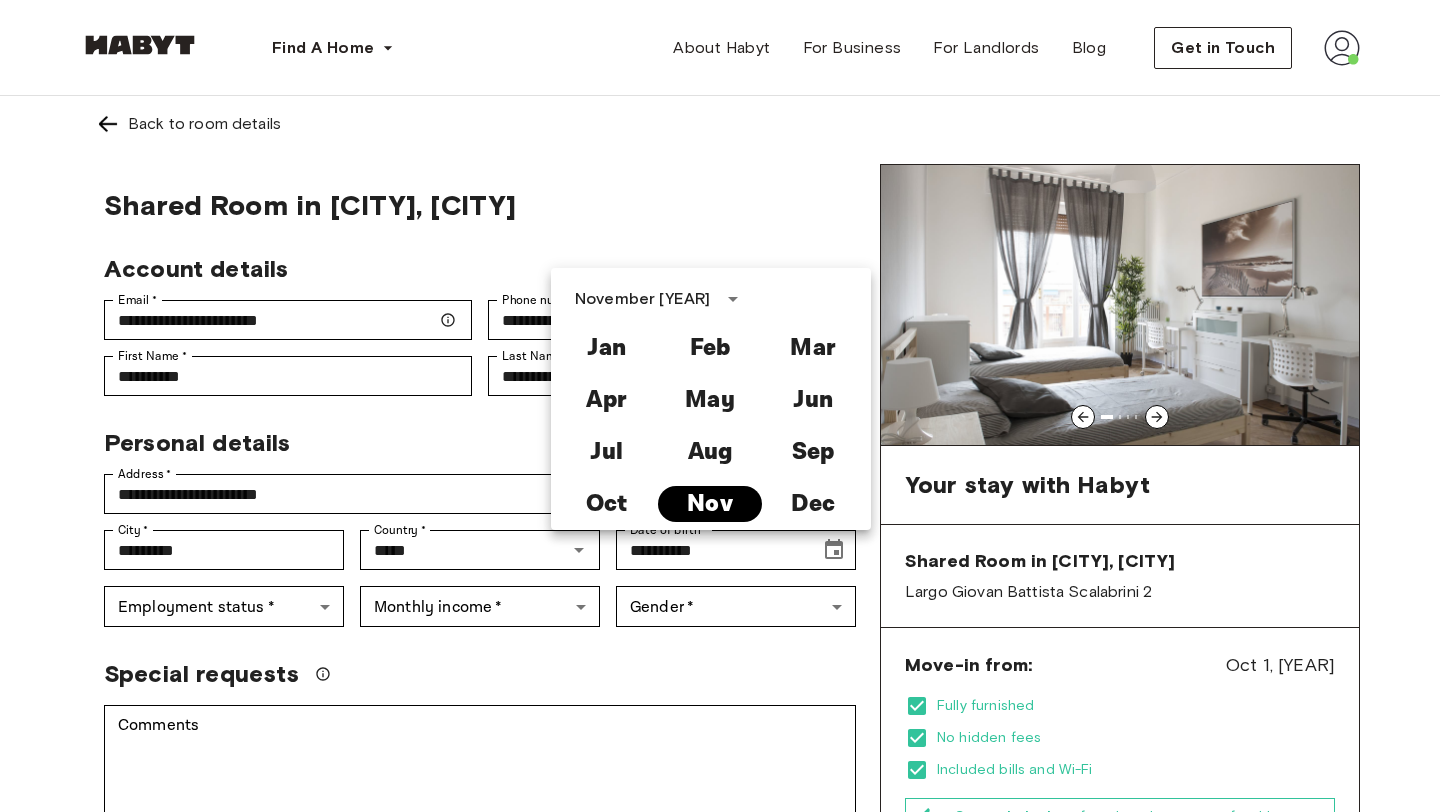click on "Nov" at bounding box center [709, 504] 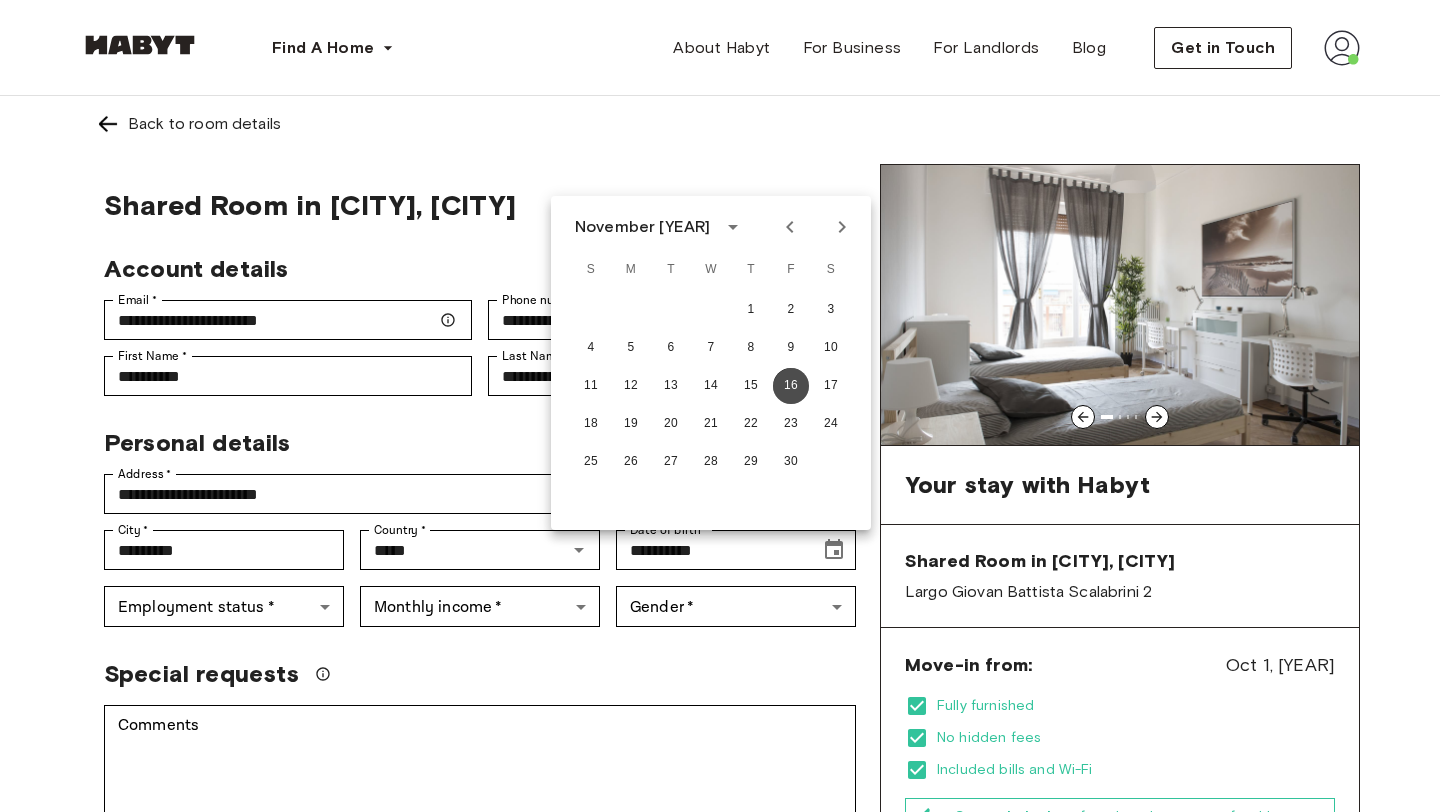 click on "16" at bounding box center (791, 386) 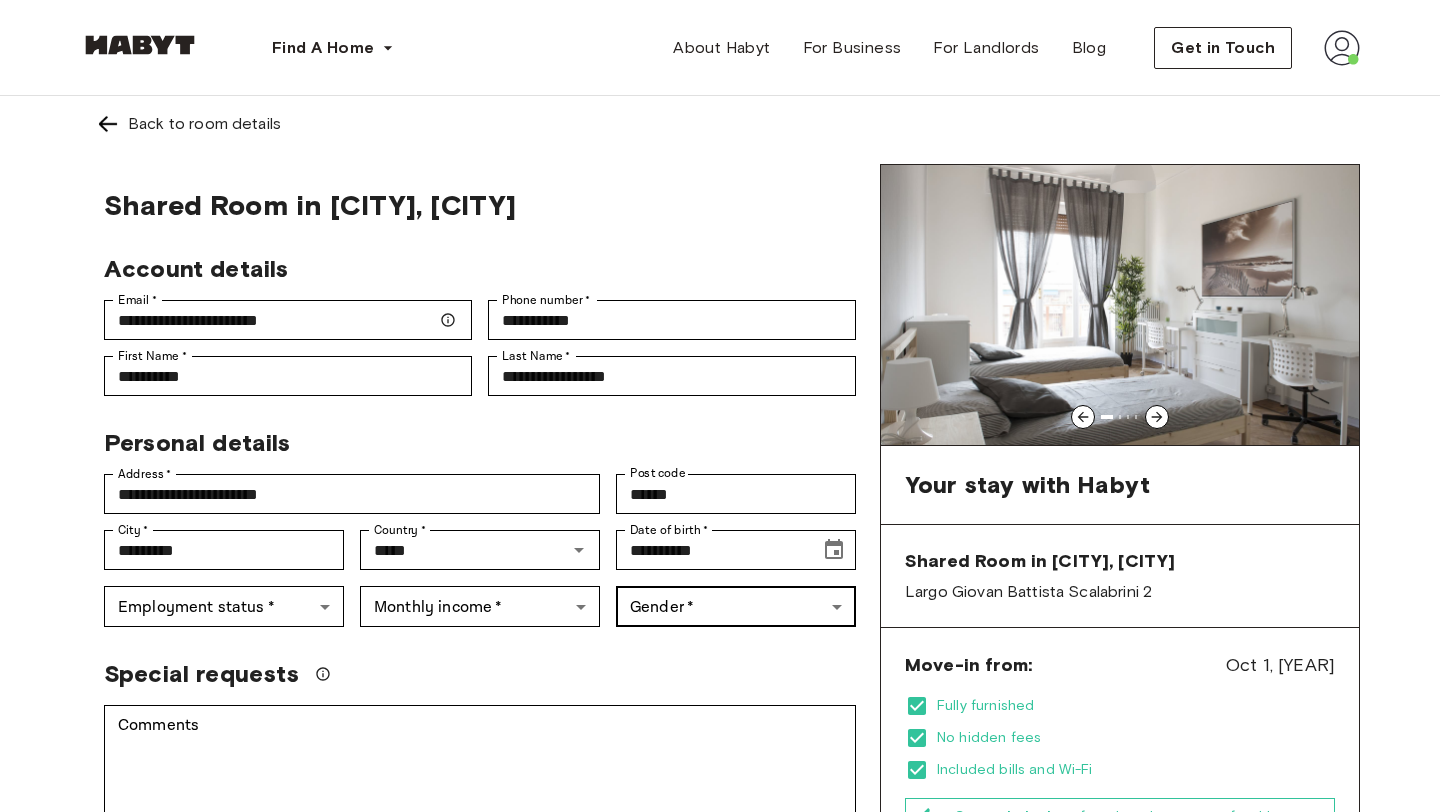 click on "**********" at bounding box center [720, 1292] 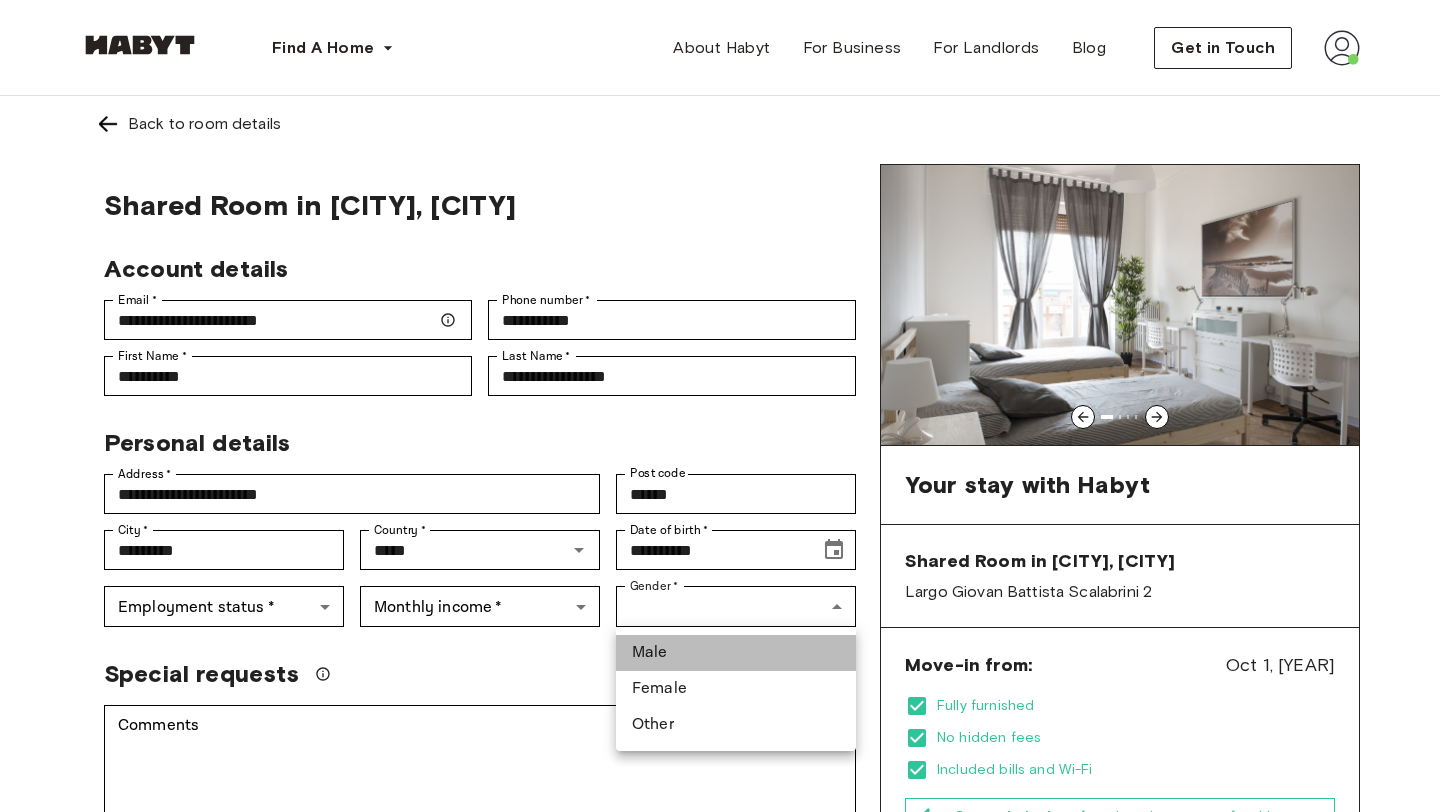 click on "Male" at bounding box center [736, 653] 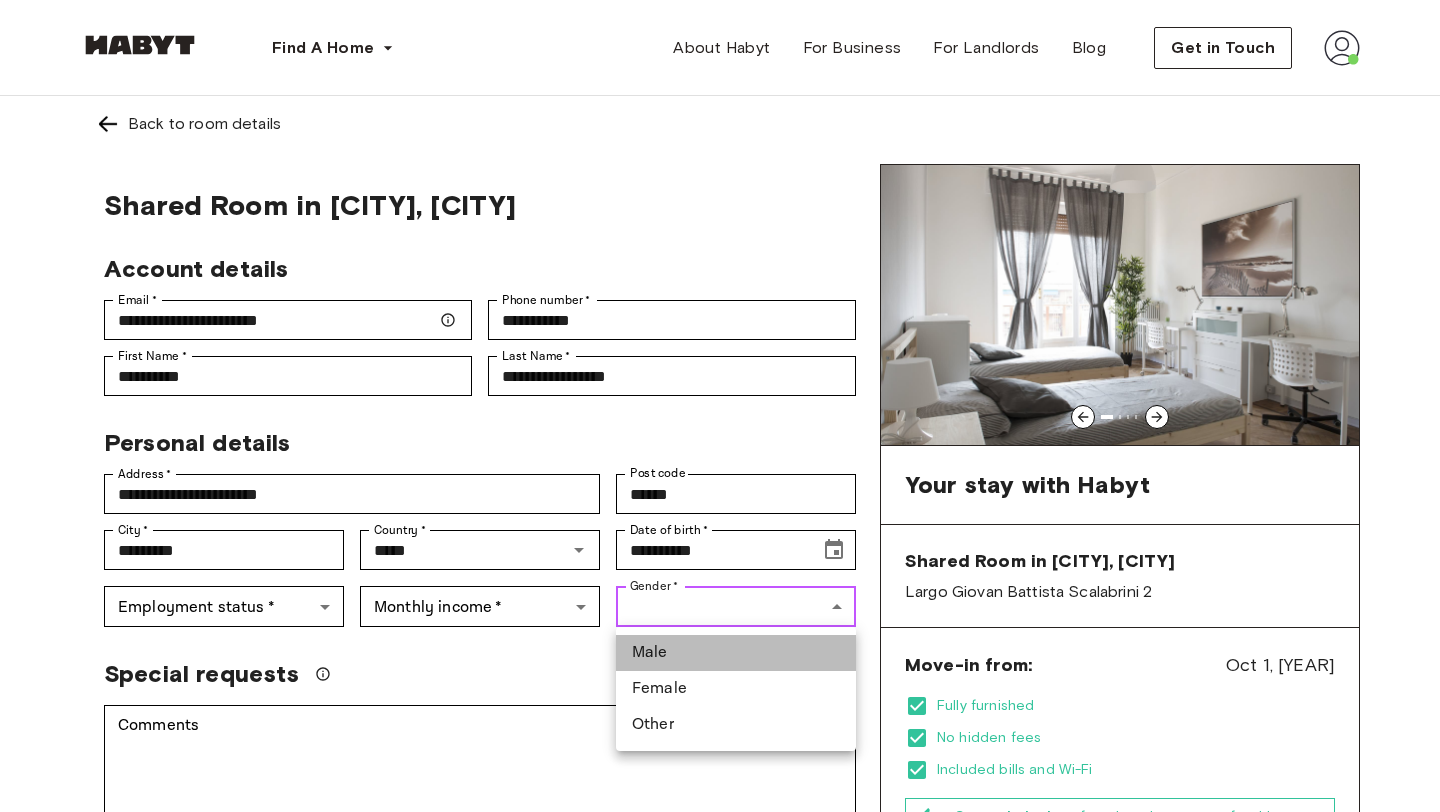 type on "****" 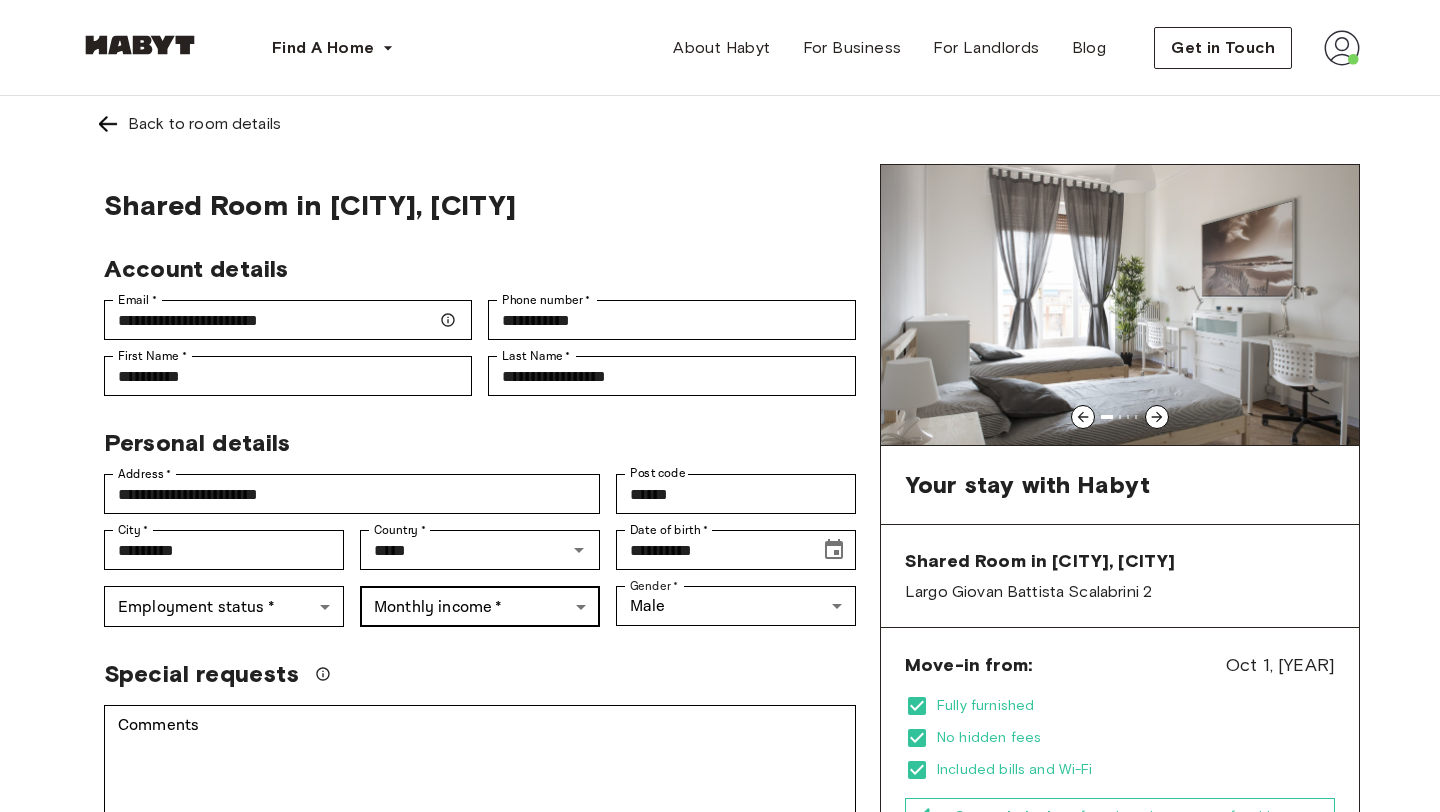 click on "**********" at bounding box center (720, 1292) 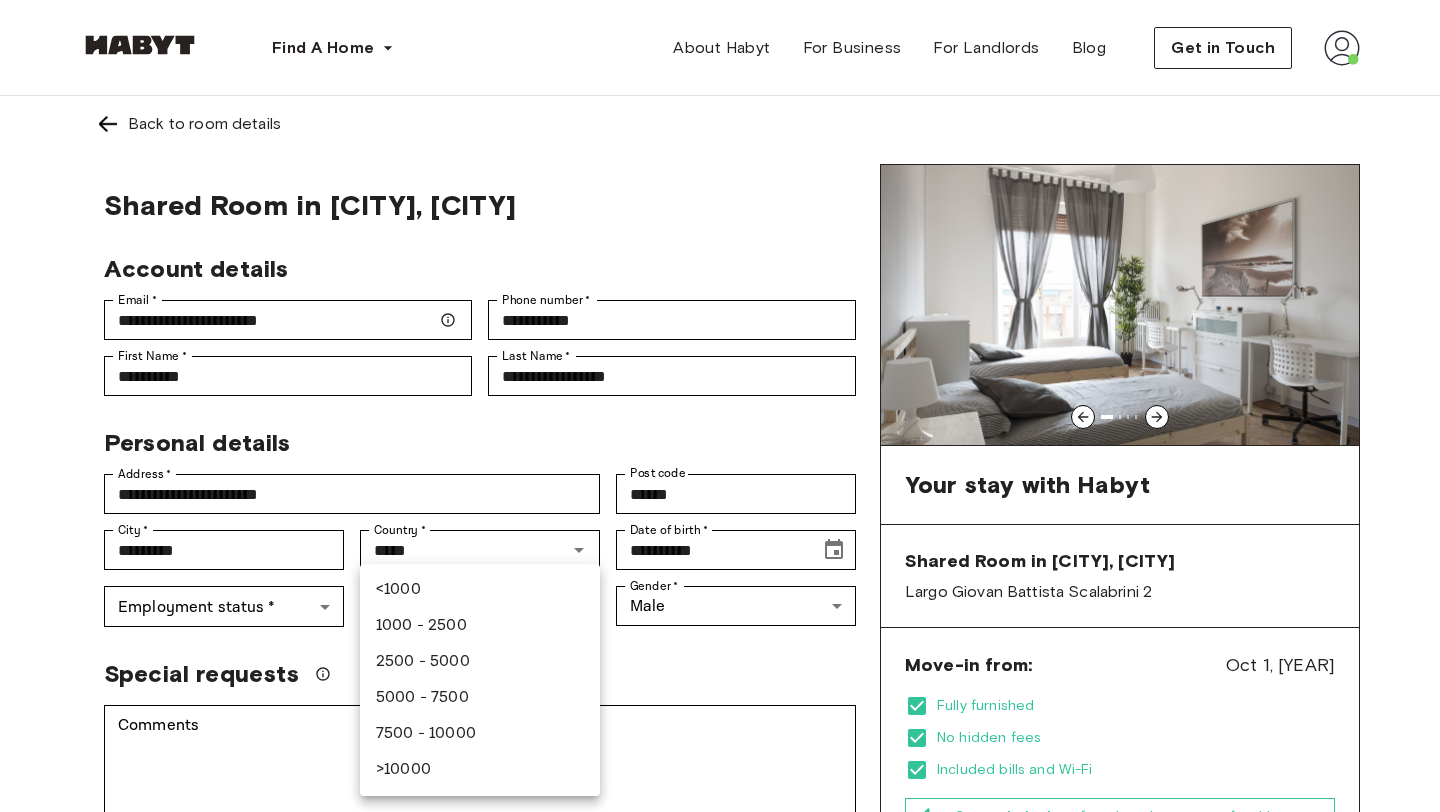 click on "<1000" at bounding box center (480, 590) 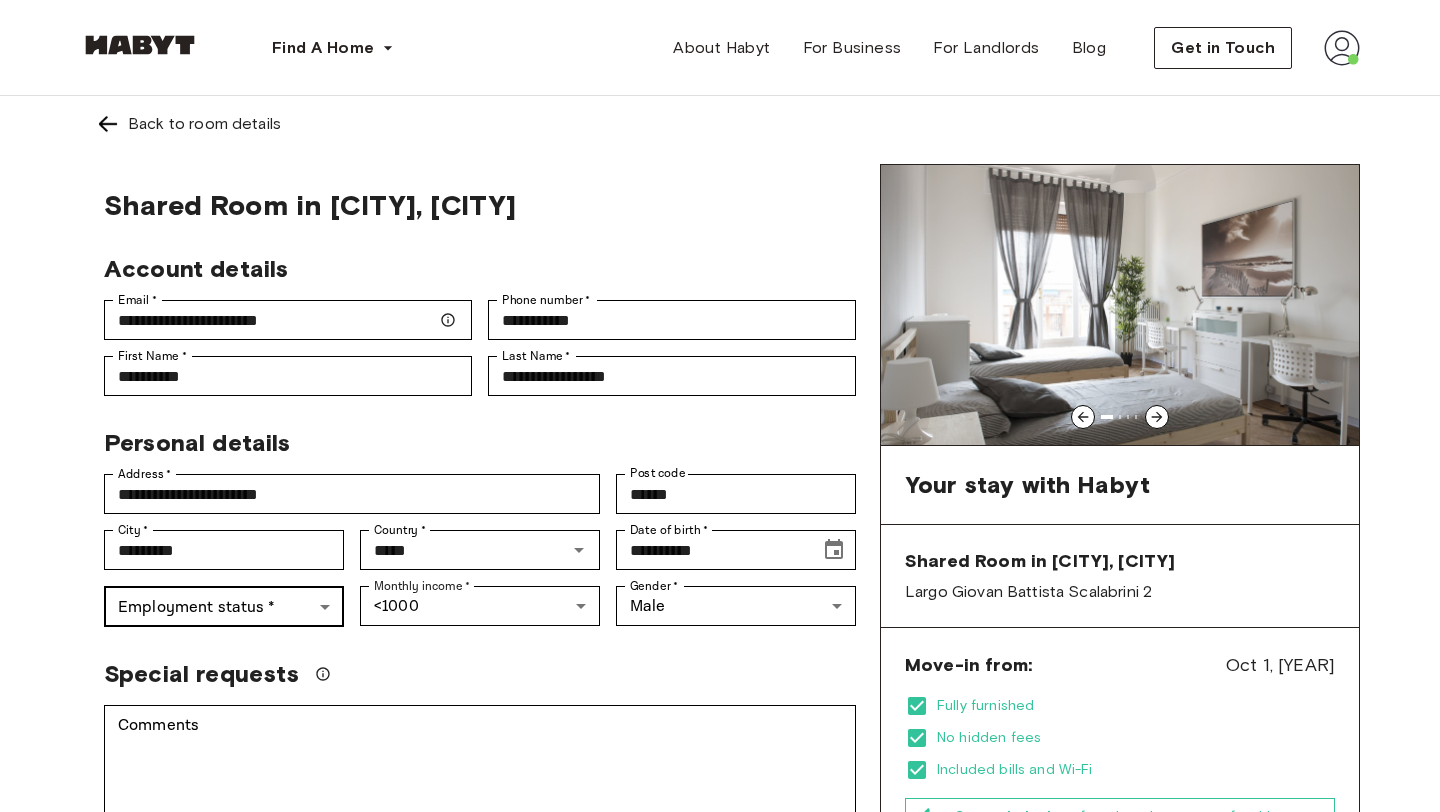 click on "**********" at bounding box center [720, 1292] 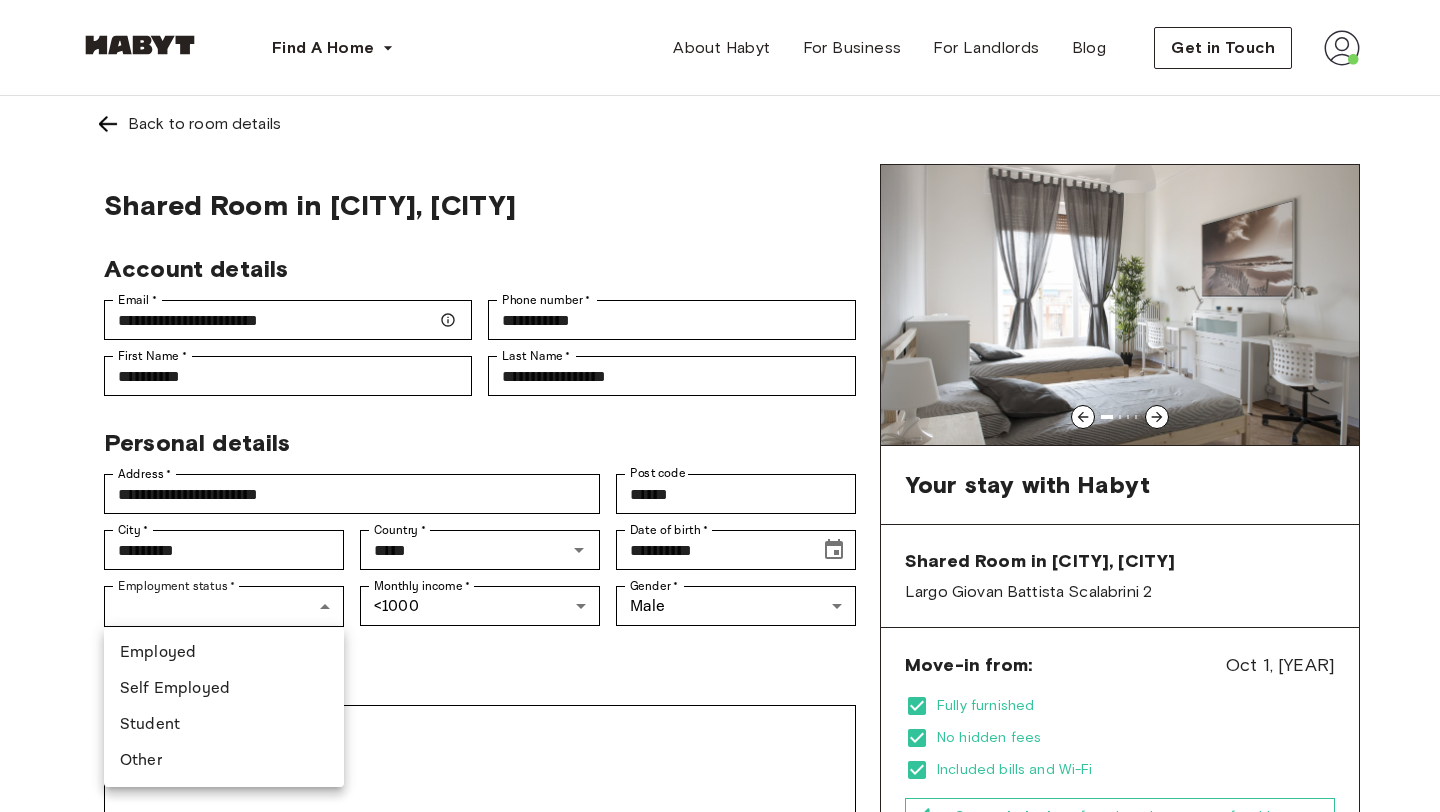 click on "Student" at bounding box center [224, 725] 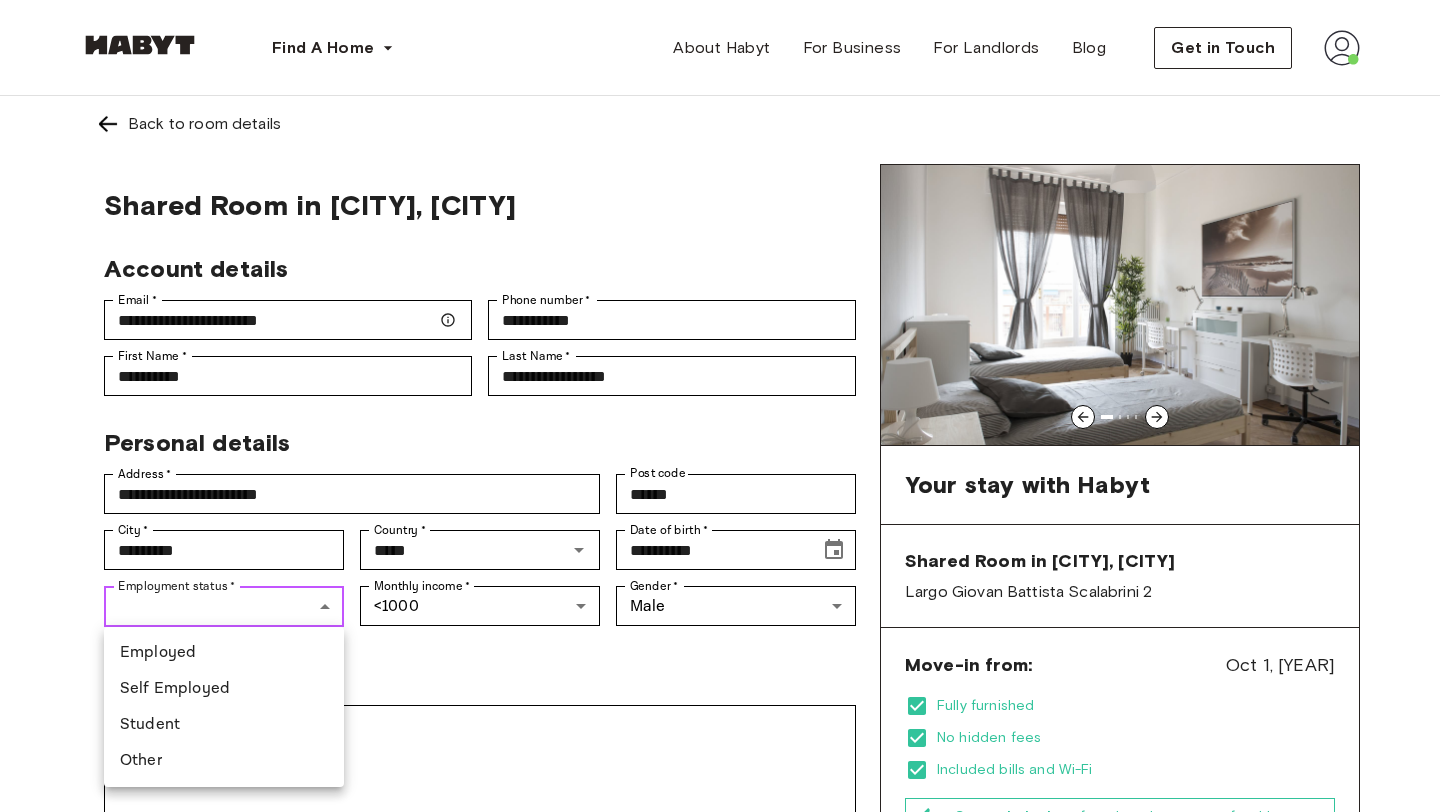 type on "*******" 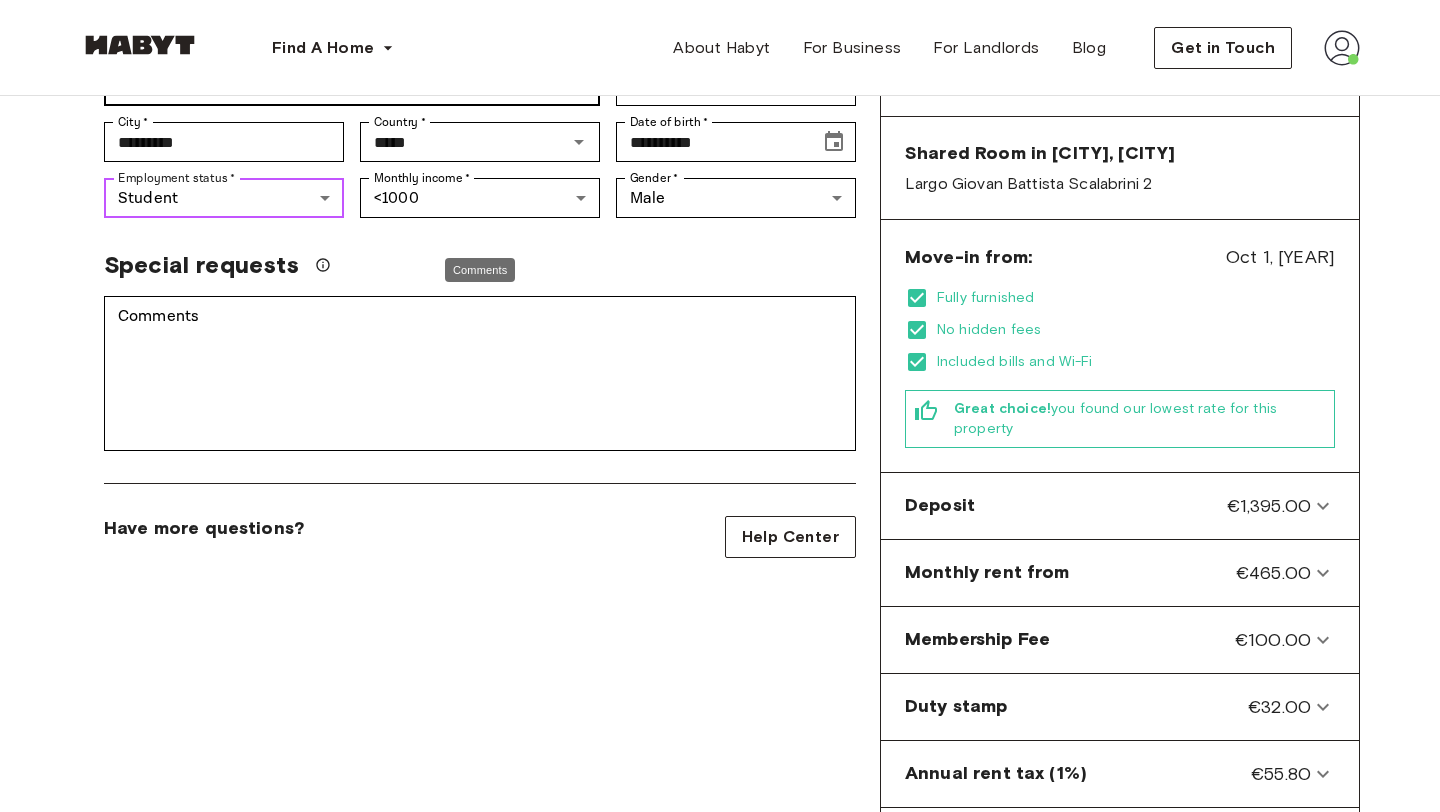 scroll, scrollTop: 494, scrollLeft: 0, axis: vertical 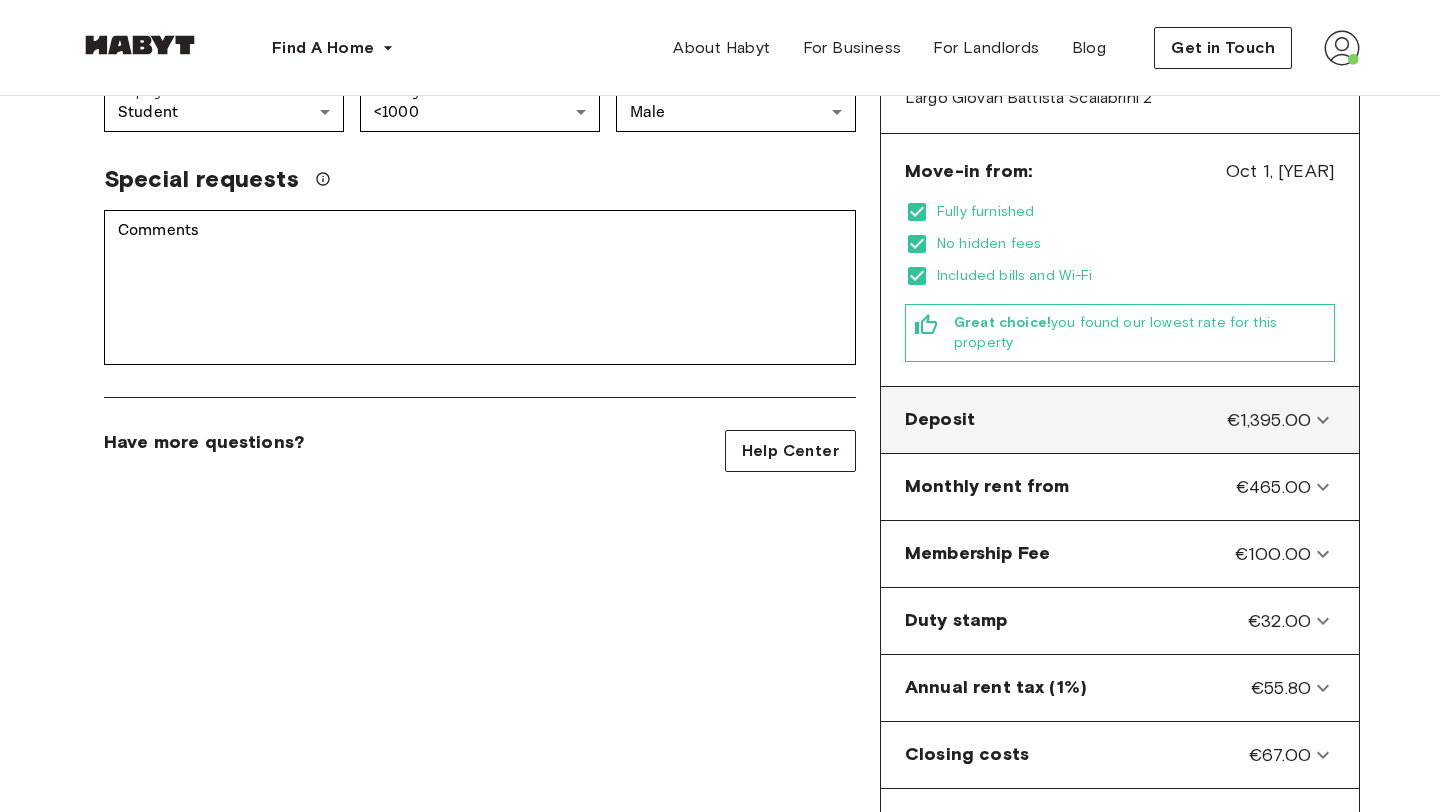 click on "€1,395.00" at bounding box center [1269, 420] 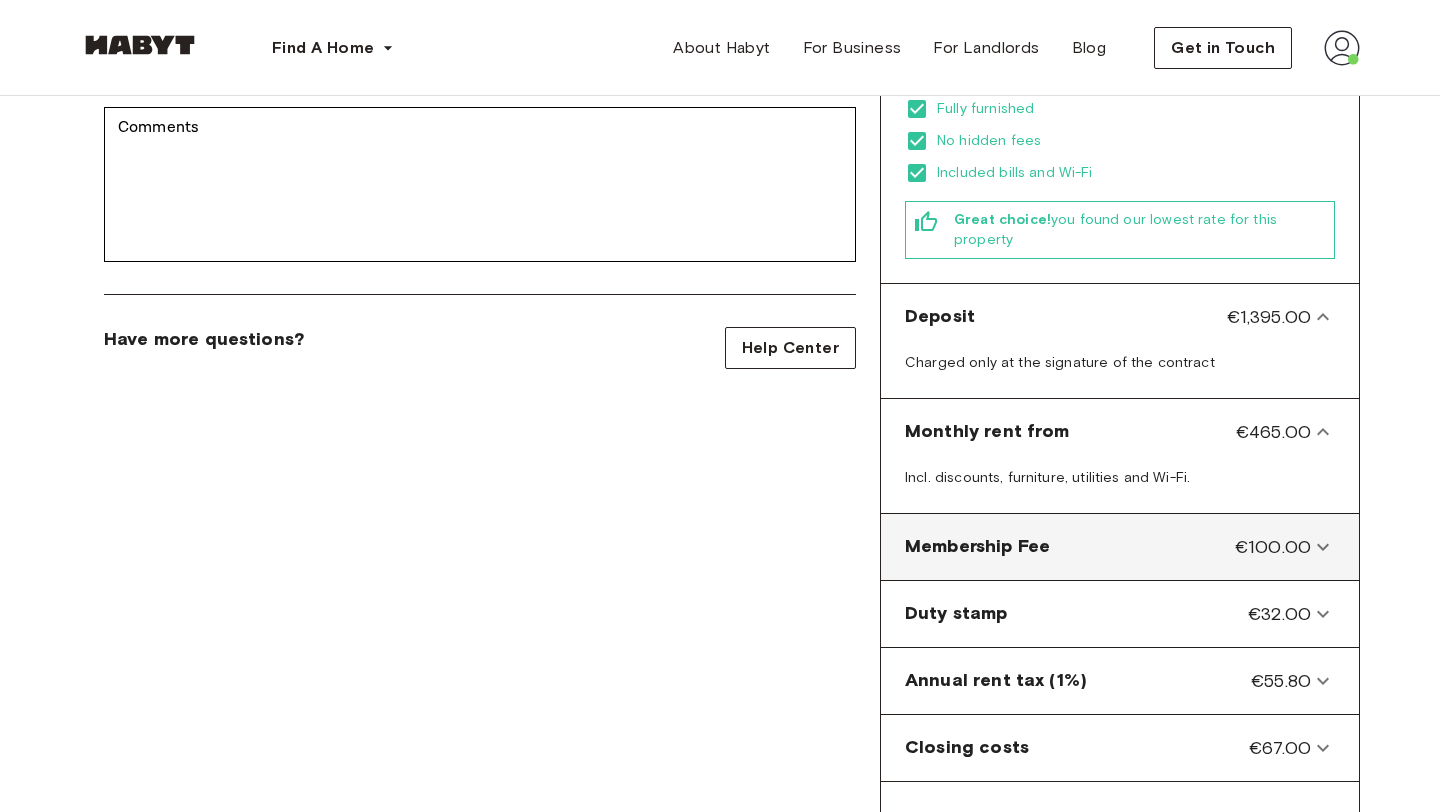 click on "Membership Fee" at bounding box center (977, 547) 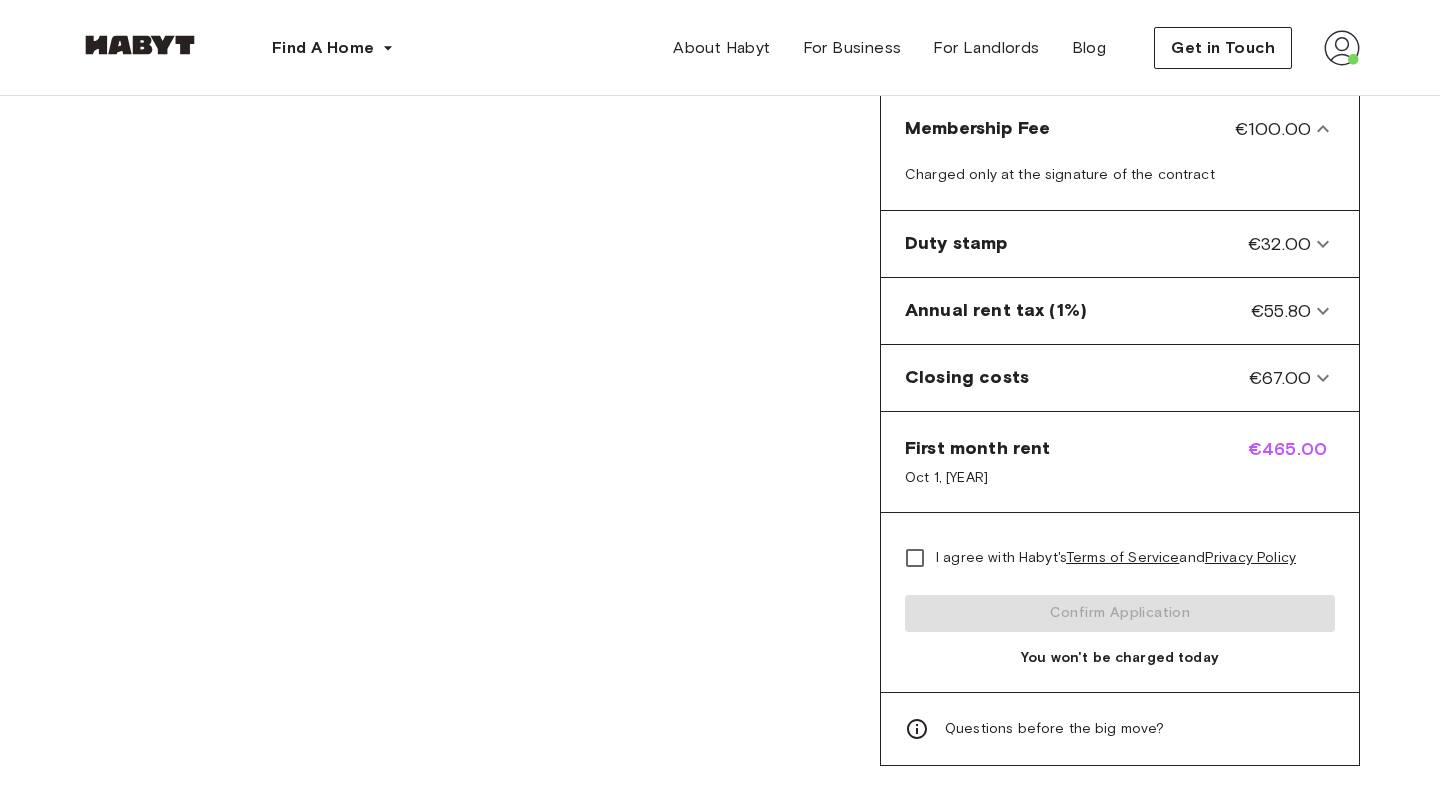 scroll, scrollTop: 1017, scrollLeft: 0, axis: vertical 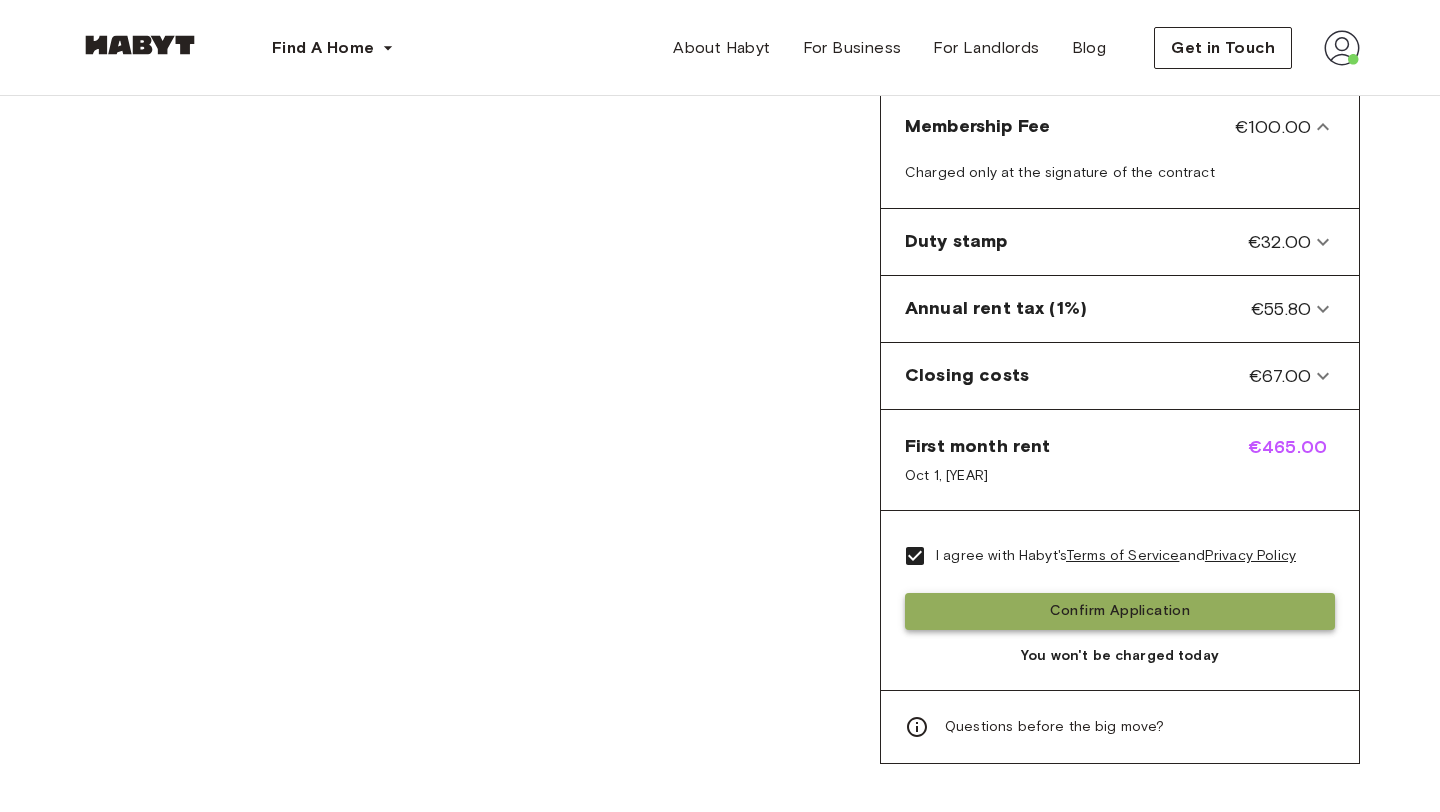 click on "Confirm Application" at bounding box center (1120, 611) 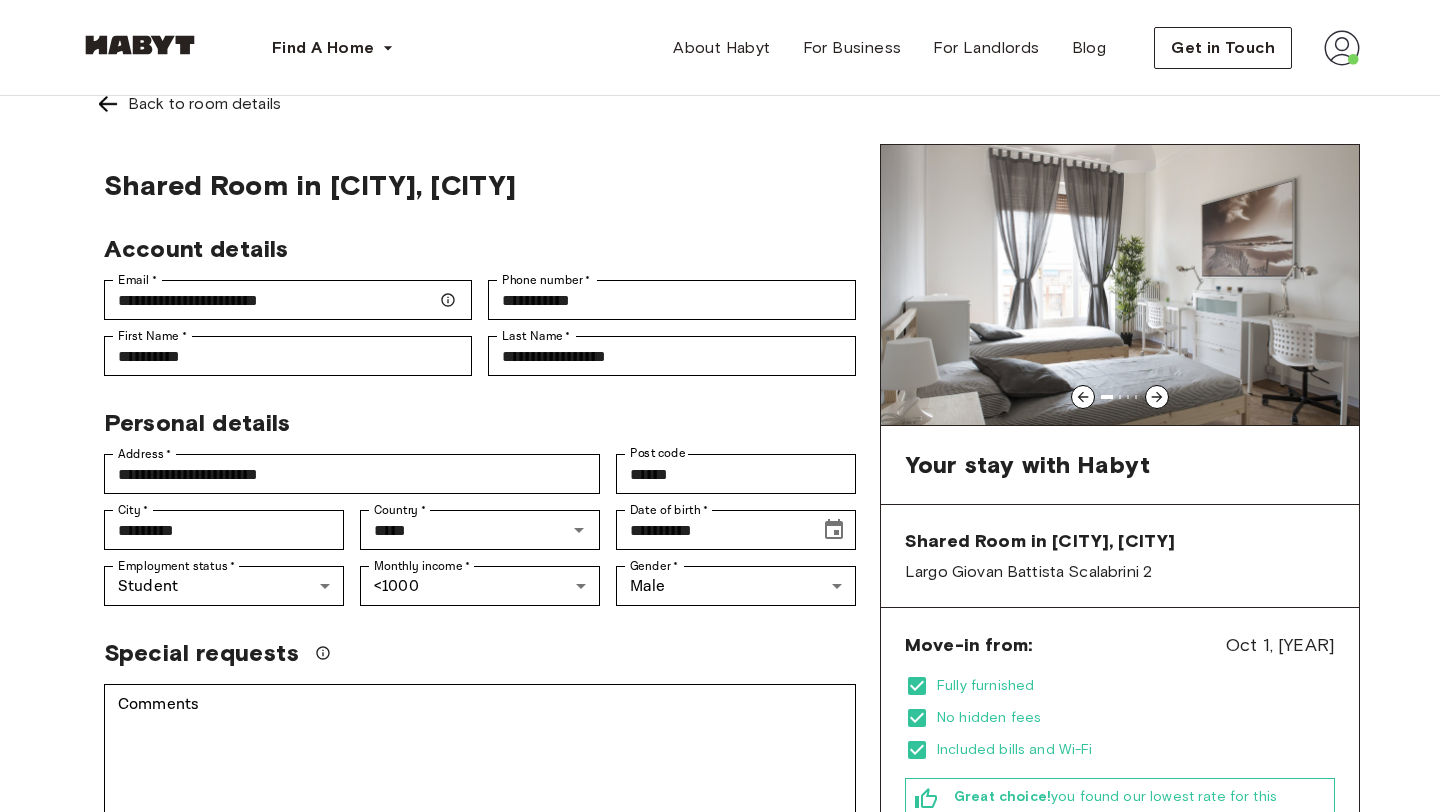 scroll, scrollTop: 0, scrollLeft: 0, axis: both 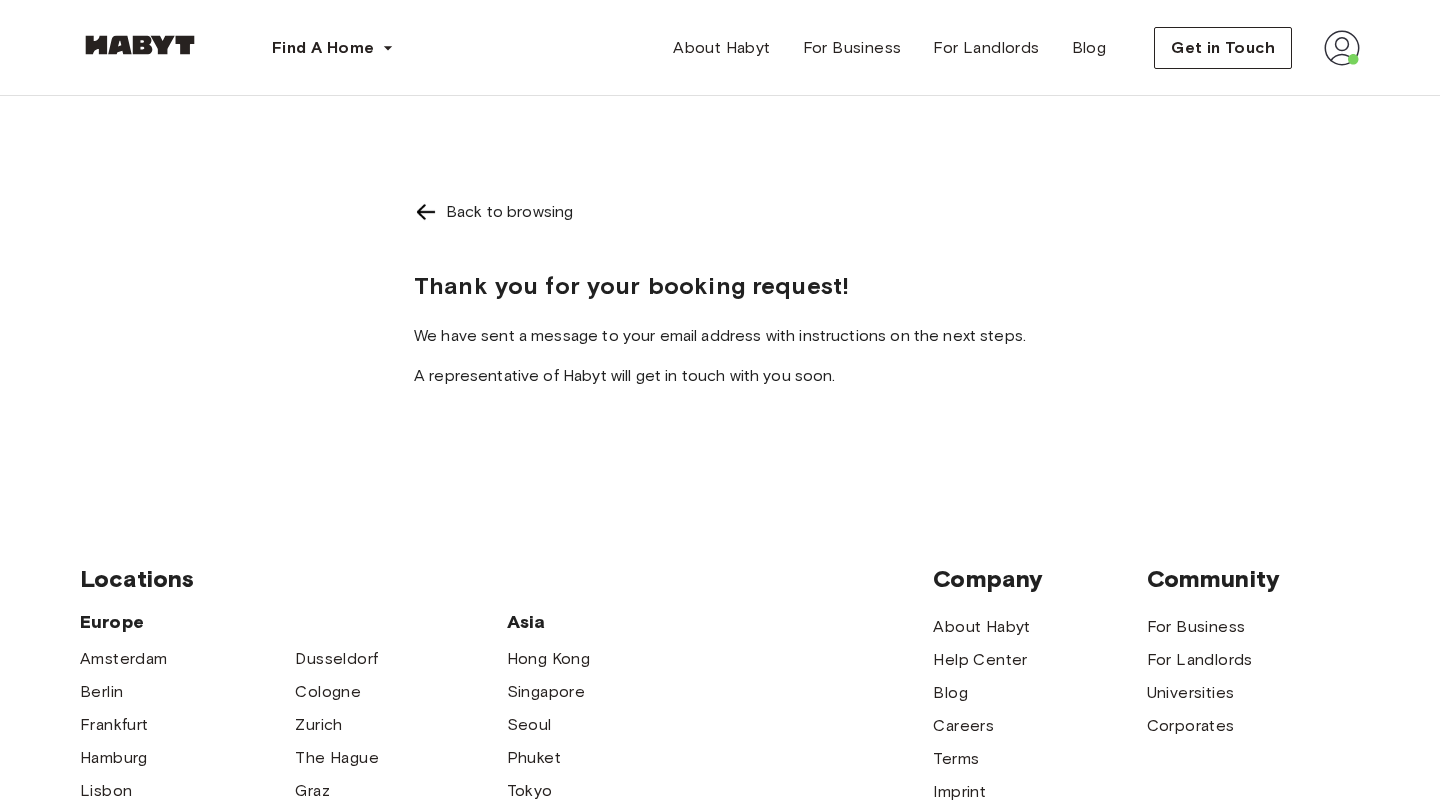 click at bounding box center (426, 212) 